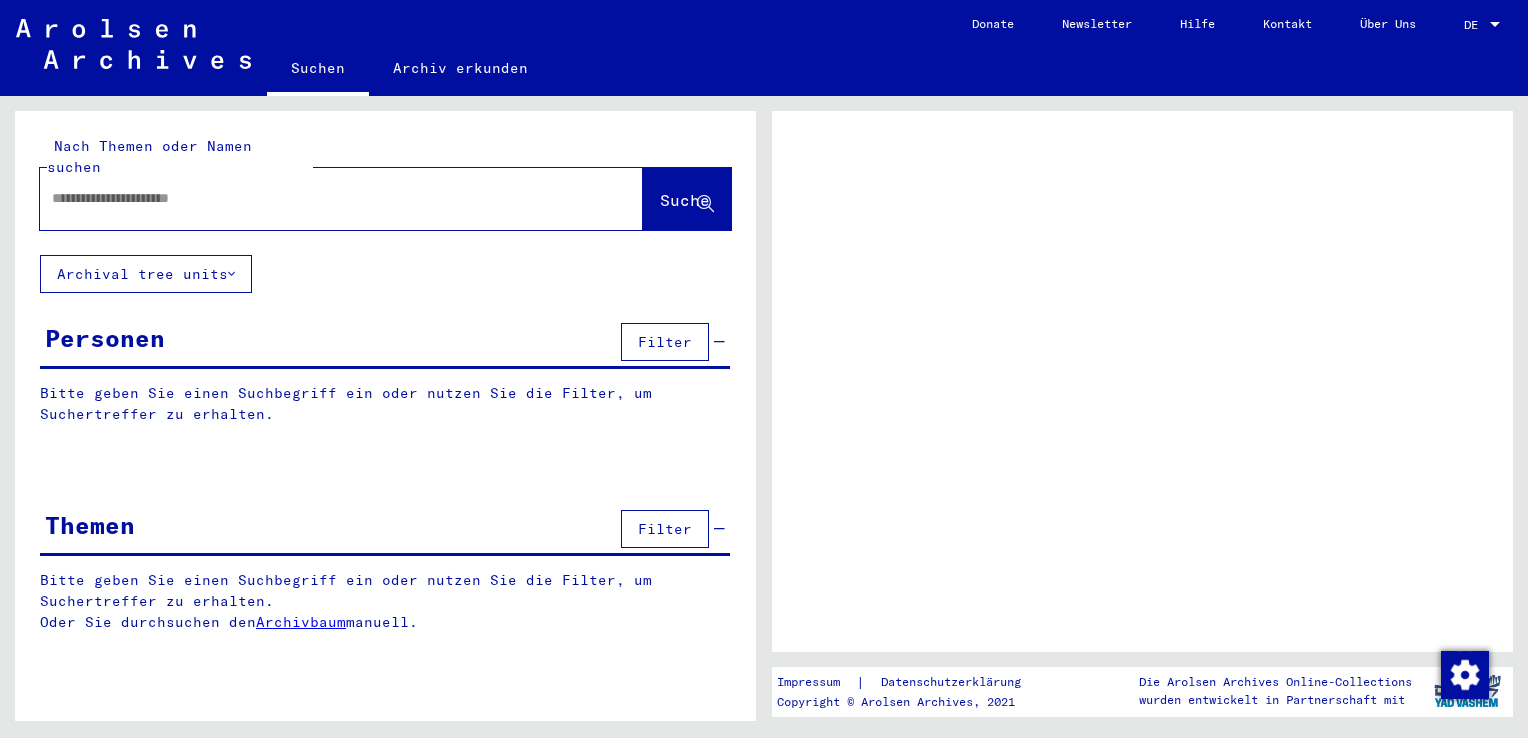 scroll, scrollTop: 0, scrollLeft: 0, axis: both 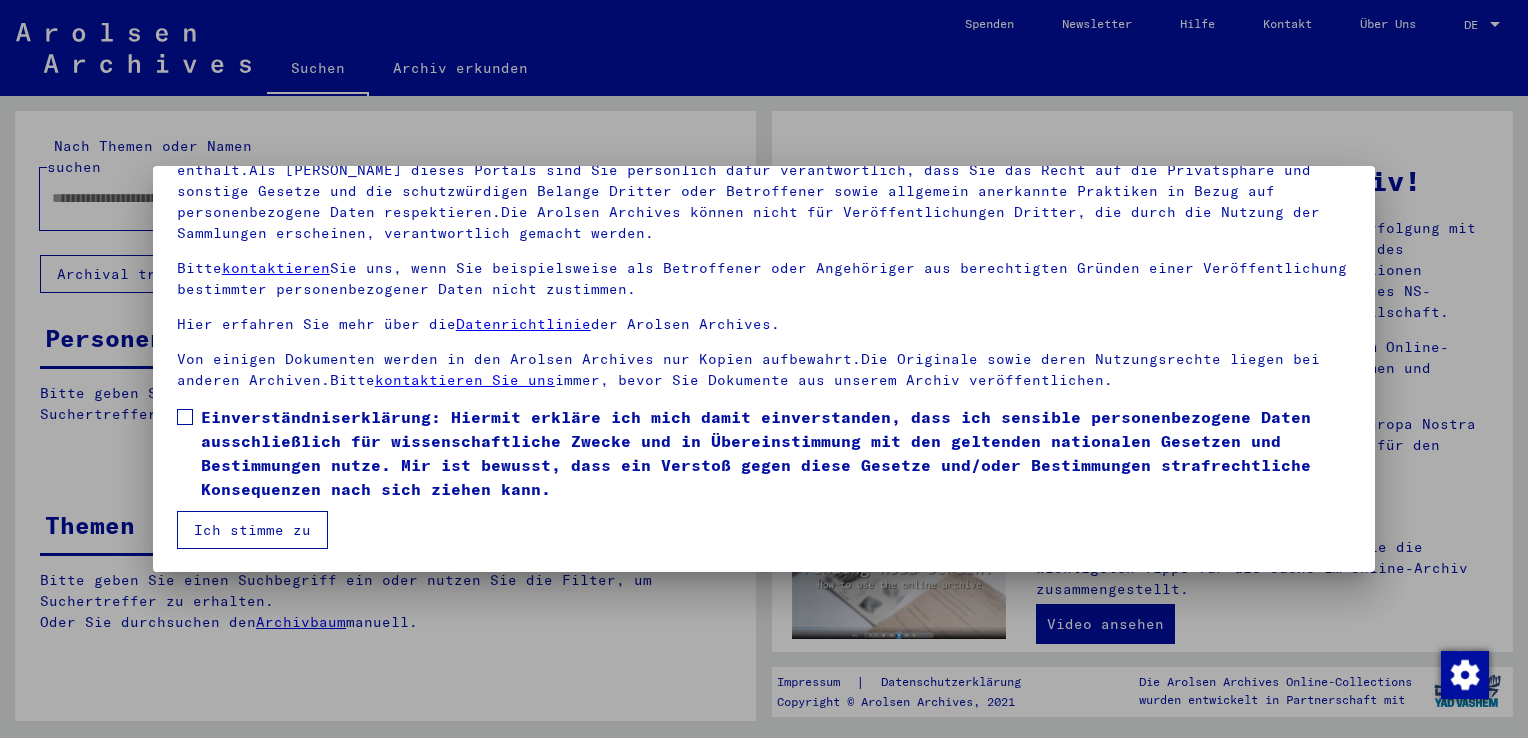 drag, startPoint x: 186, startPoint y: 418, endPoint x: 264, endPoint y: 551, distance: 154.18495 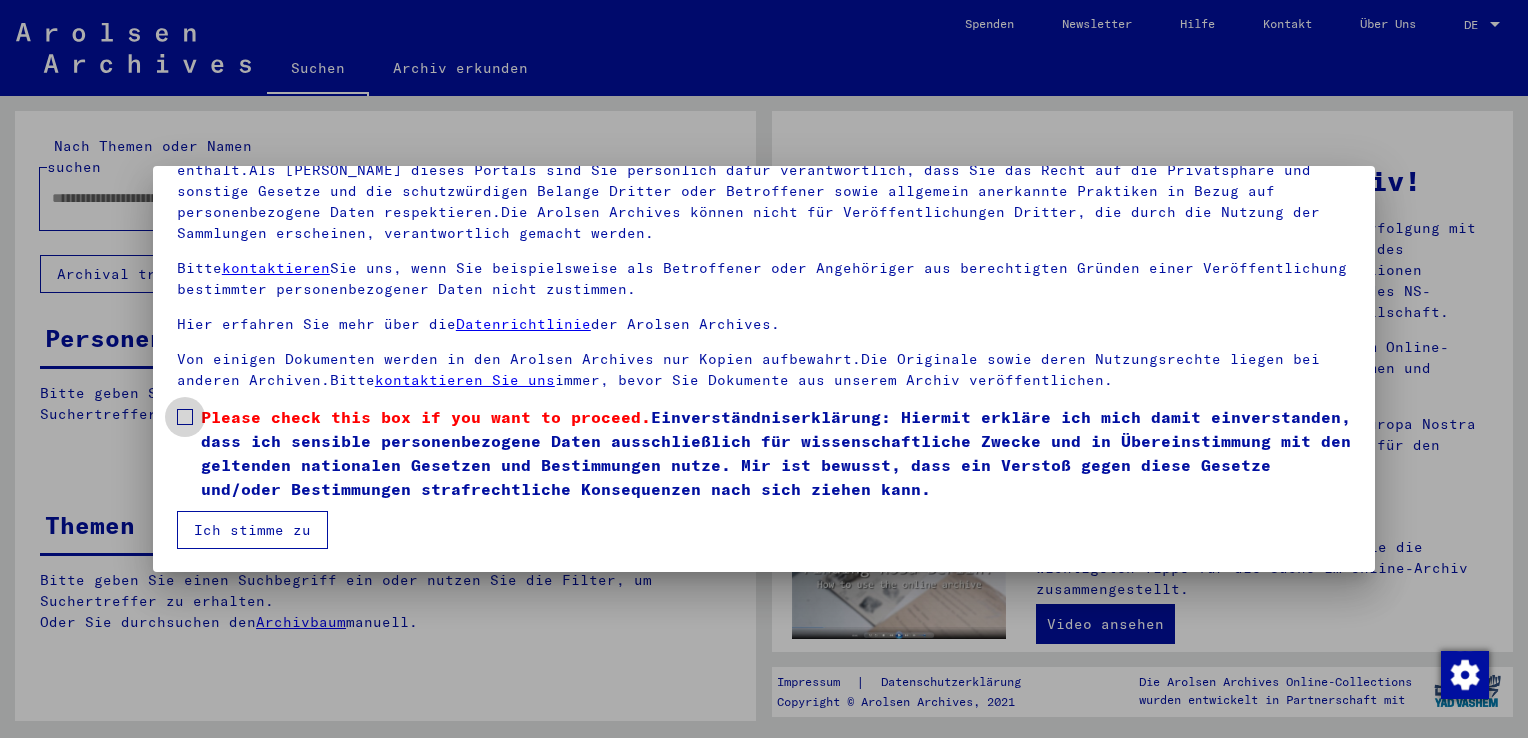 click at bounding box center [185, 417] 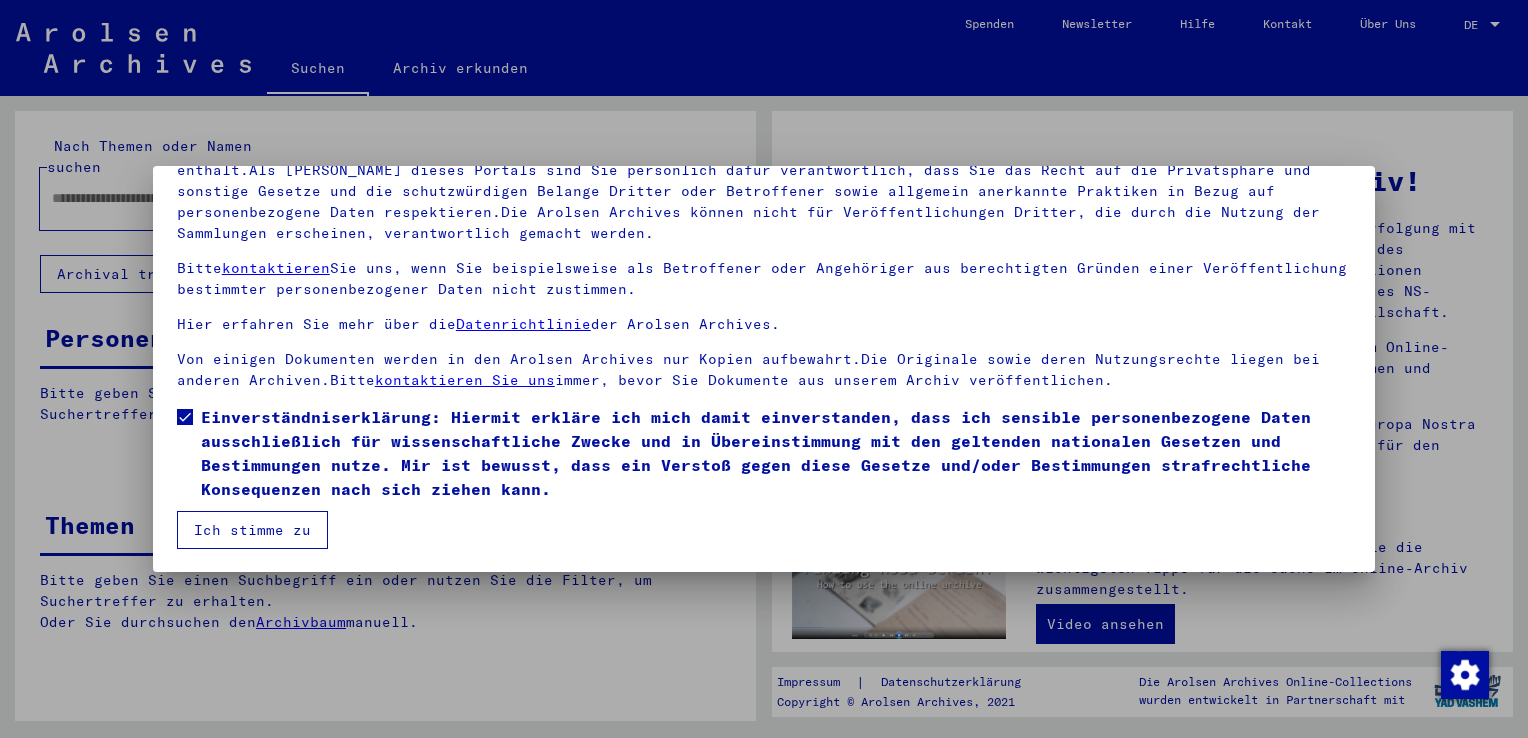 click on "Ich stimme zu" at bounding box center [252, 530] 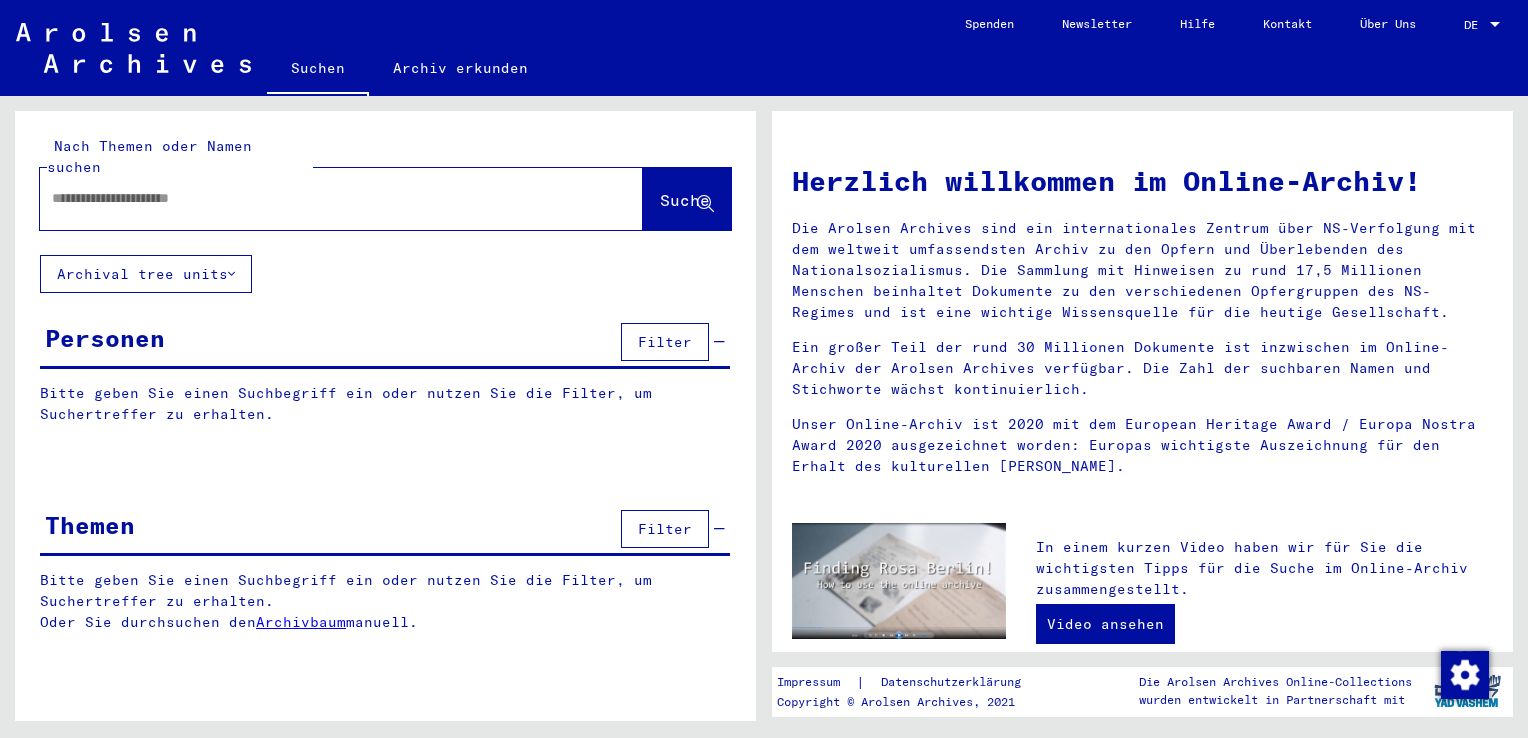 click at bounding box center (317, 198) 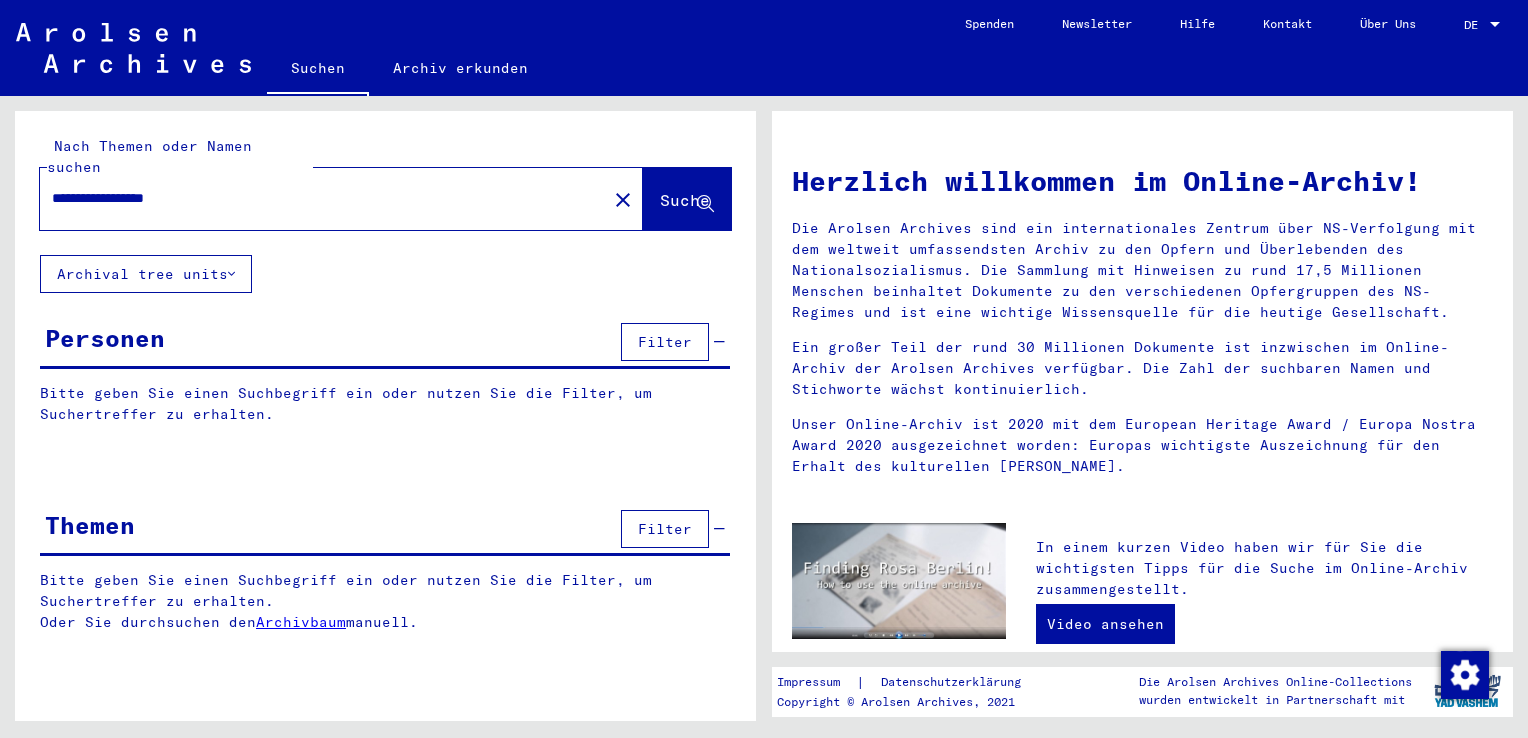 type on "**********" 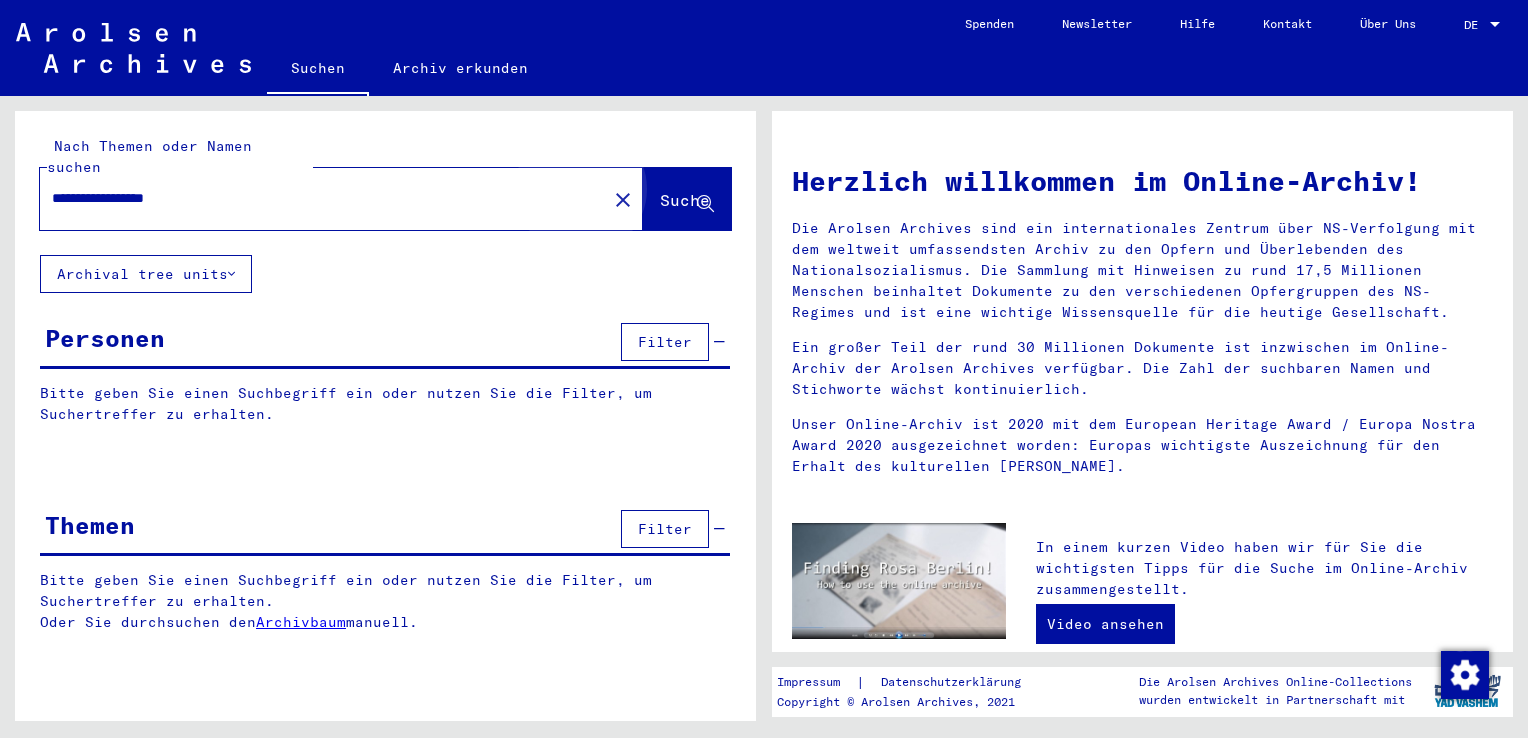 click on "Suche" 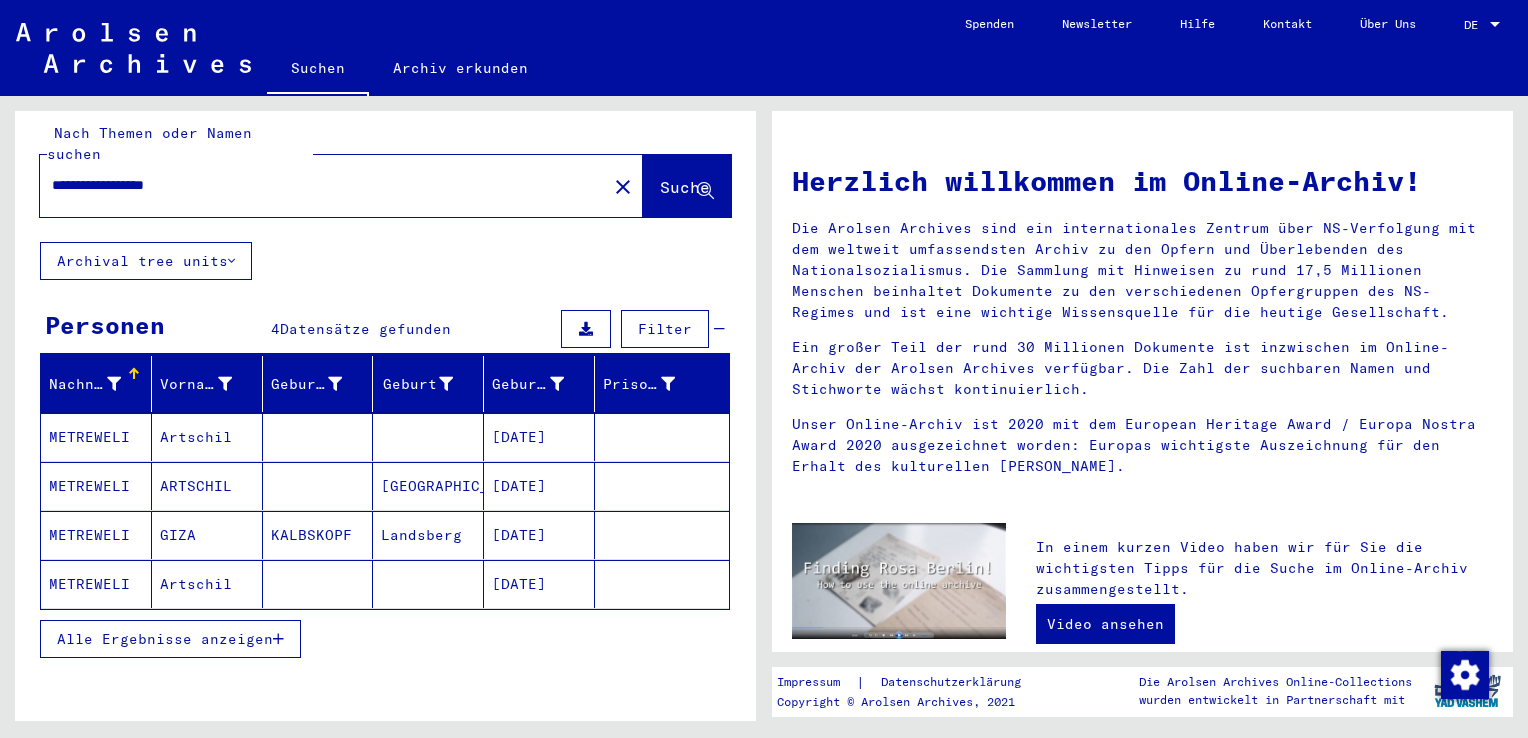 scroll, scrollTop: 15, scrollLeft: 0, axis: vertical 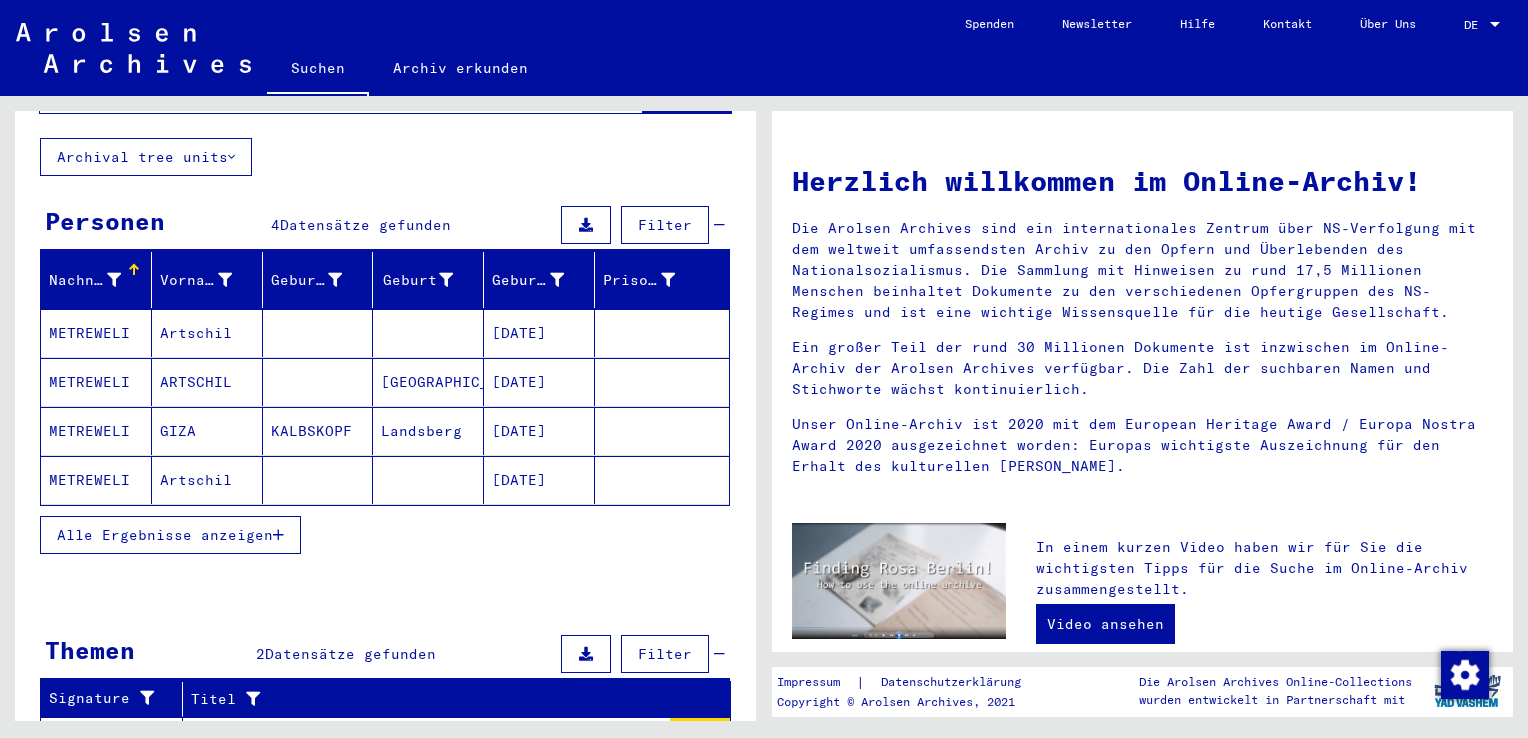 click on "Artschil" at bounding box center [207, 382] 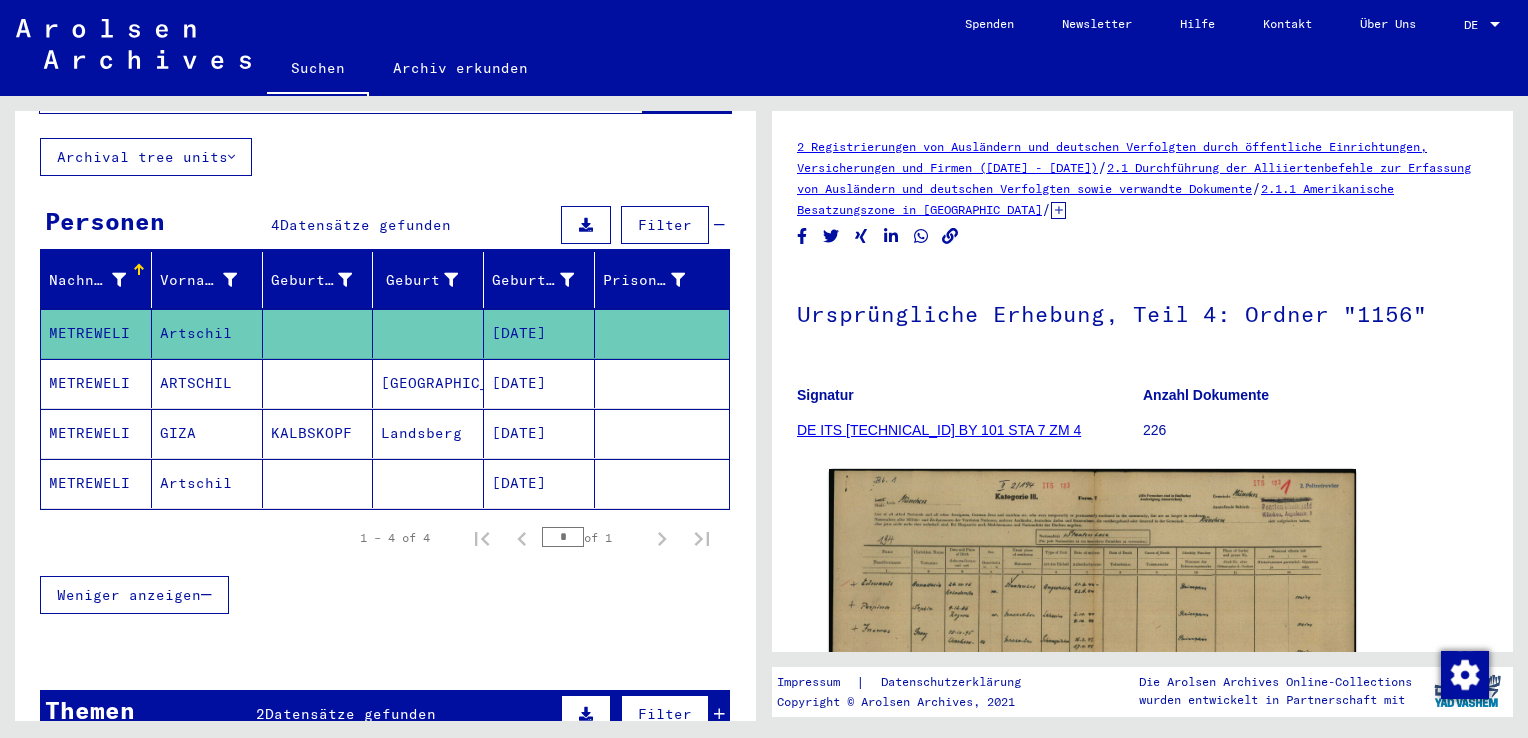 scroll, scrollTop: 0, scrollLeft: 0, axis: both 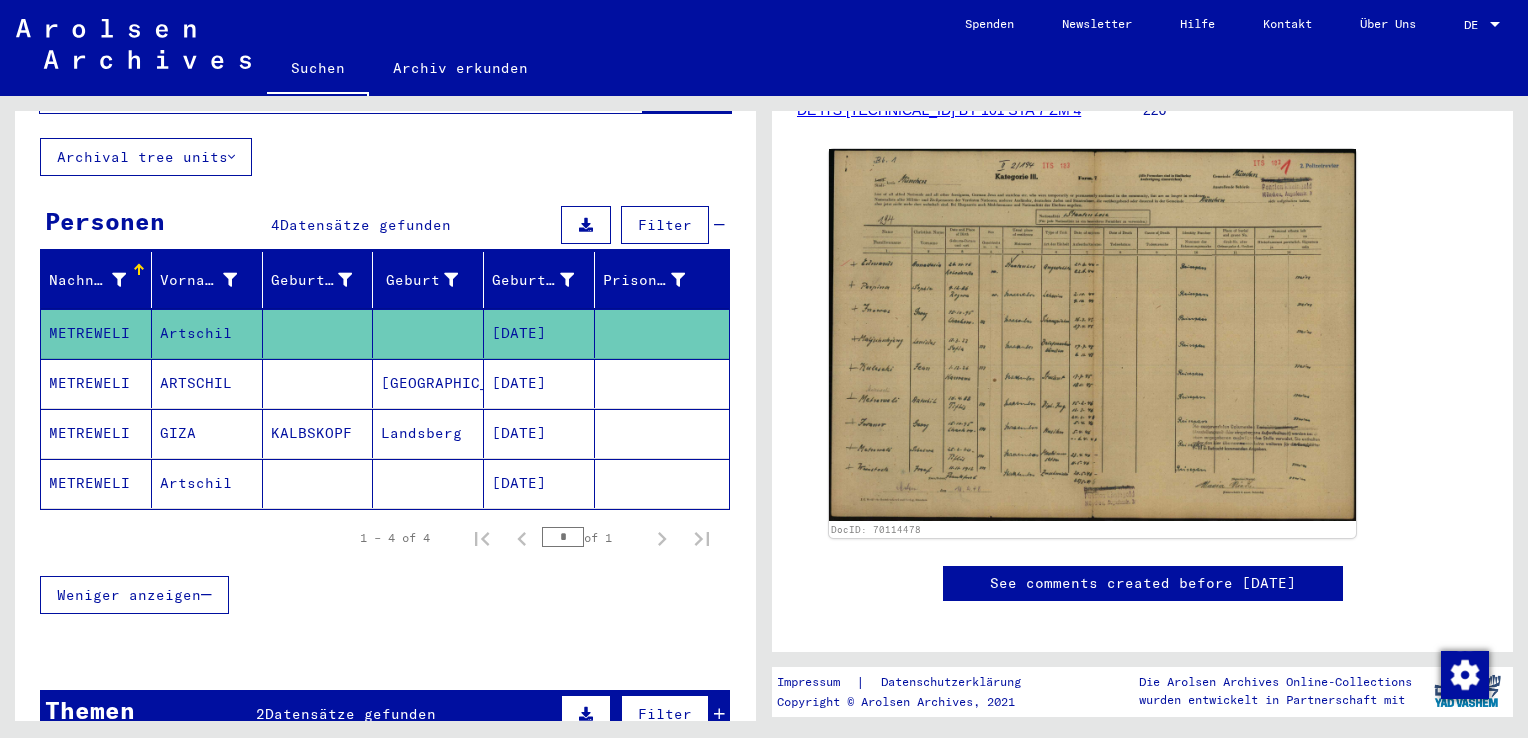 click on "ARTSCHIL" at bounding box center [207, 433] 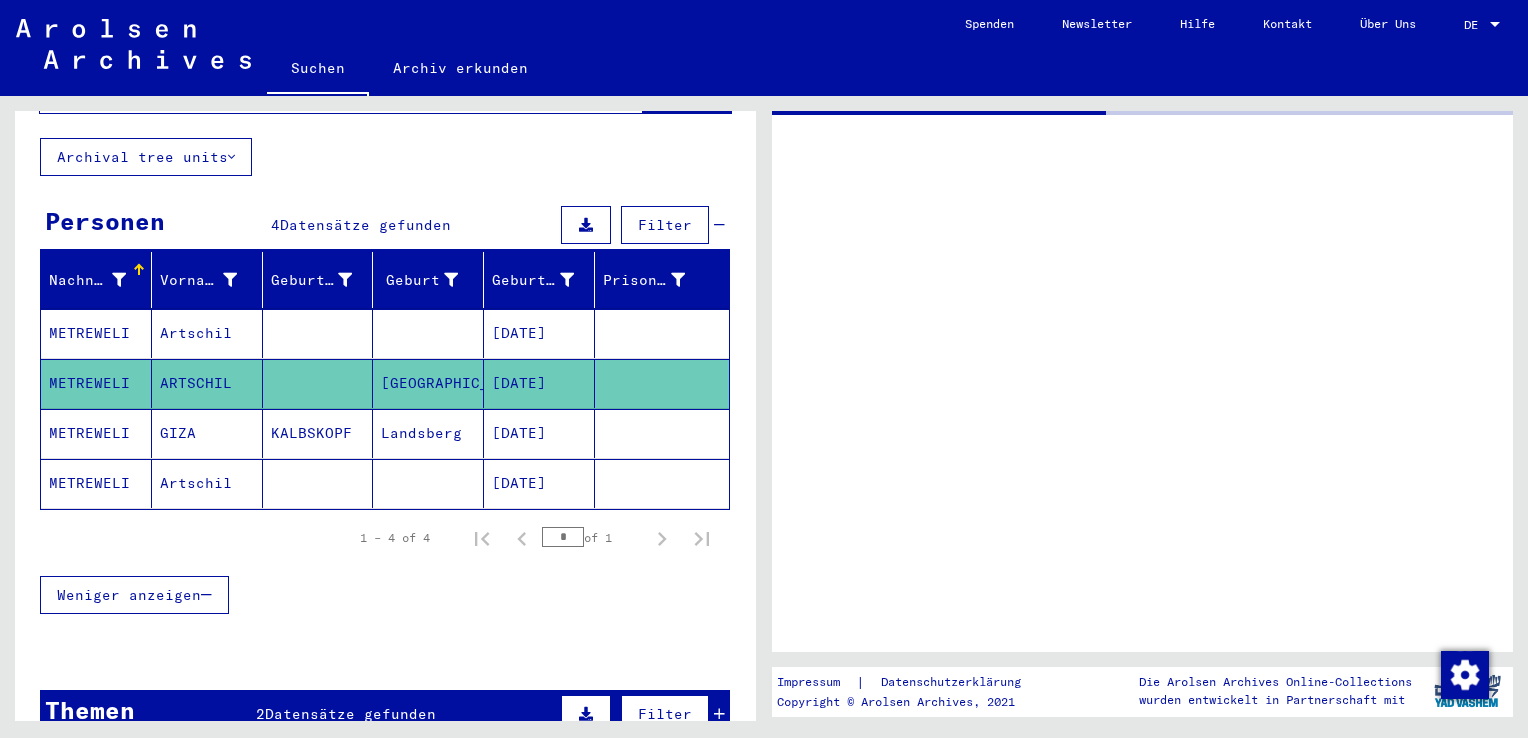 scroll, scrollTop: 0, scrollLeft: 0, axis: both 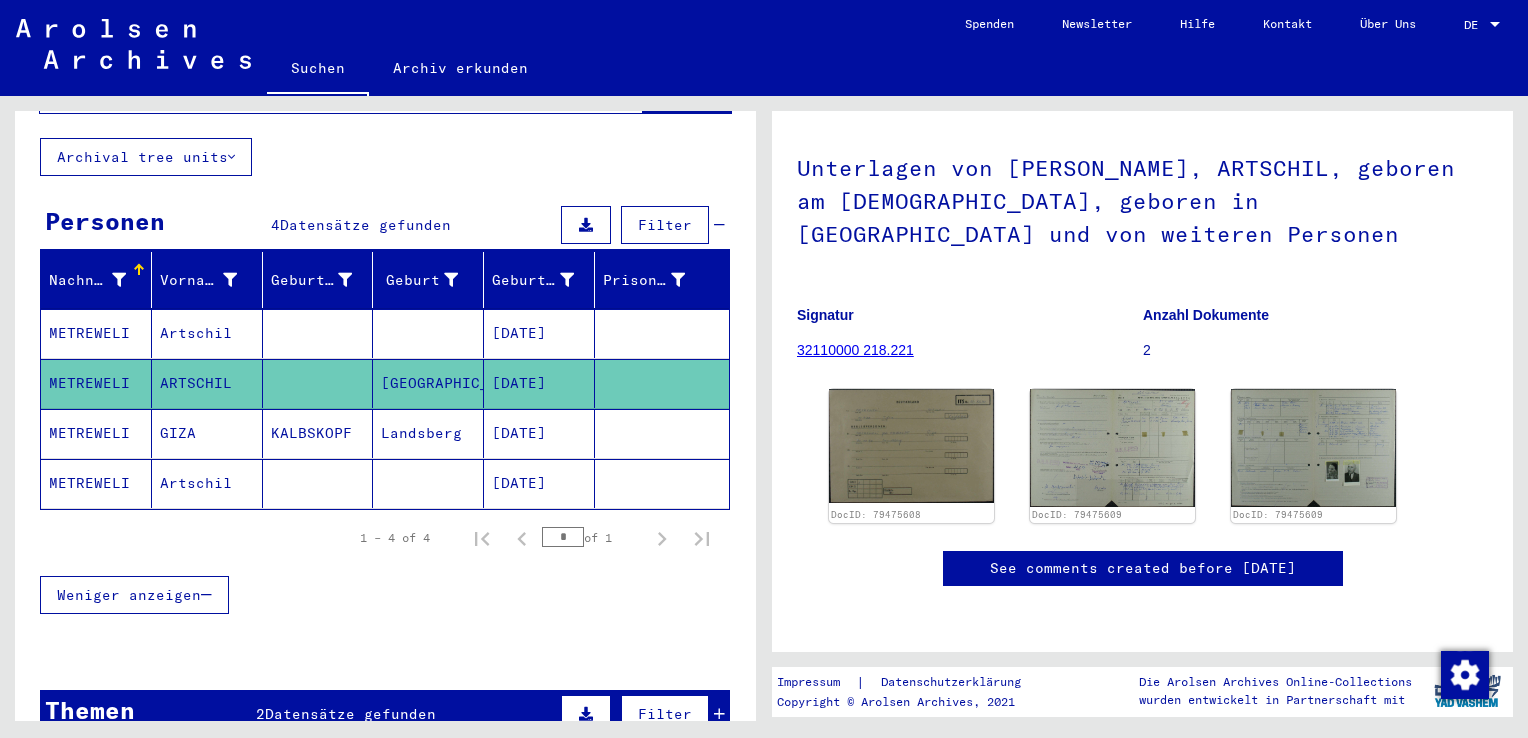 click on "GIZA" at bounding box center (207, 483) 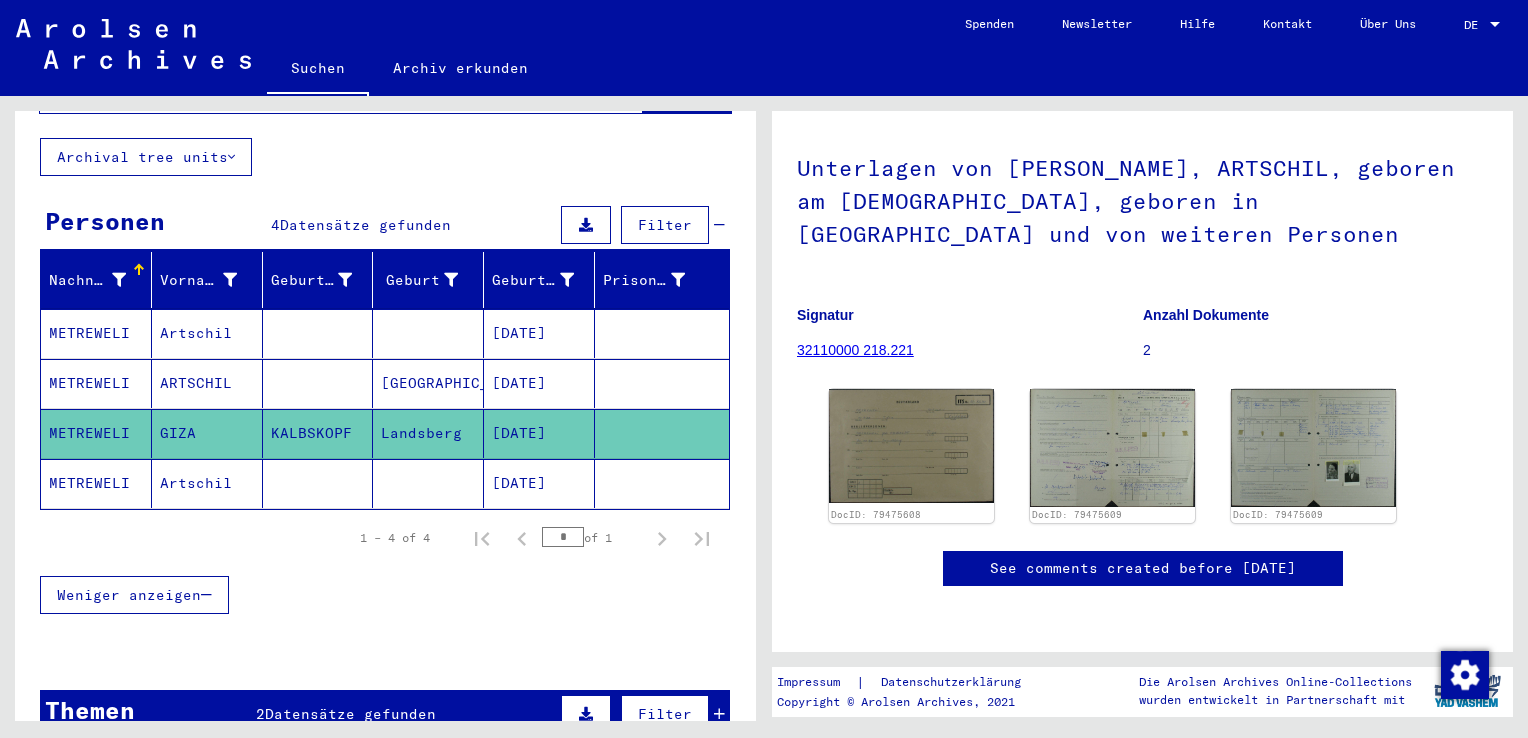 click on "Artschil" 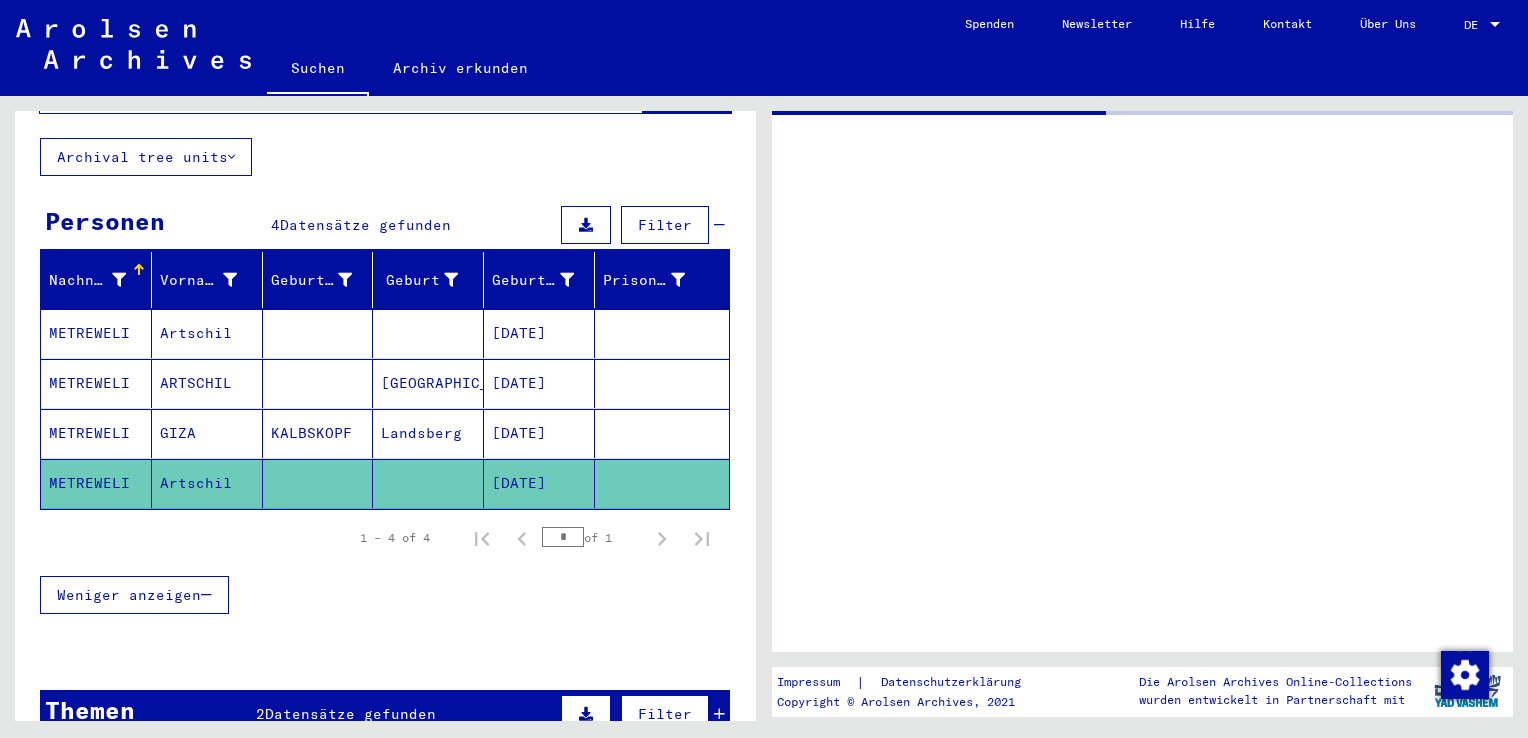 scroll, scrollTop: 0, scrollLeft: 0, axis: both 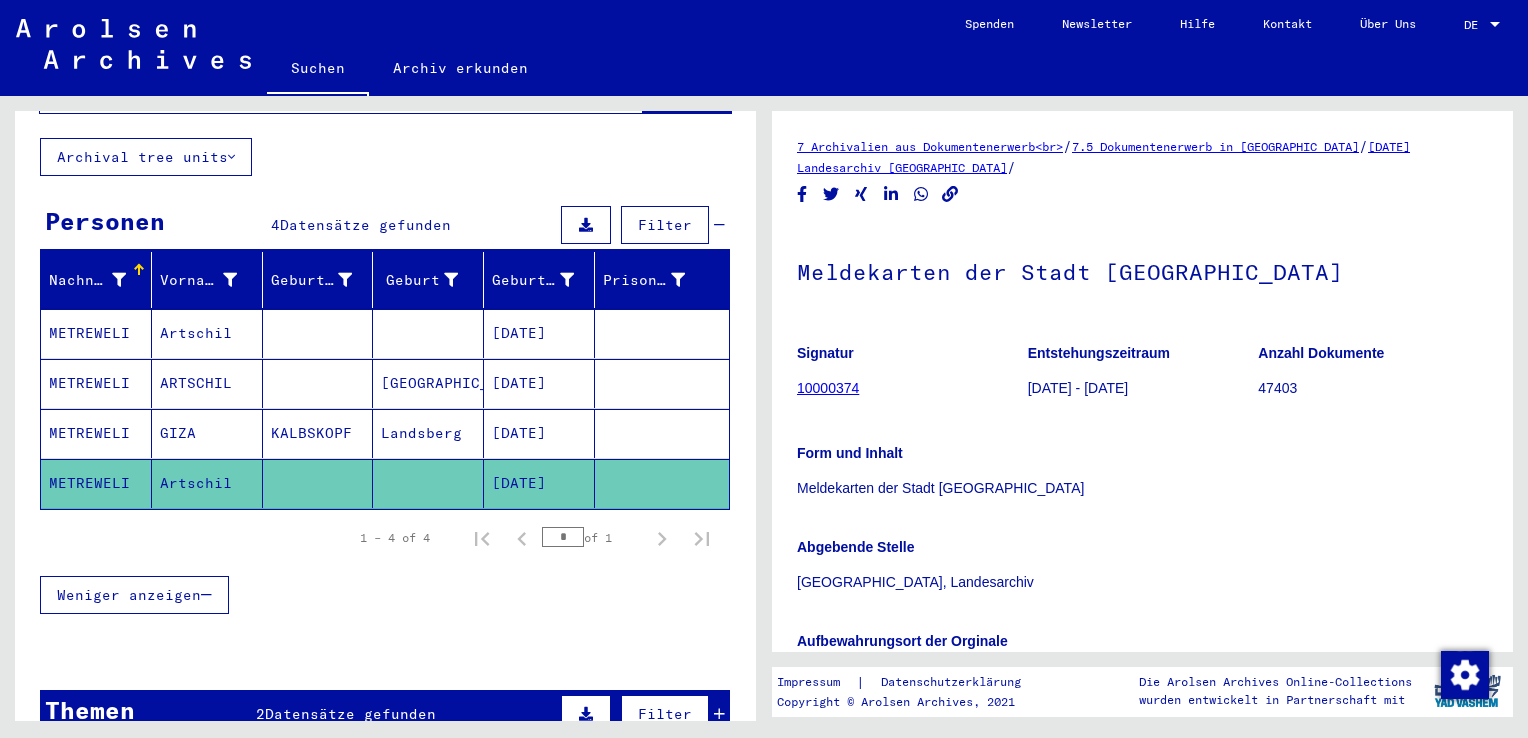 click on "Weniger anzeigen" at bounding box center (385, 595) 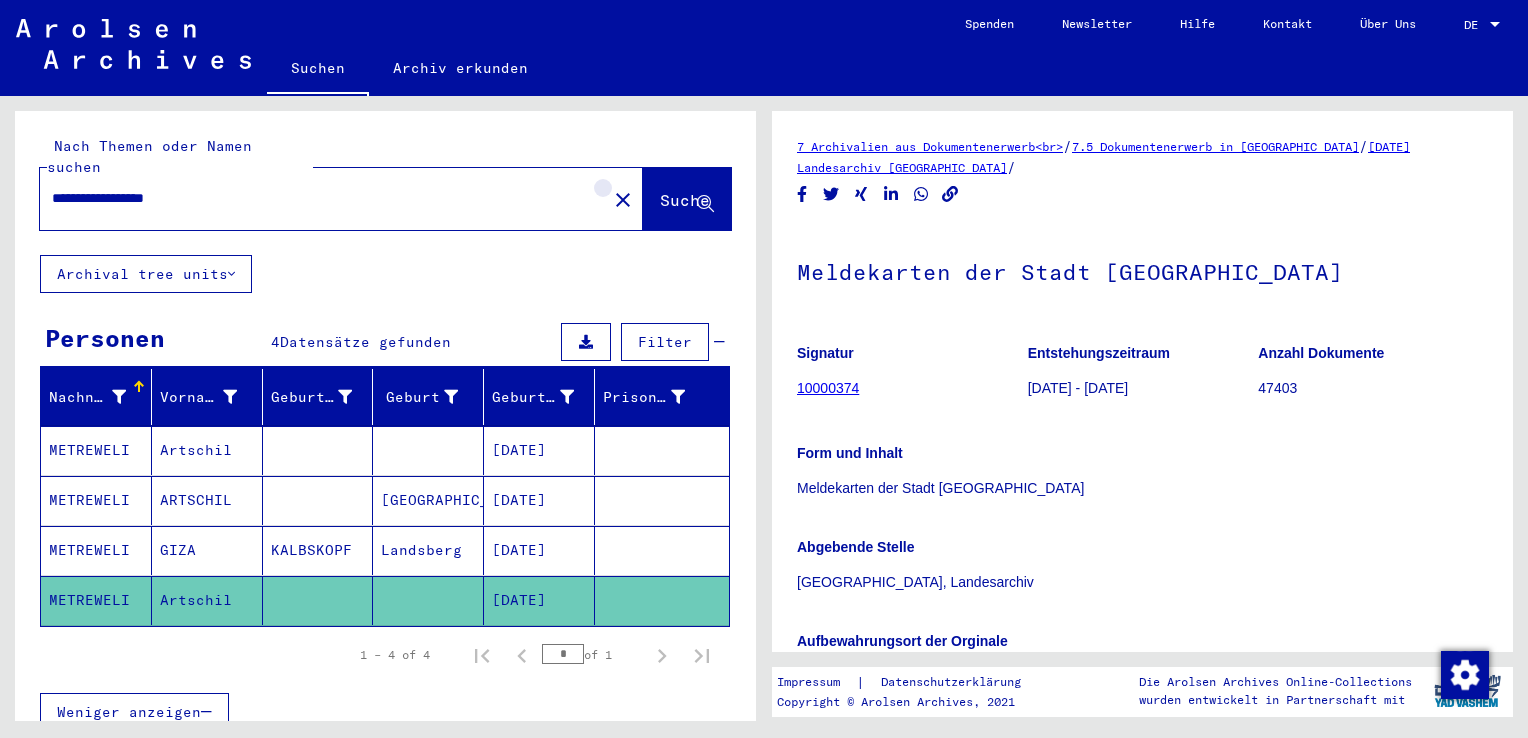 click on "close" 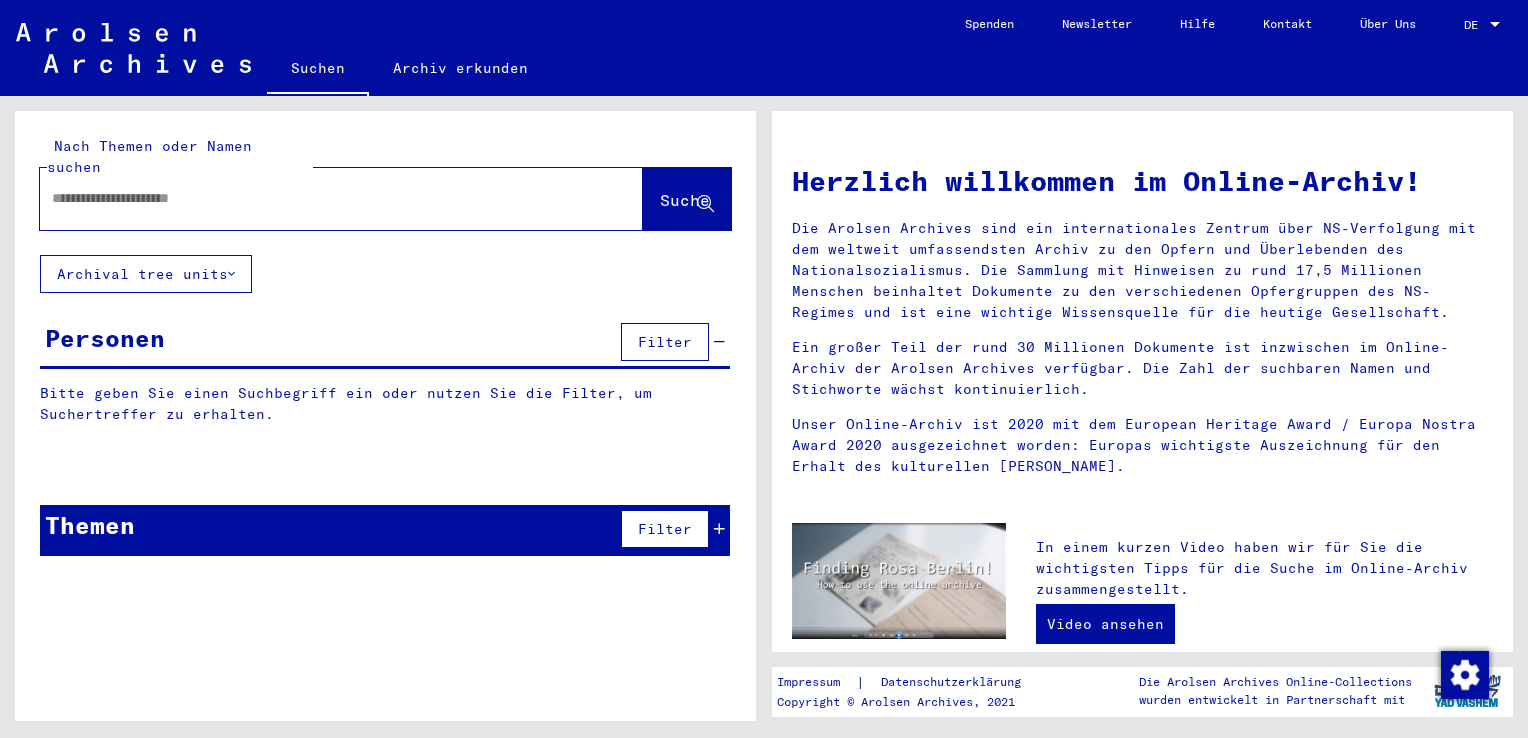 click at bounding box center (317, 198) 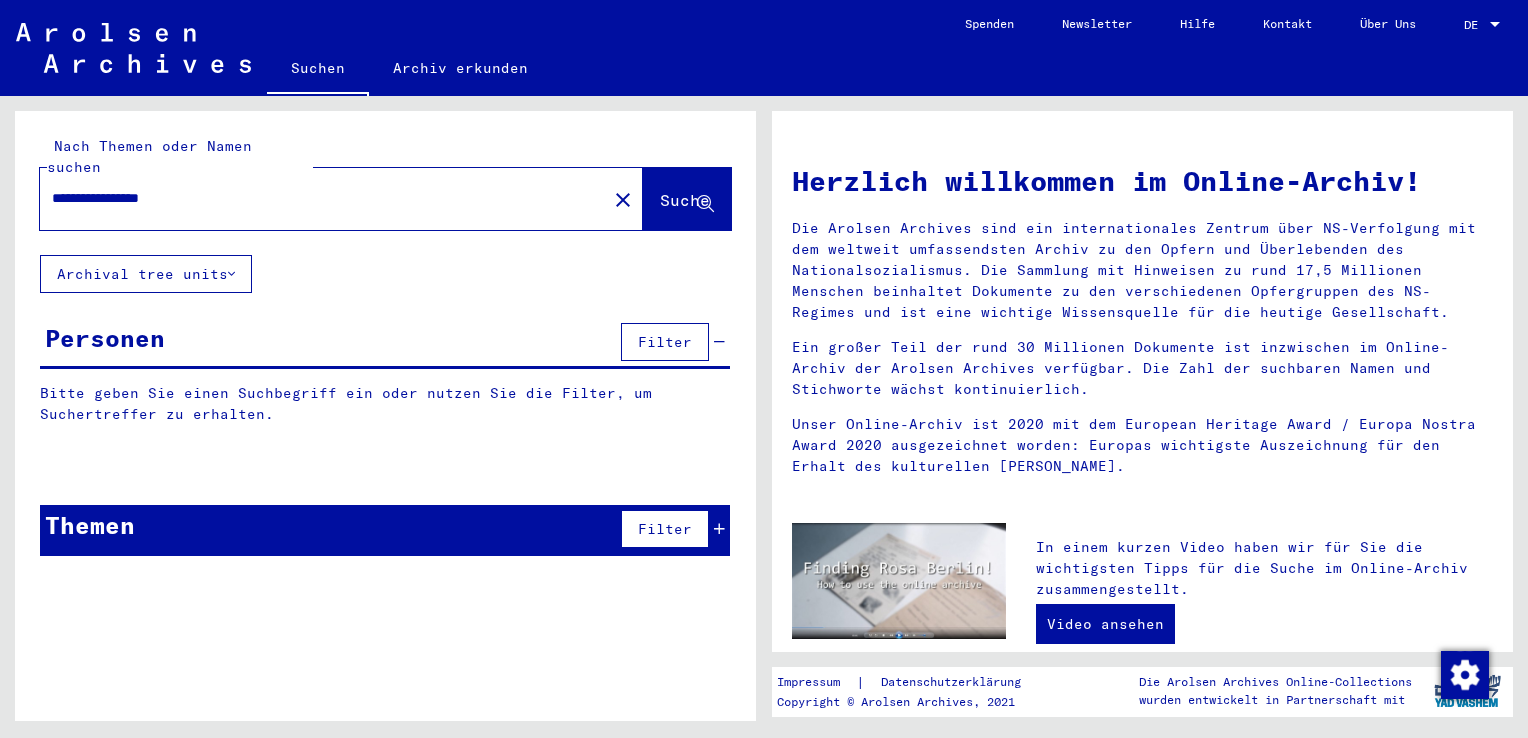 type on "**********" 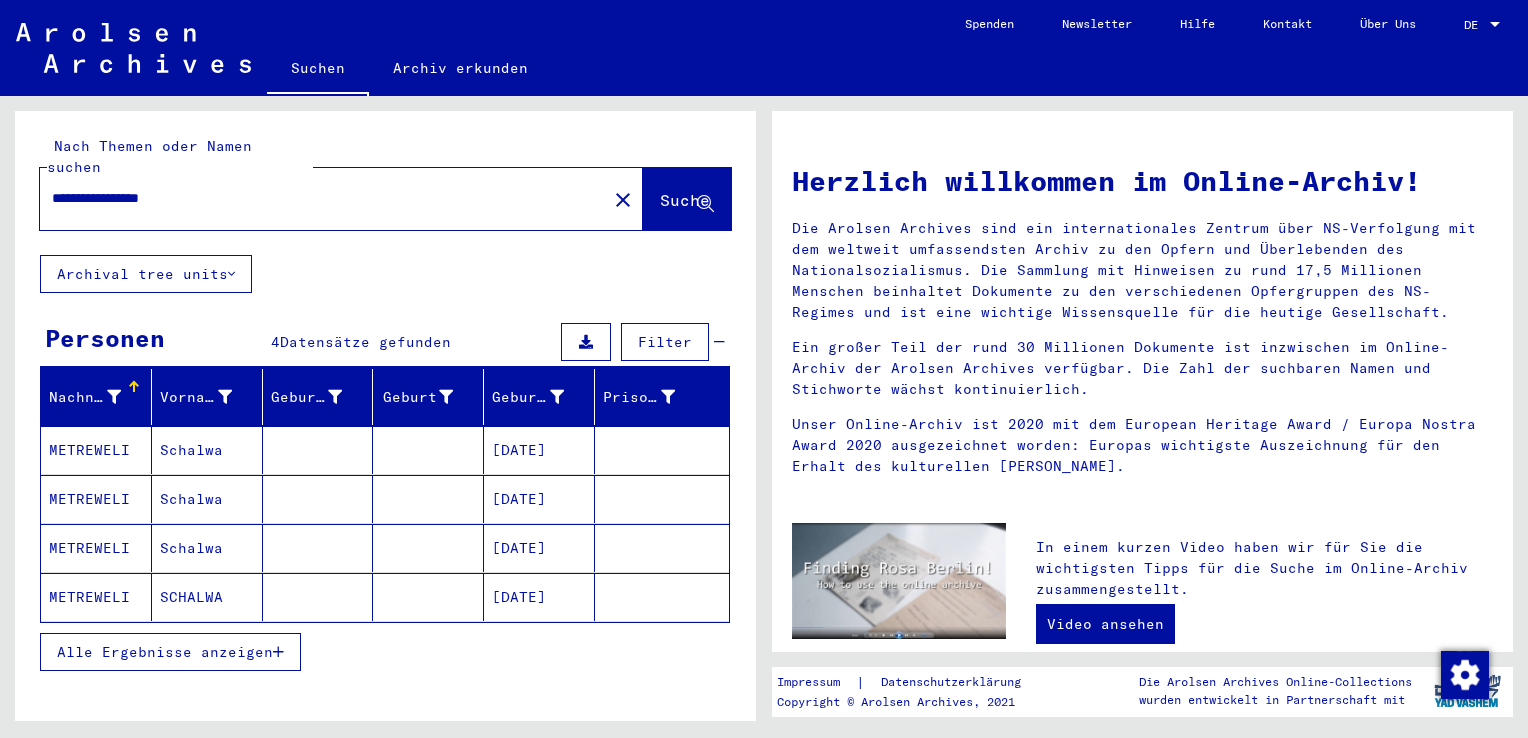 click on "Schalwa" at bounding box center [207, 499] 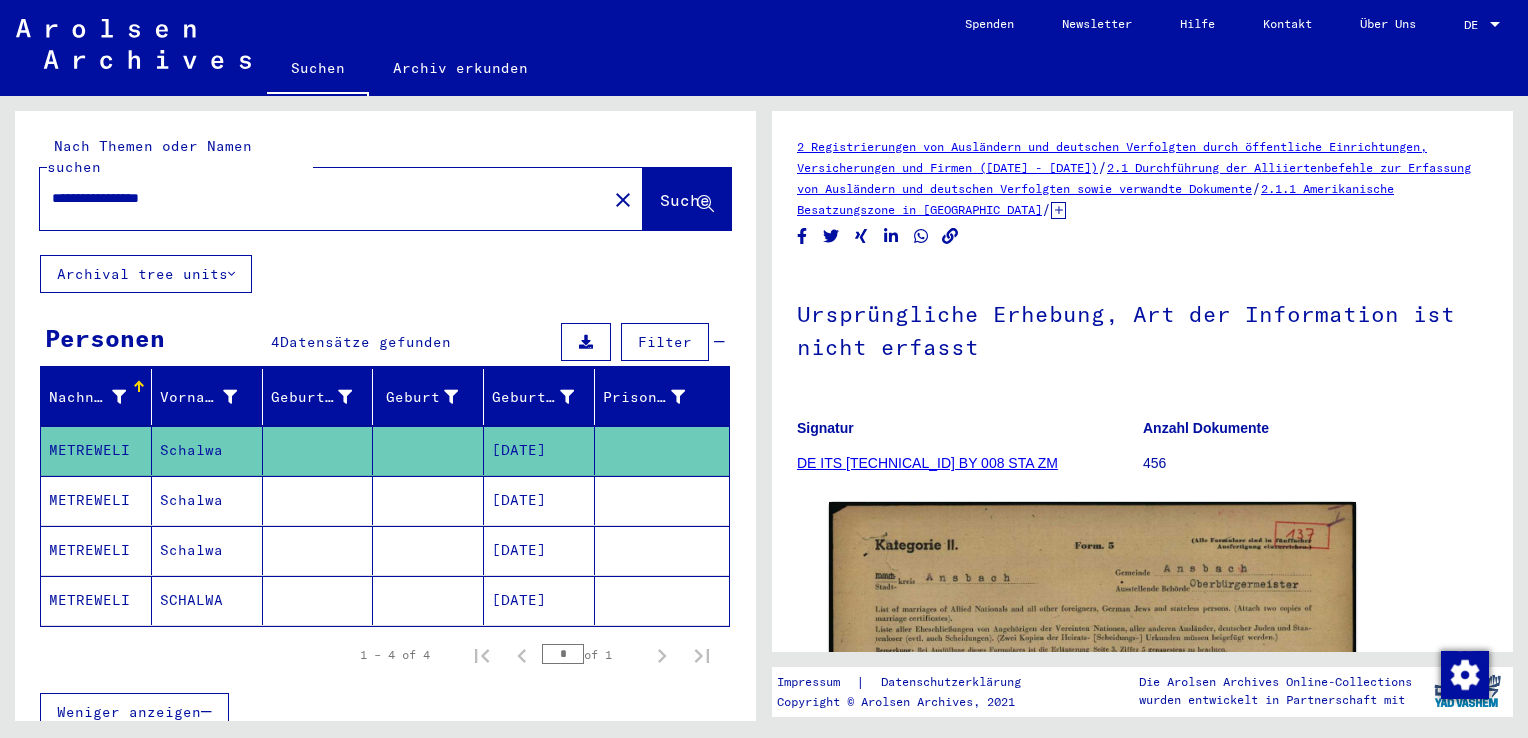 scroll, scrollTop: 0, scrollLeft: 0, axis: both 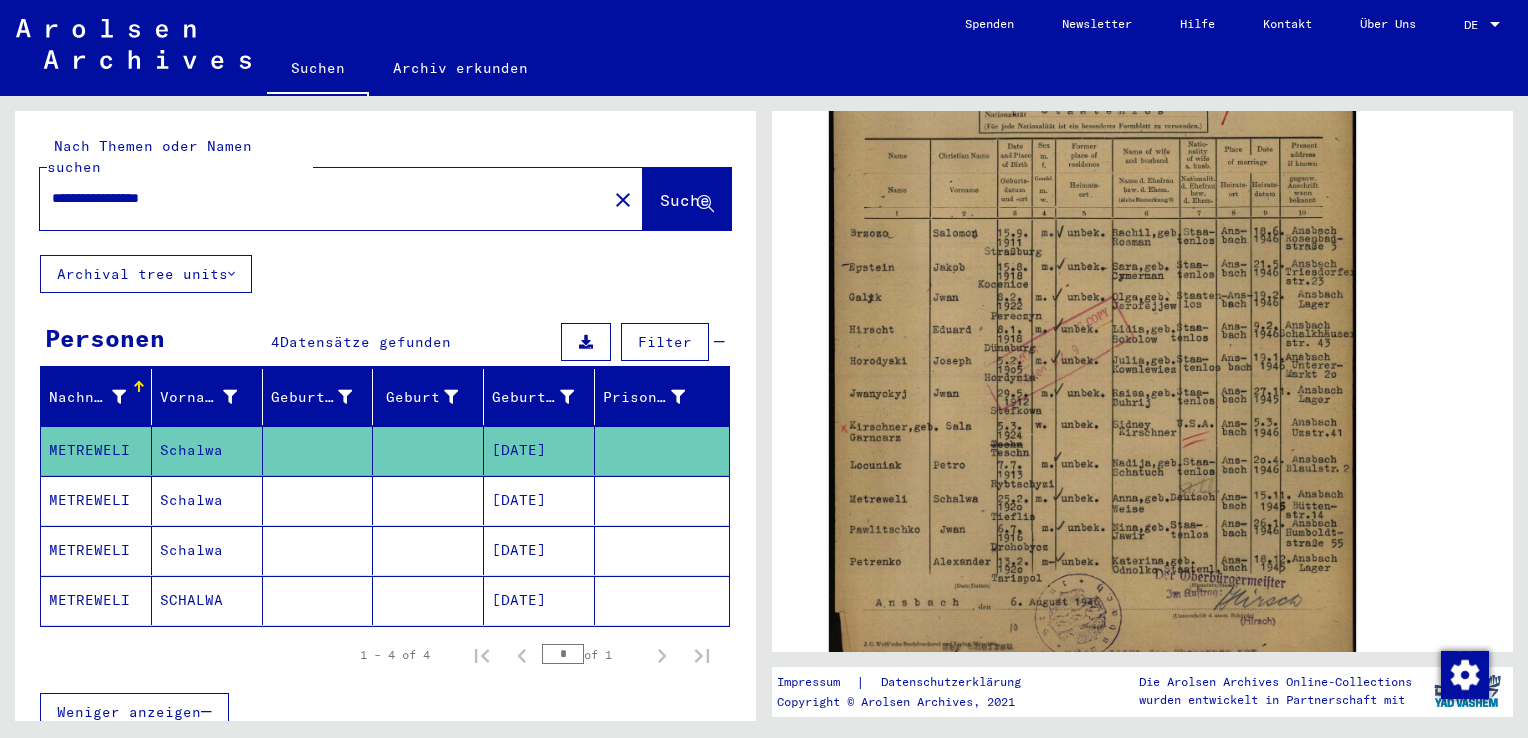 click on "Schalwa" at bounding box center (207, 550) 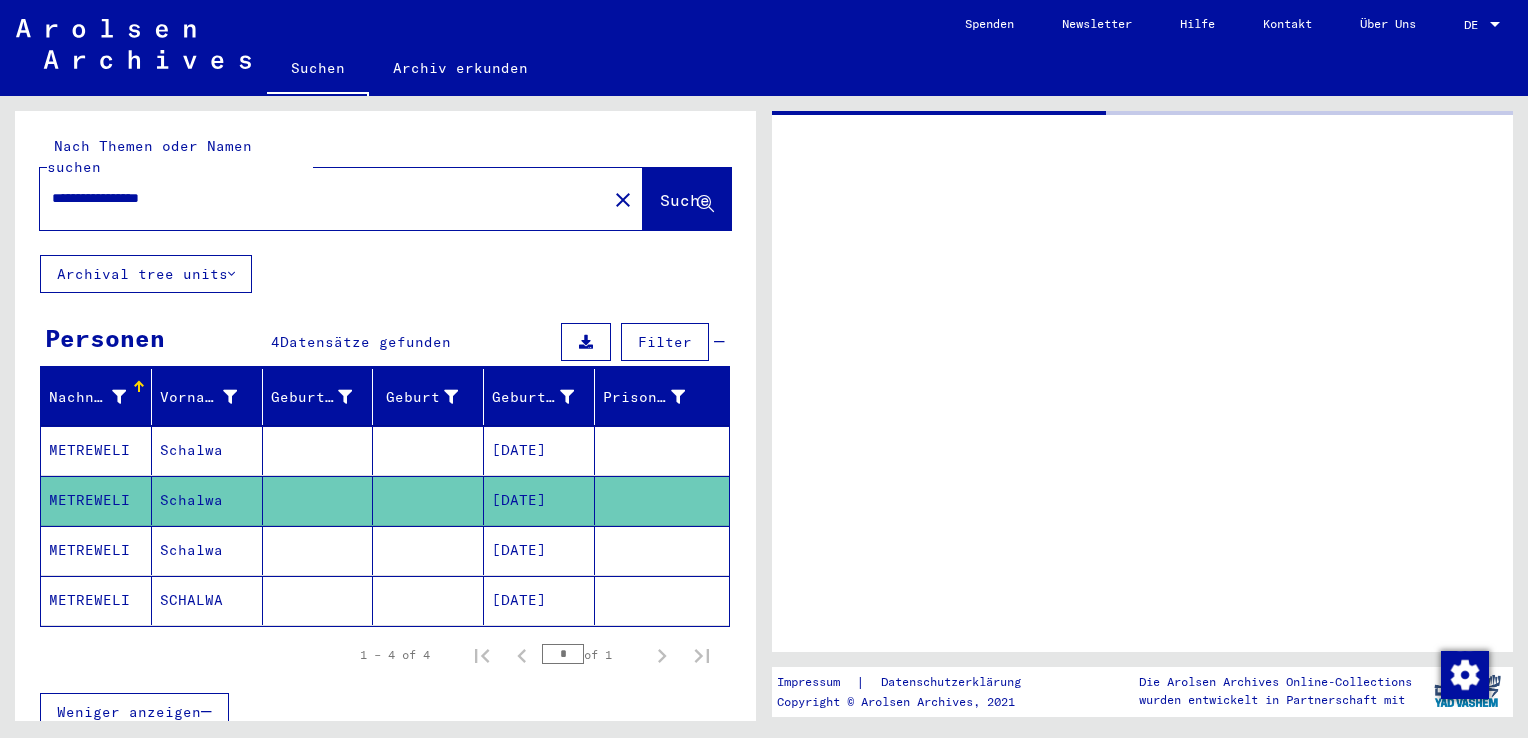 scroll, scrollTop: 0, scrollLeft: 0, axis: both 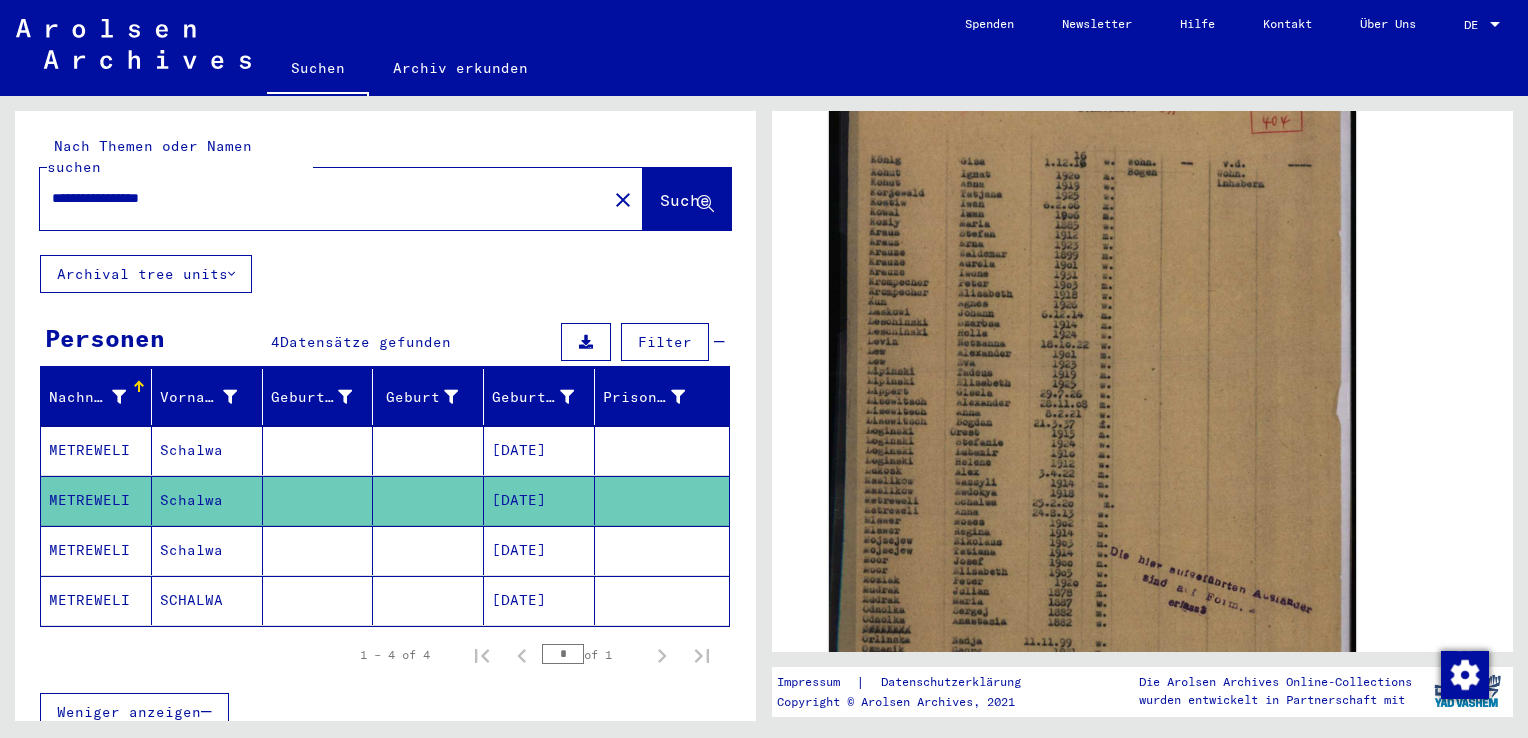 click on "Schalwa" at bounding box center (207, 600) 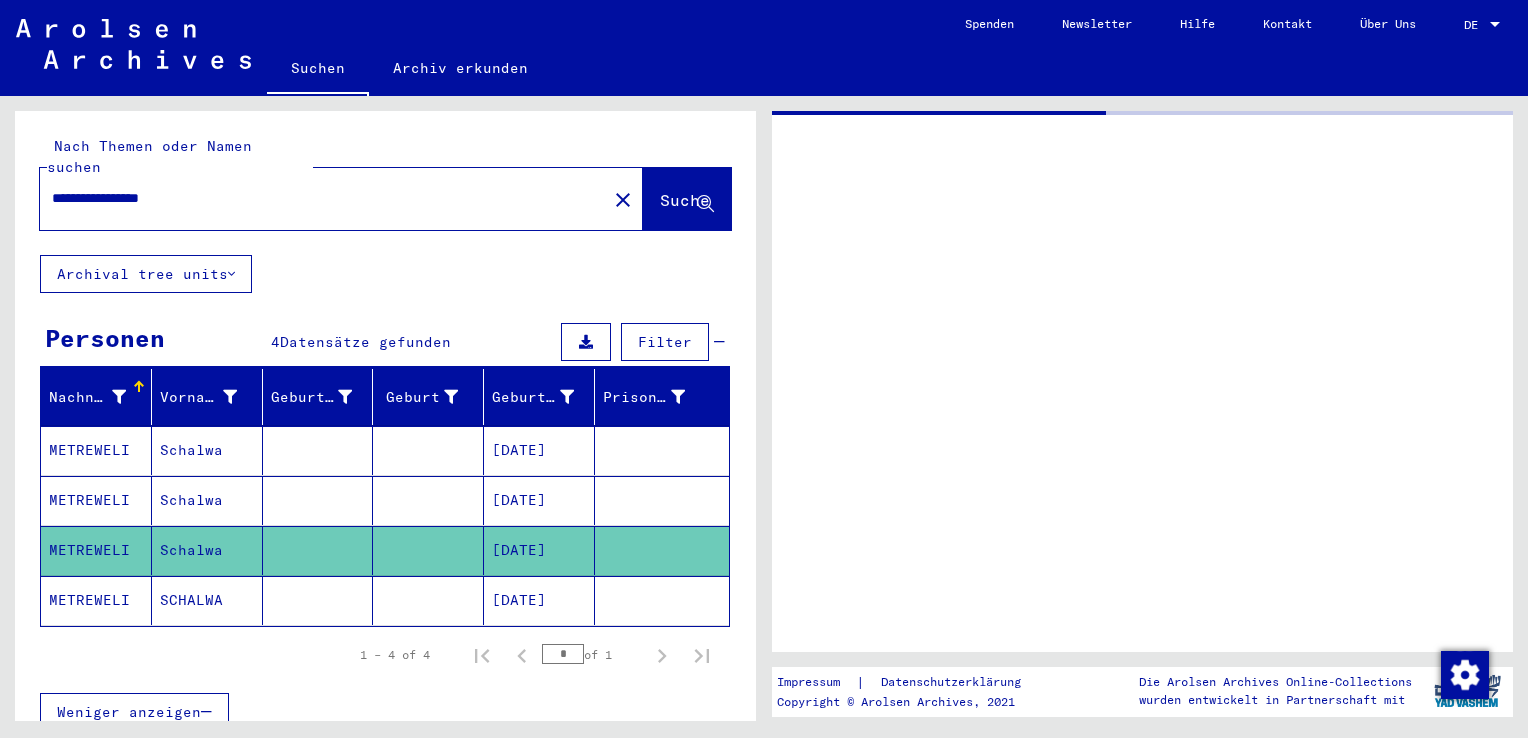 scroll, scrollTop: 0, scrollLeft: 0, axis: both 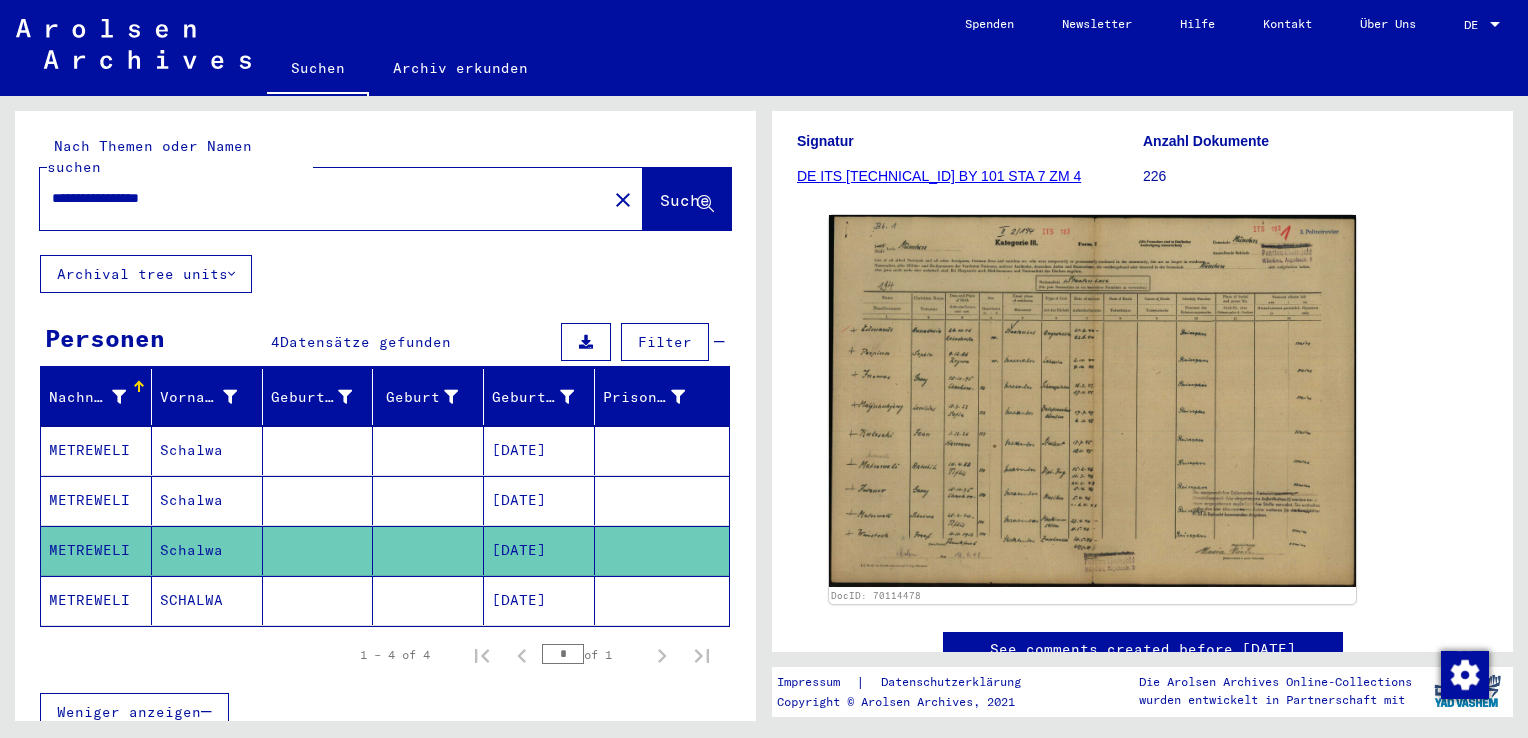 click on "SCHALWA" 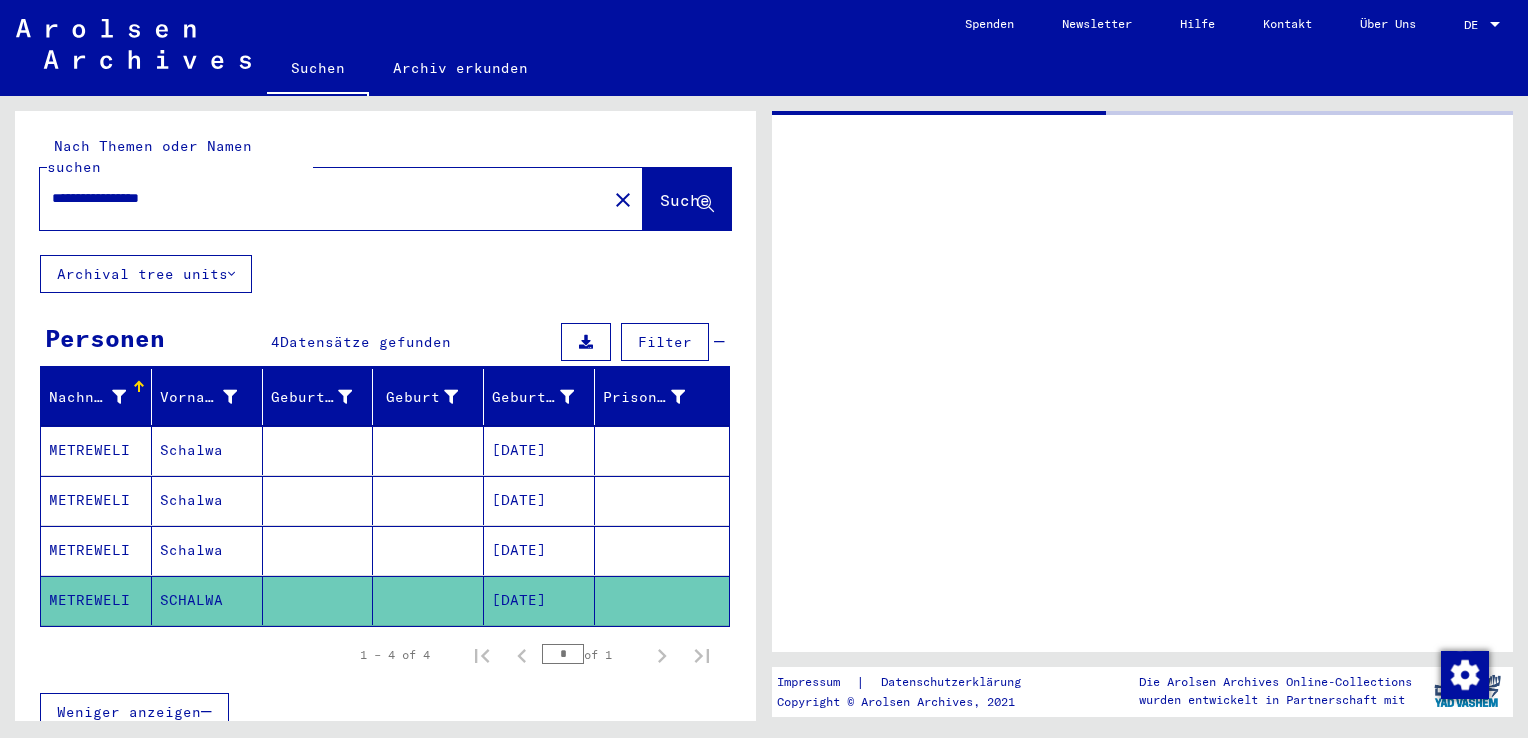 scroll, scrollTop: 0, scrollLeft: 0, axis: both 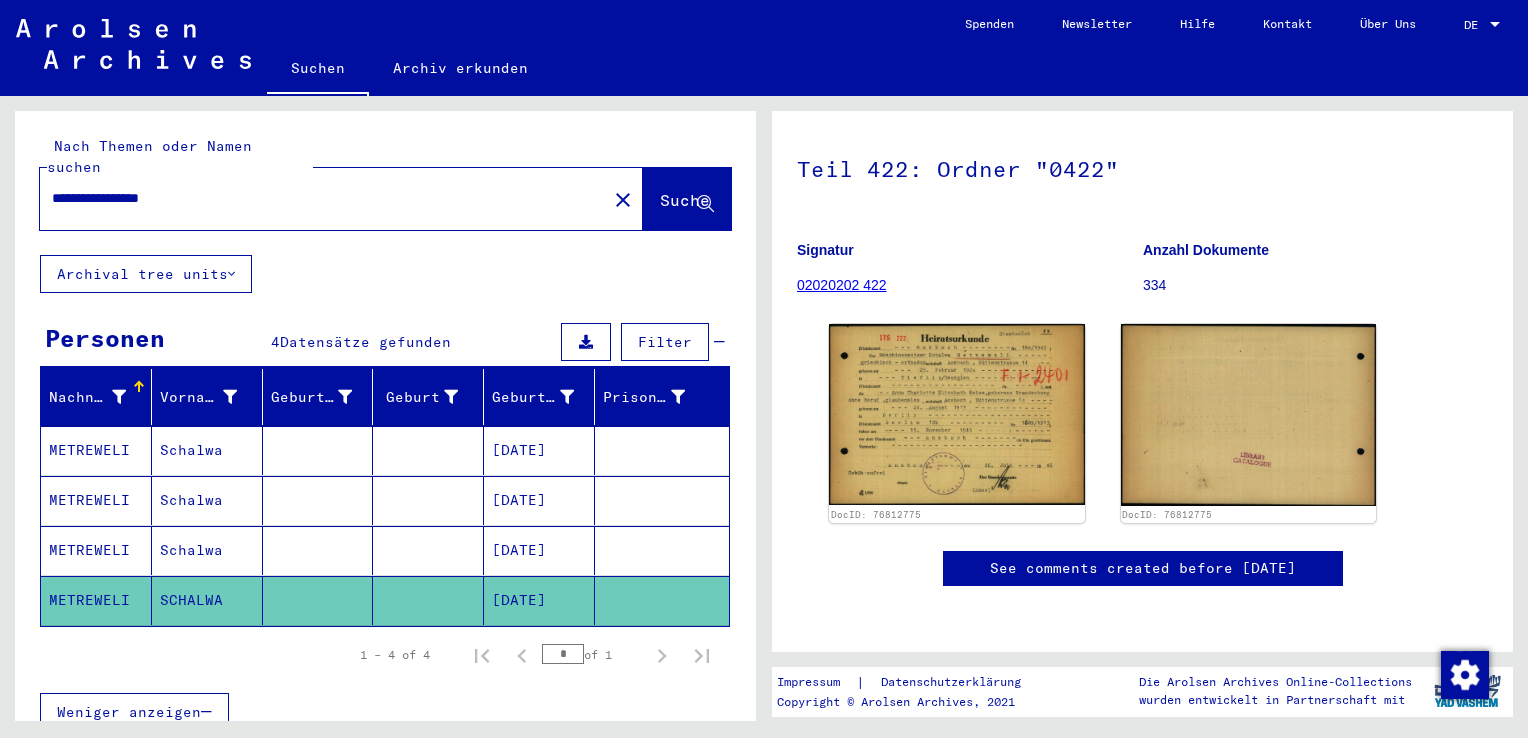 click on "**********" 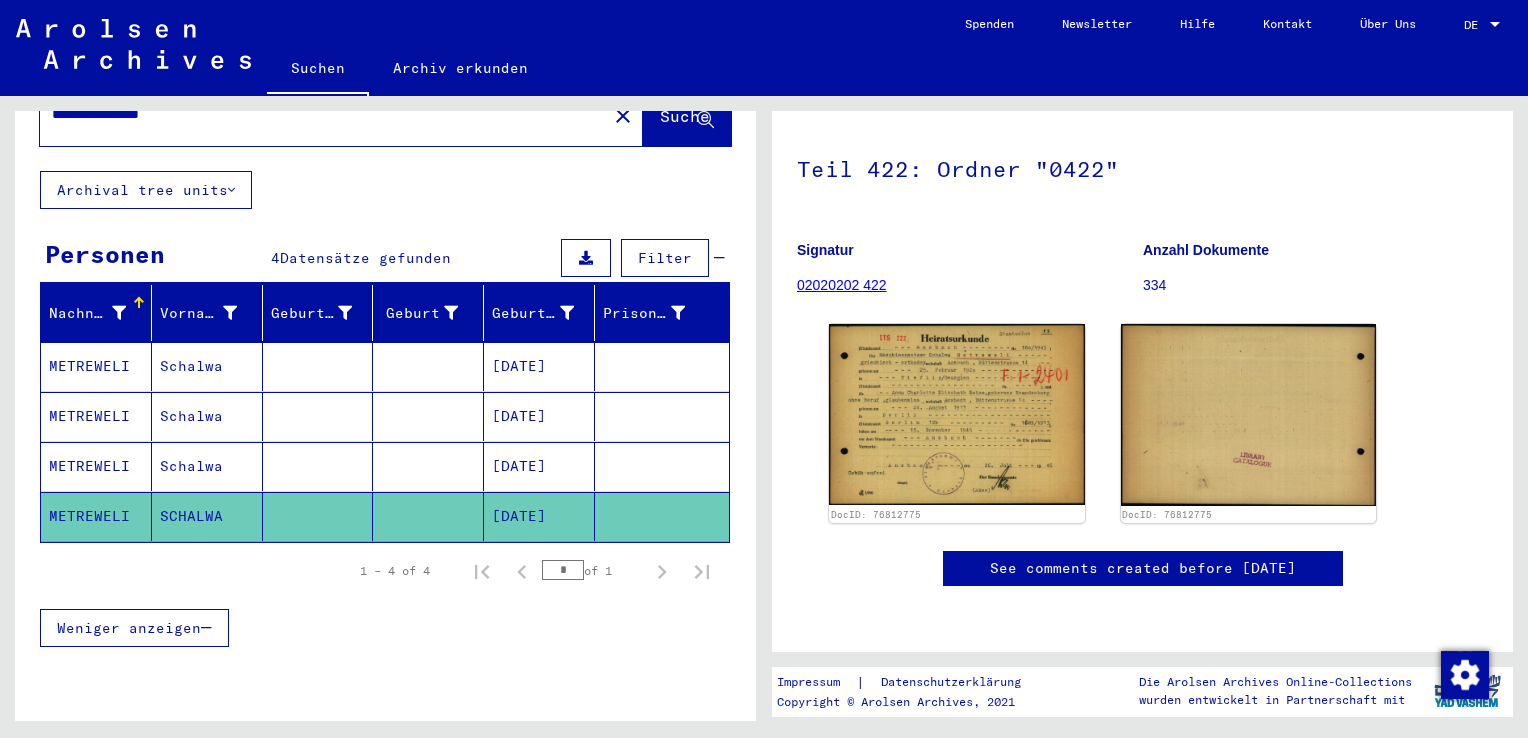 scroll, scrollTop: 57, scrollLeft: 0, axis: vertical 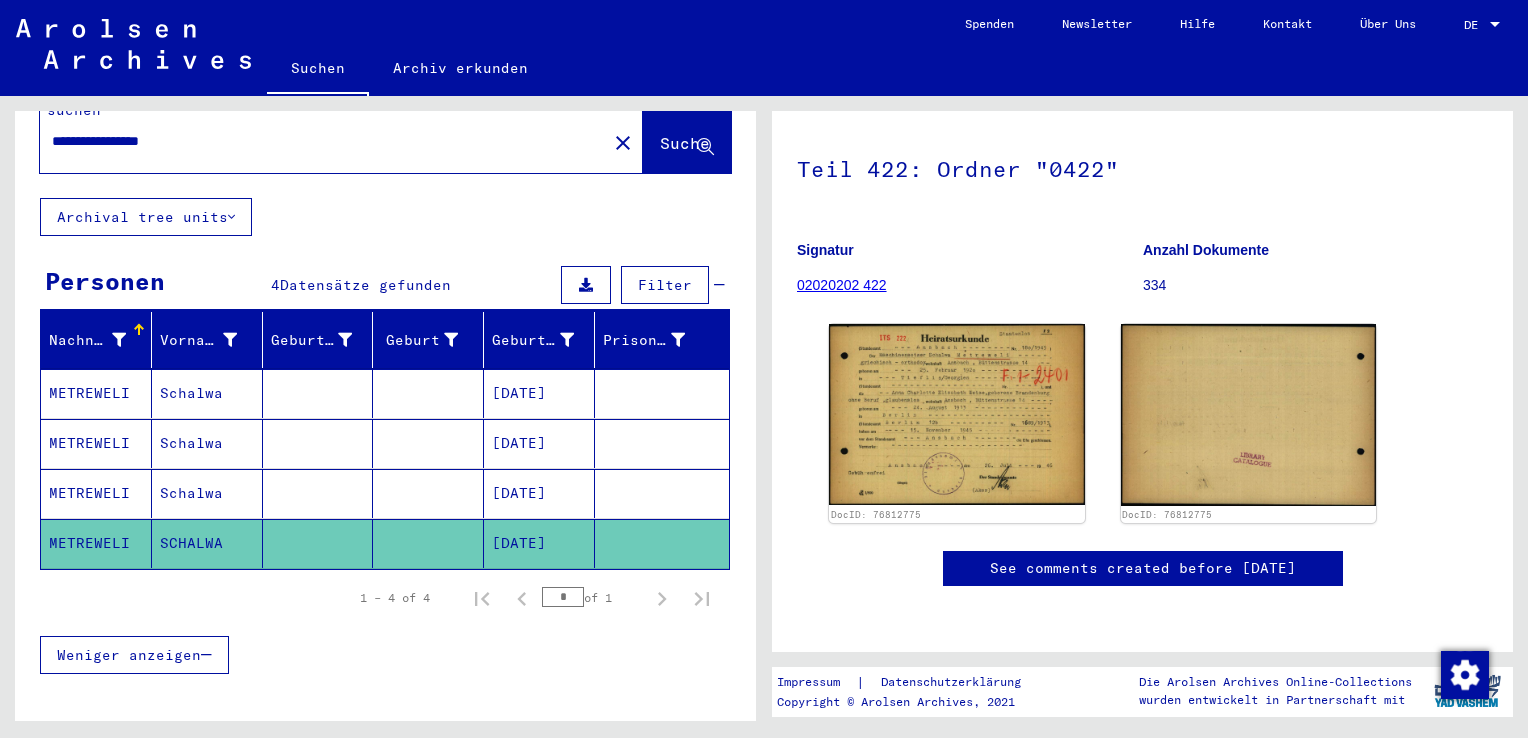 click on "Schalwa" at bounding box center [207, 543] 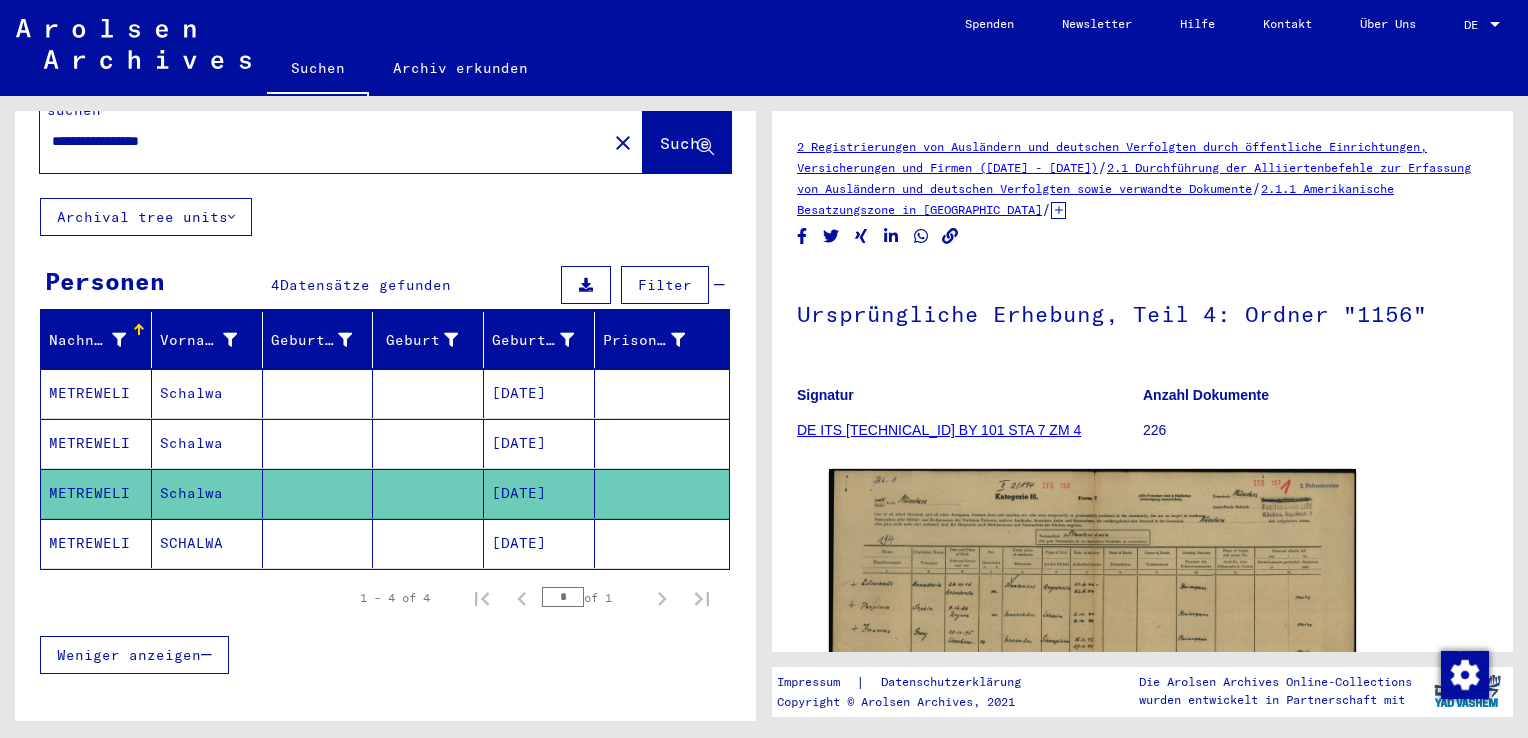 scroll, scrollTop: 0, scrollLeft: 0, axis: both 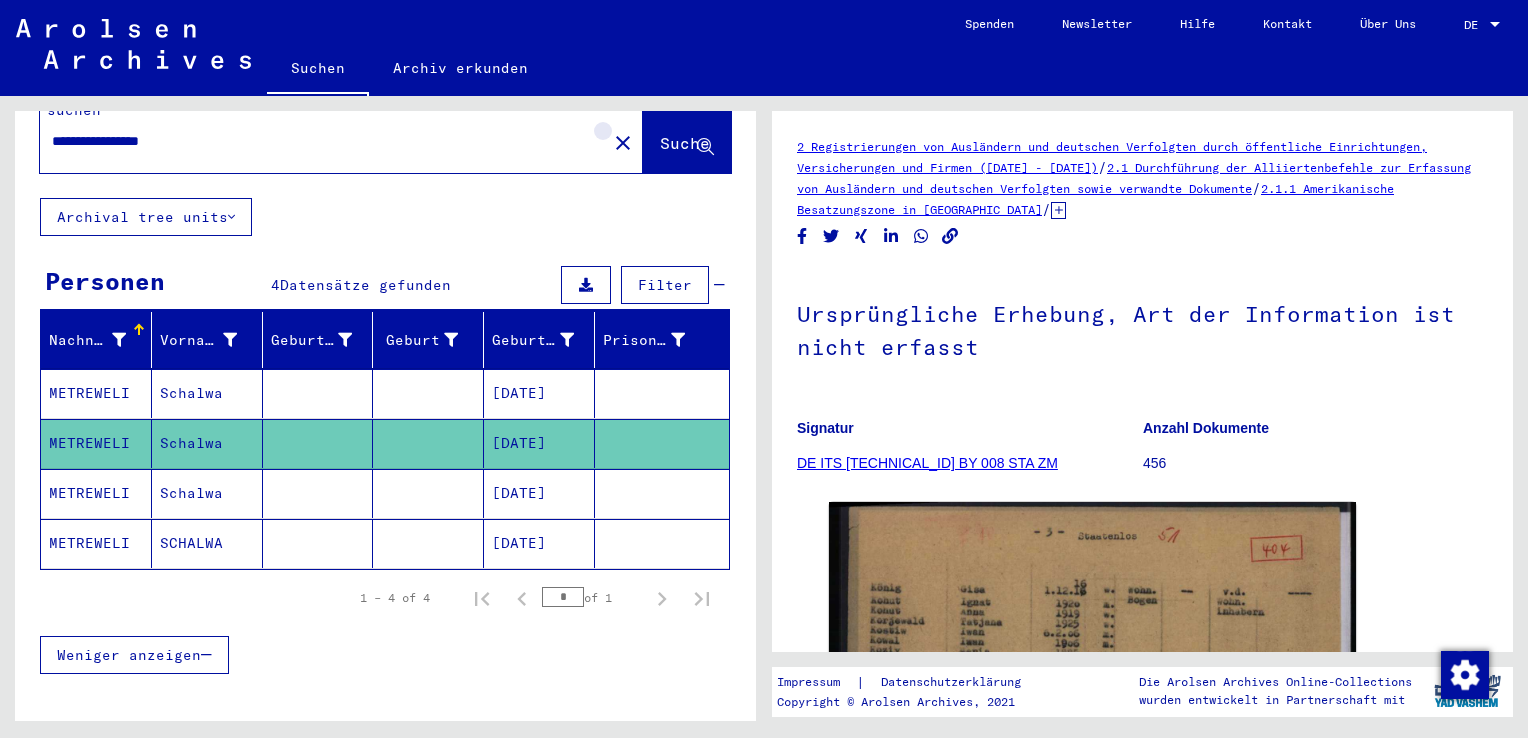 click on "close" 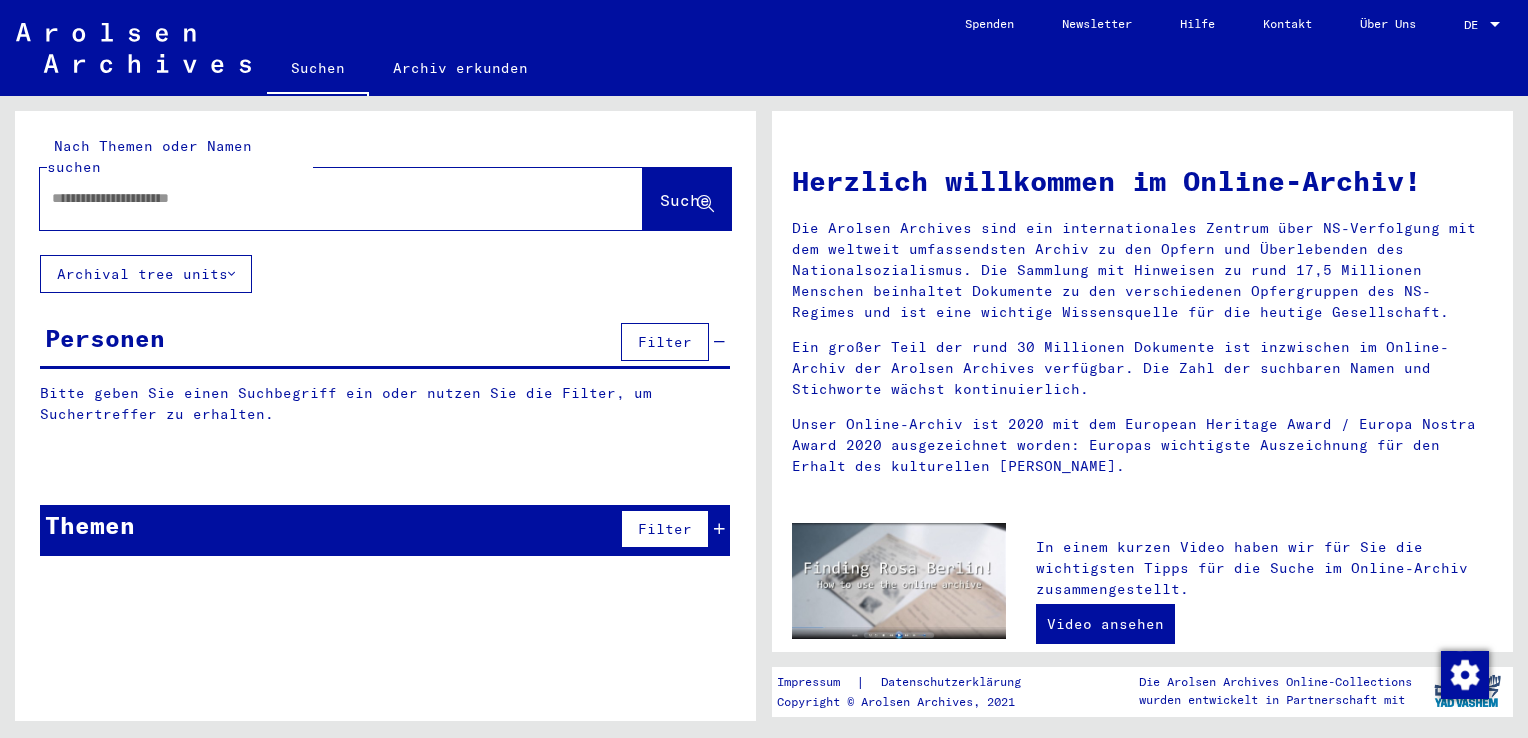 scroll, scrollTop: 0, scrollLeft: 0, axis: both 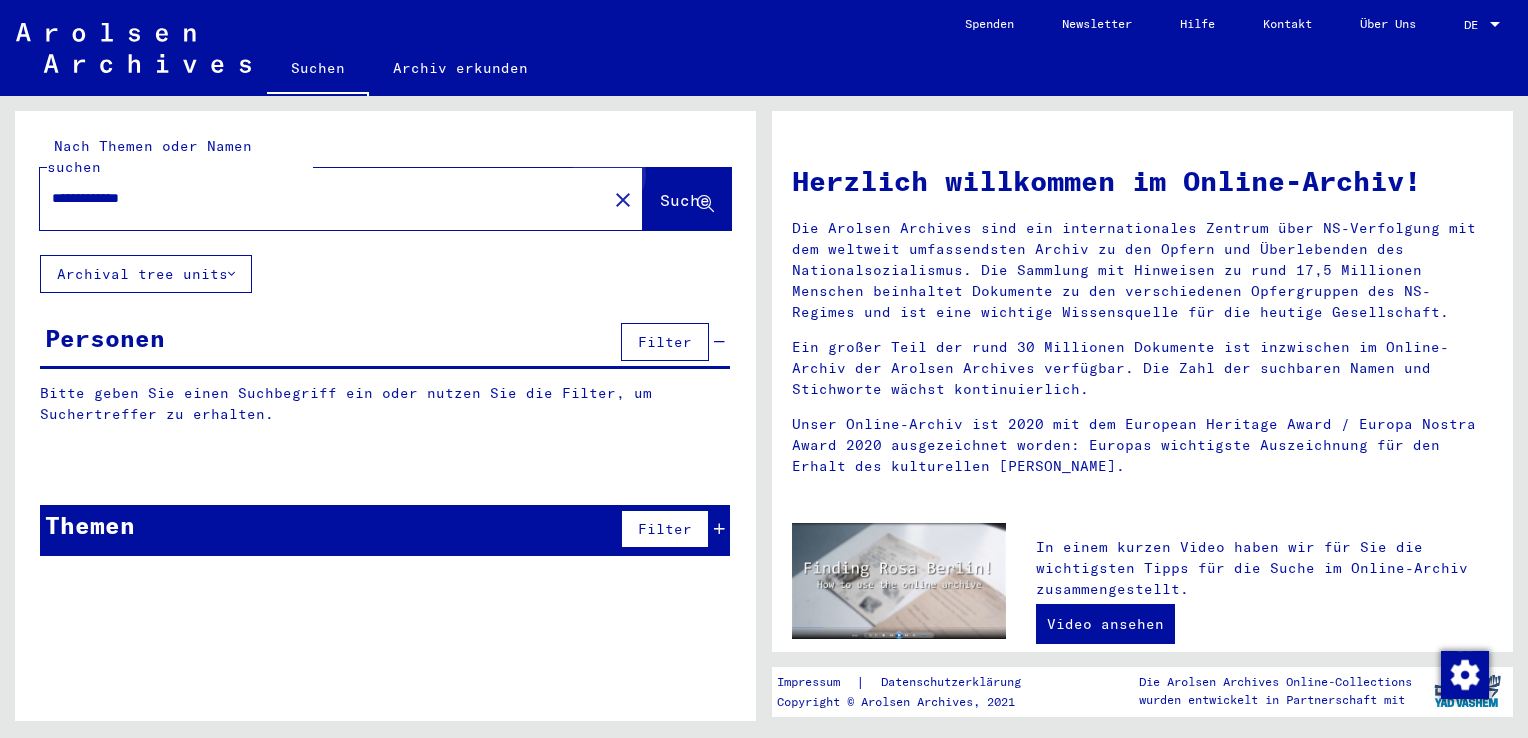 click on "Suche" 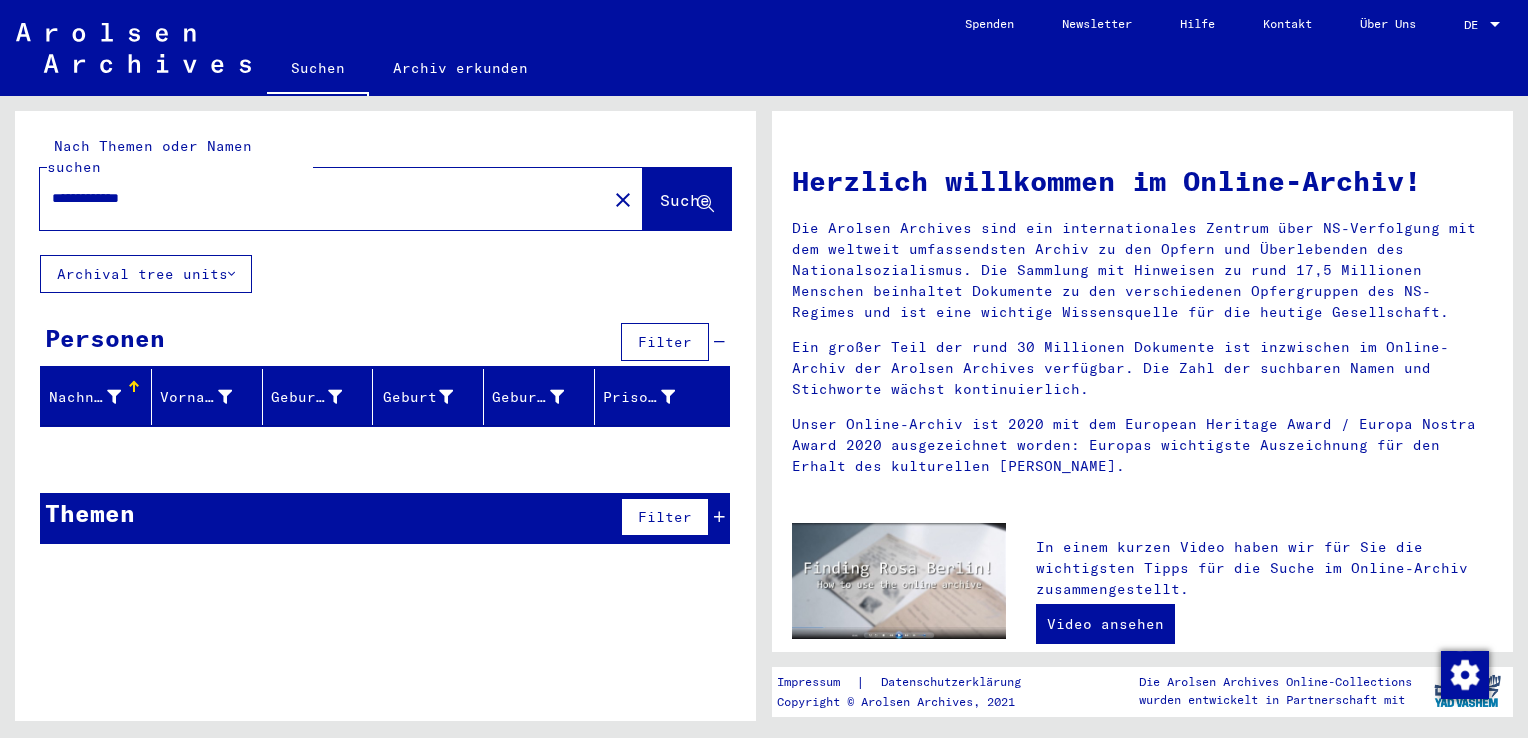 click on "**********" at bounding box center (317, 198) 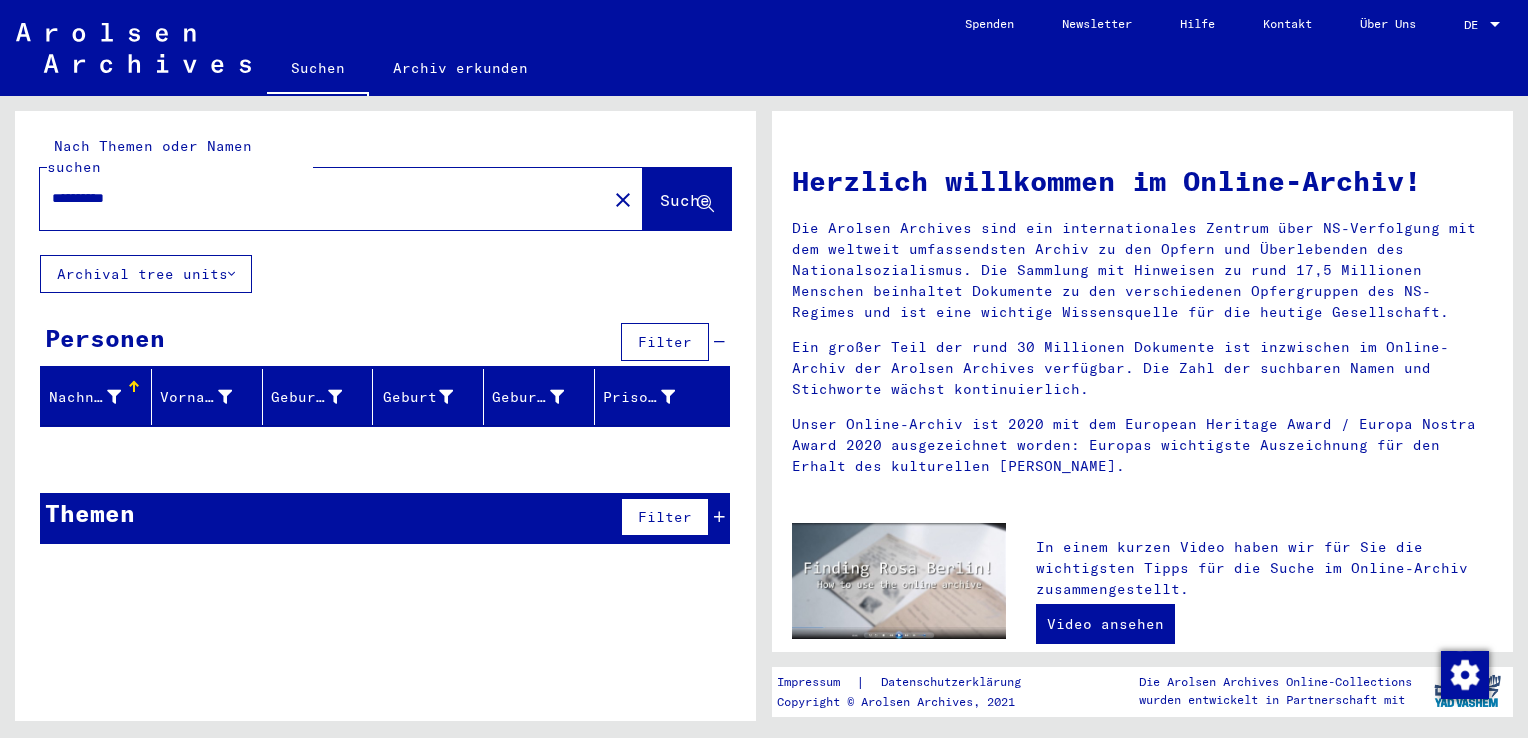 type on "*********" 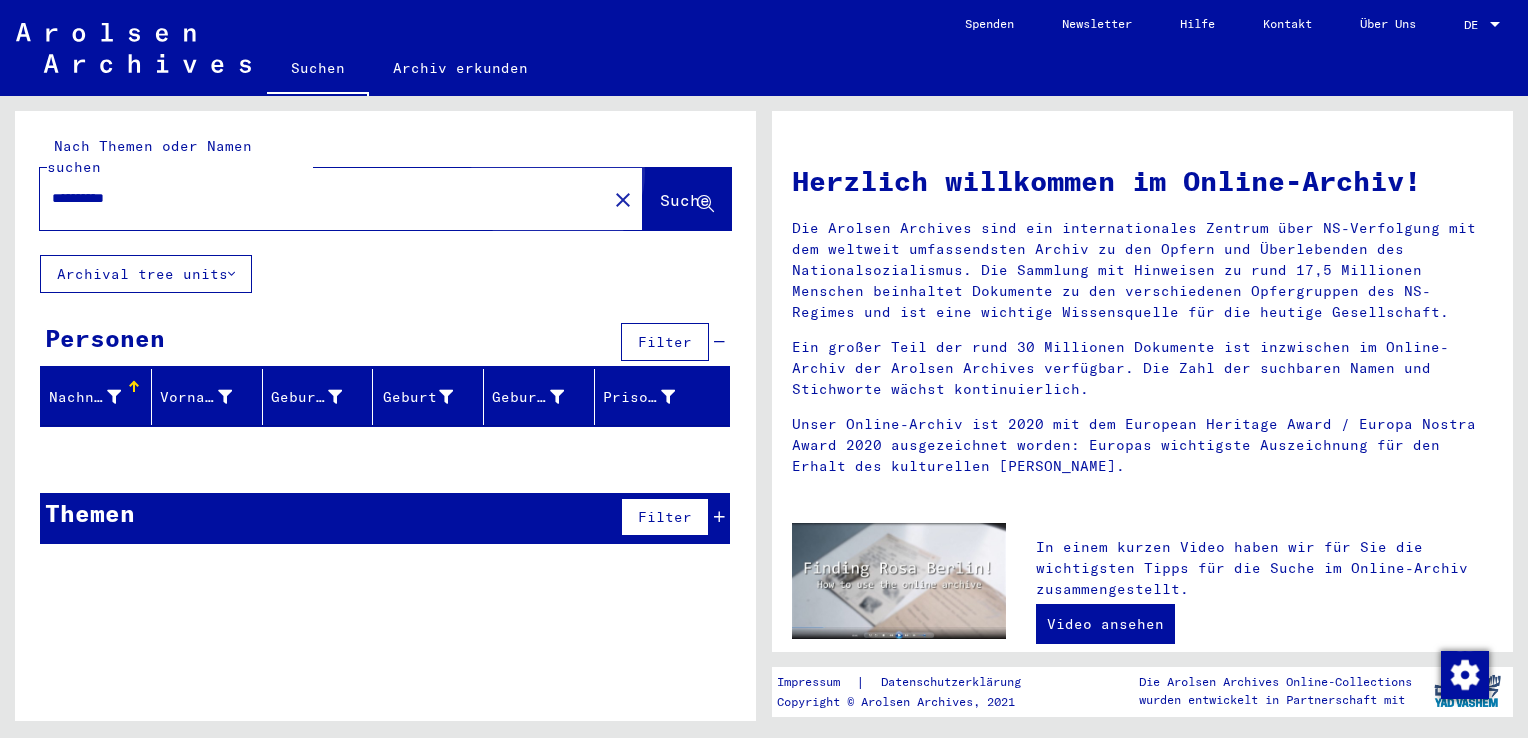 click on "Suche" 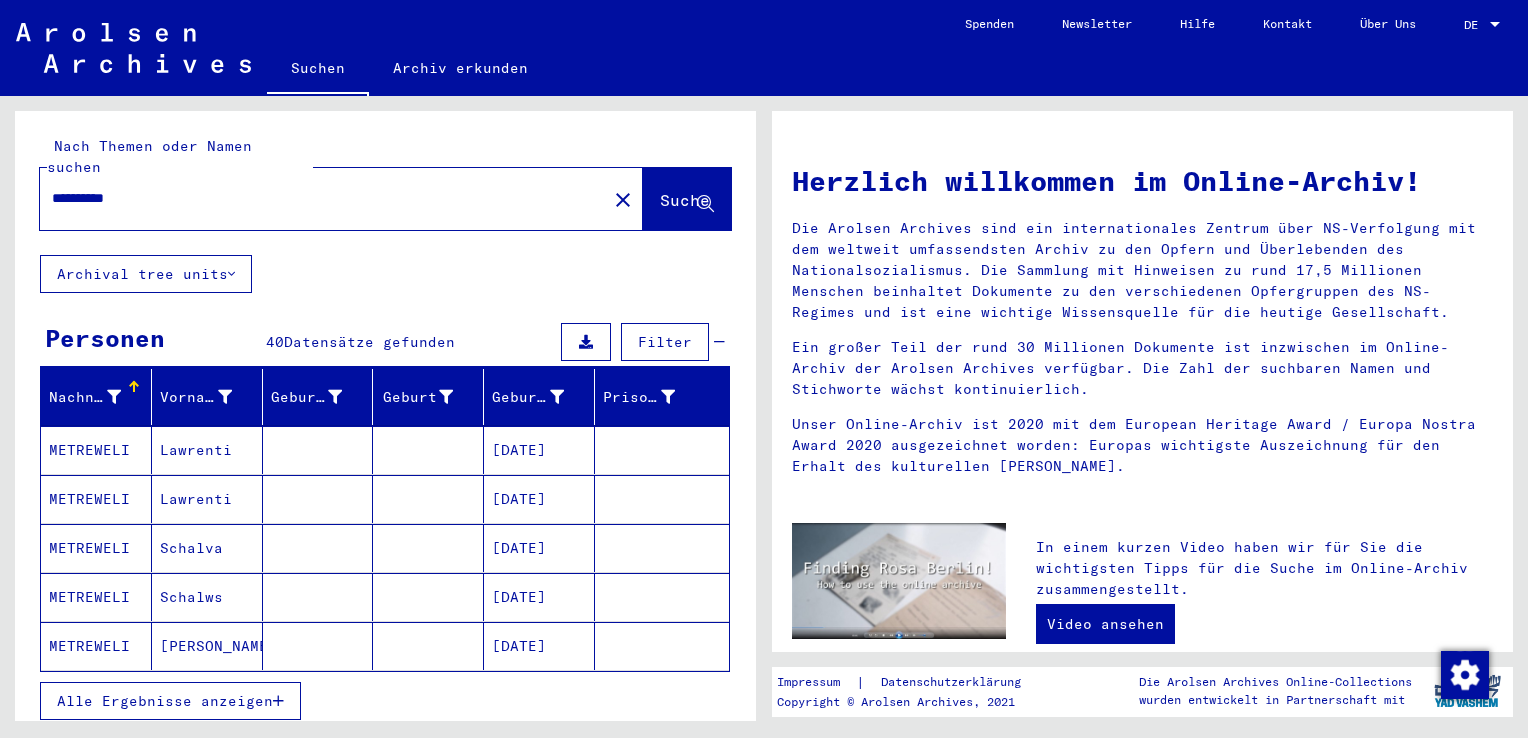 scroll, scrollTop: 92, scrollLeft: 0, axis: vertical 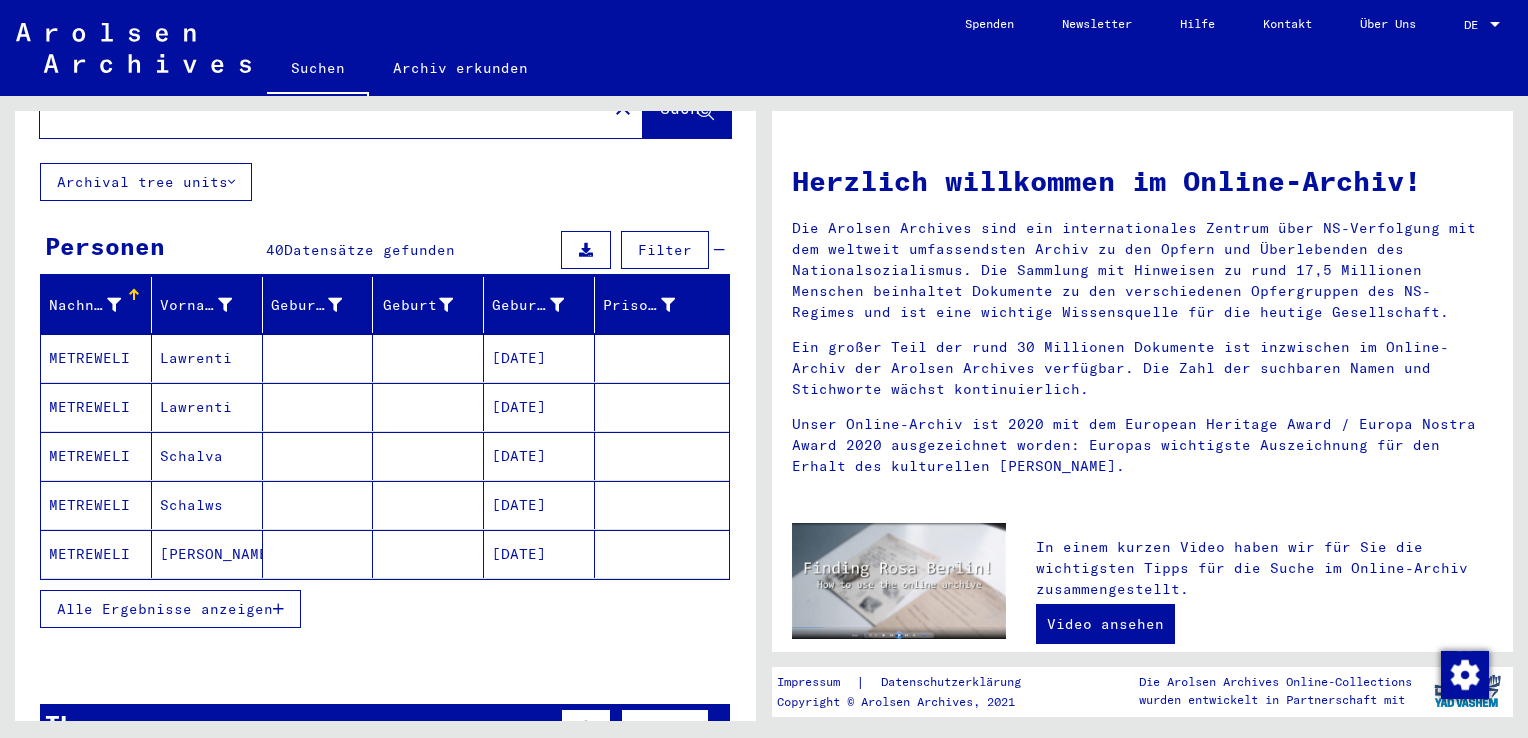 click on "Alle Ergebnisse anzeigen" at bounding box center (170, 609) 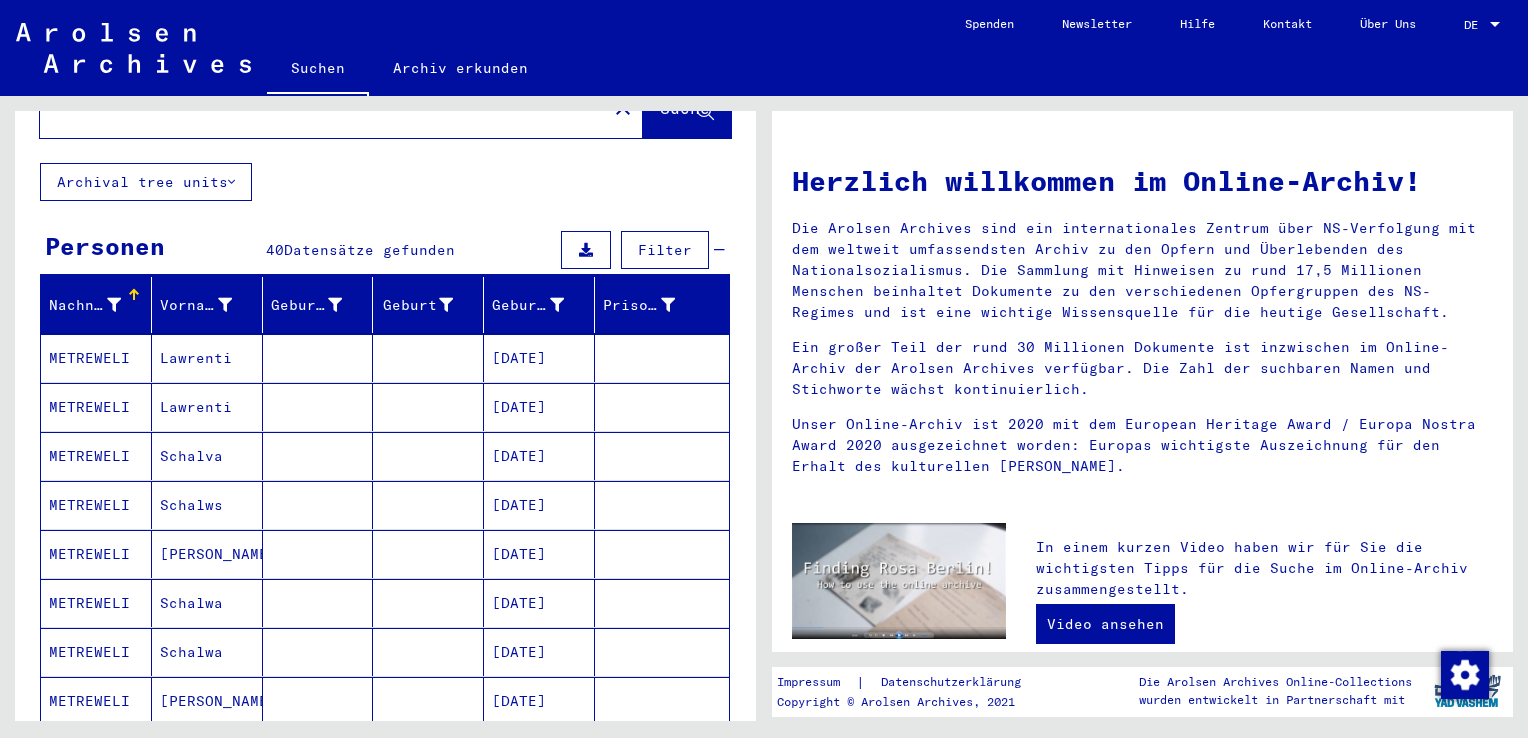 click on "Schalva" at bounding box center (207, 505) 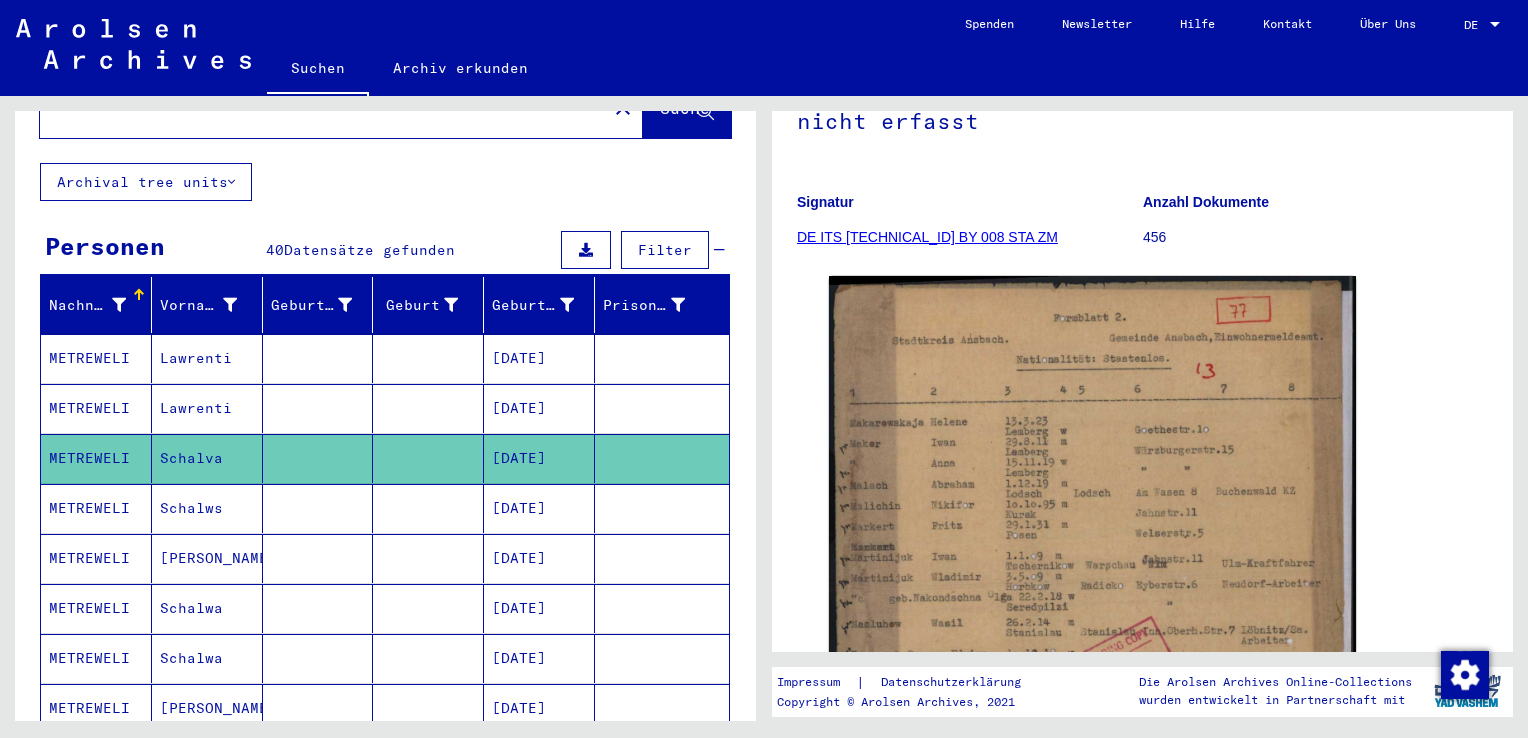 scroll, scrollTop: 260, scrollLeft: 0, axis: vertical 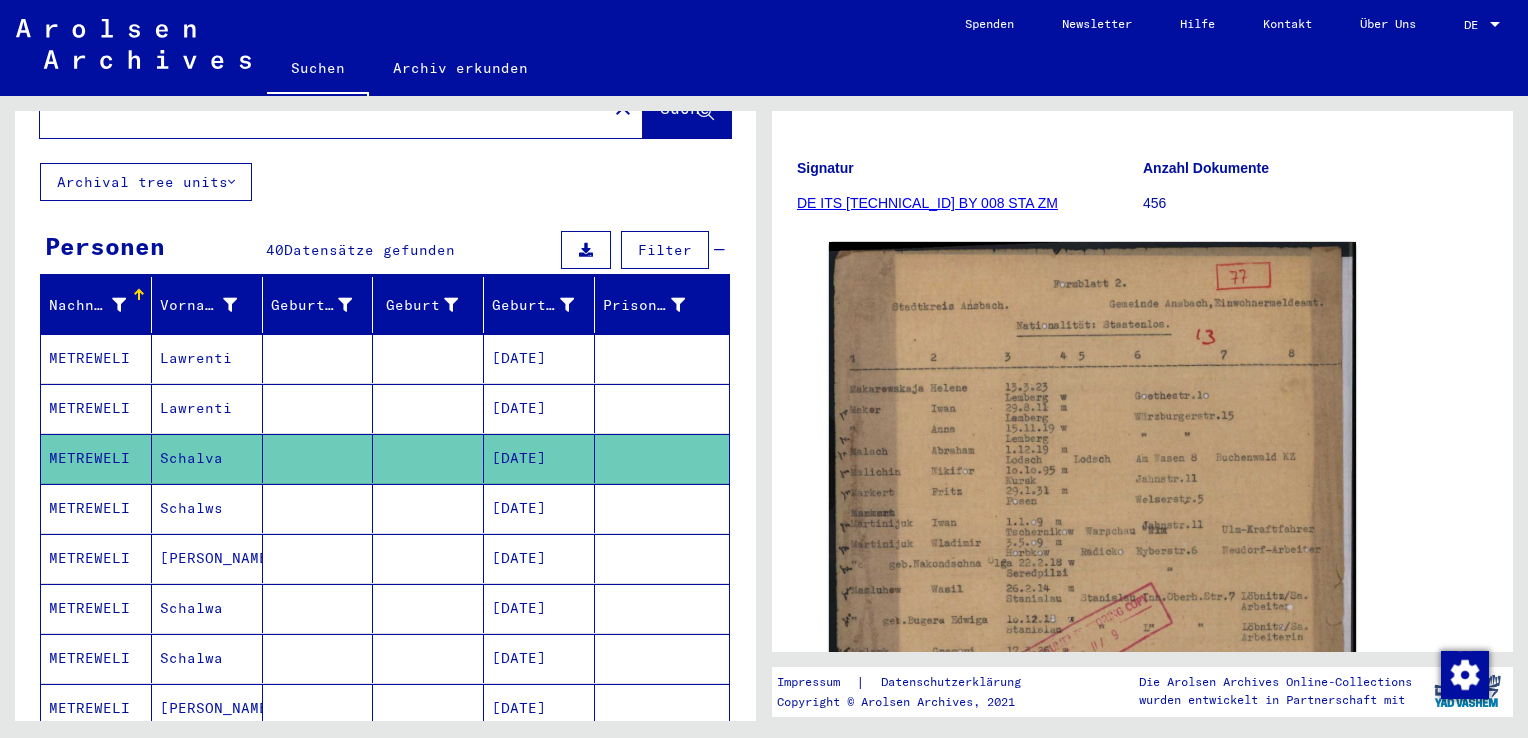 click on "Schalws" at bounding box center (207, 558) 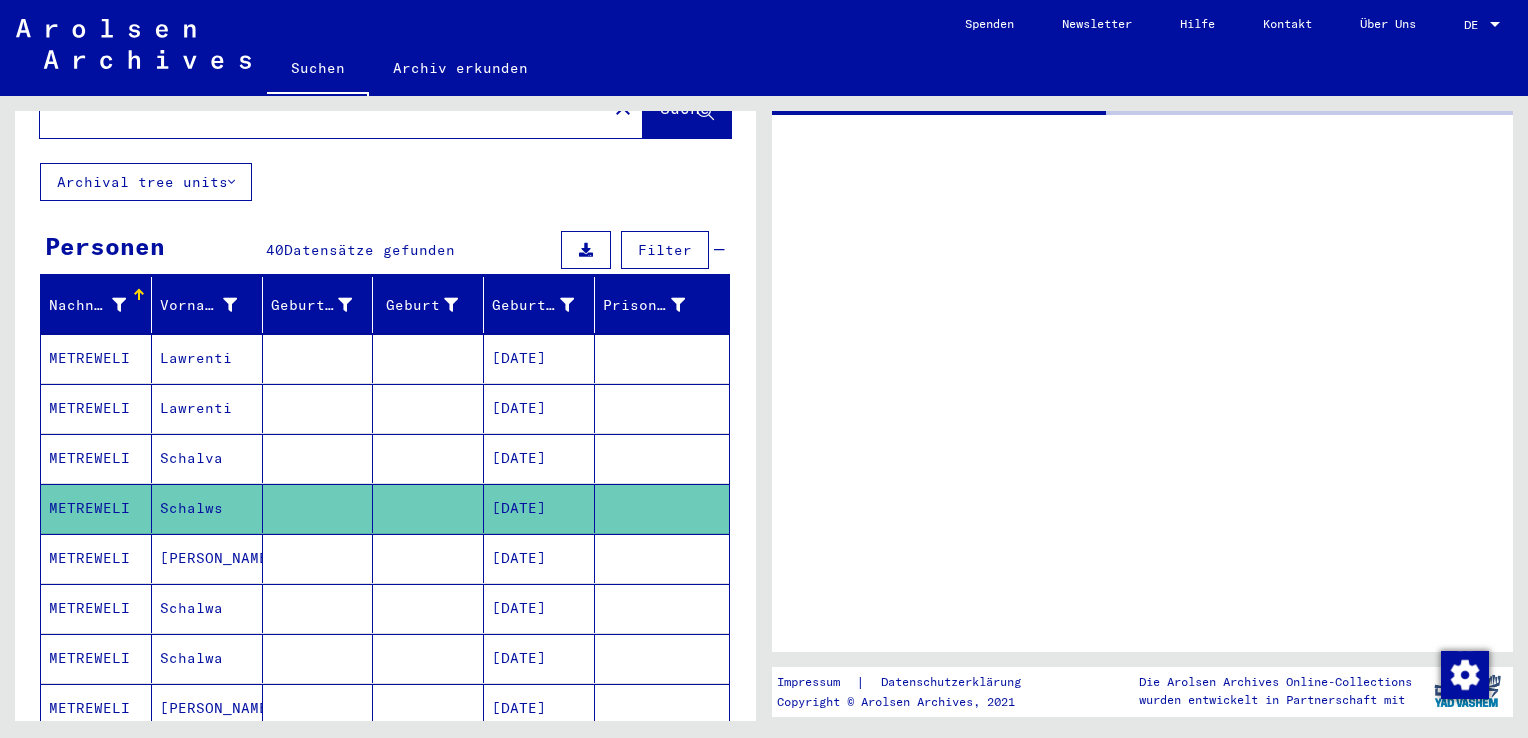 scroll, scrollTop: 0, scrollLeft: 0, axis: both 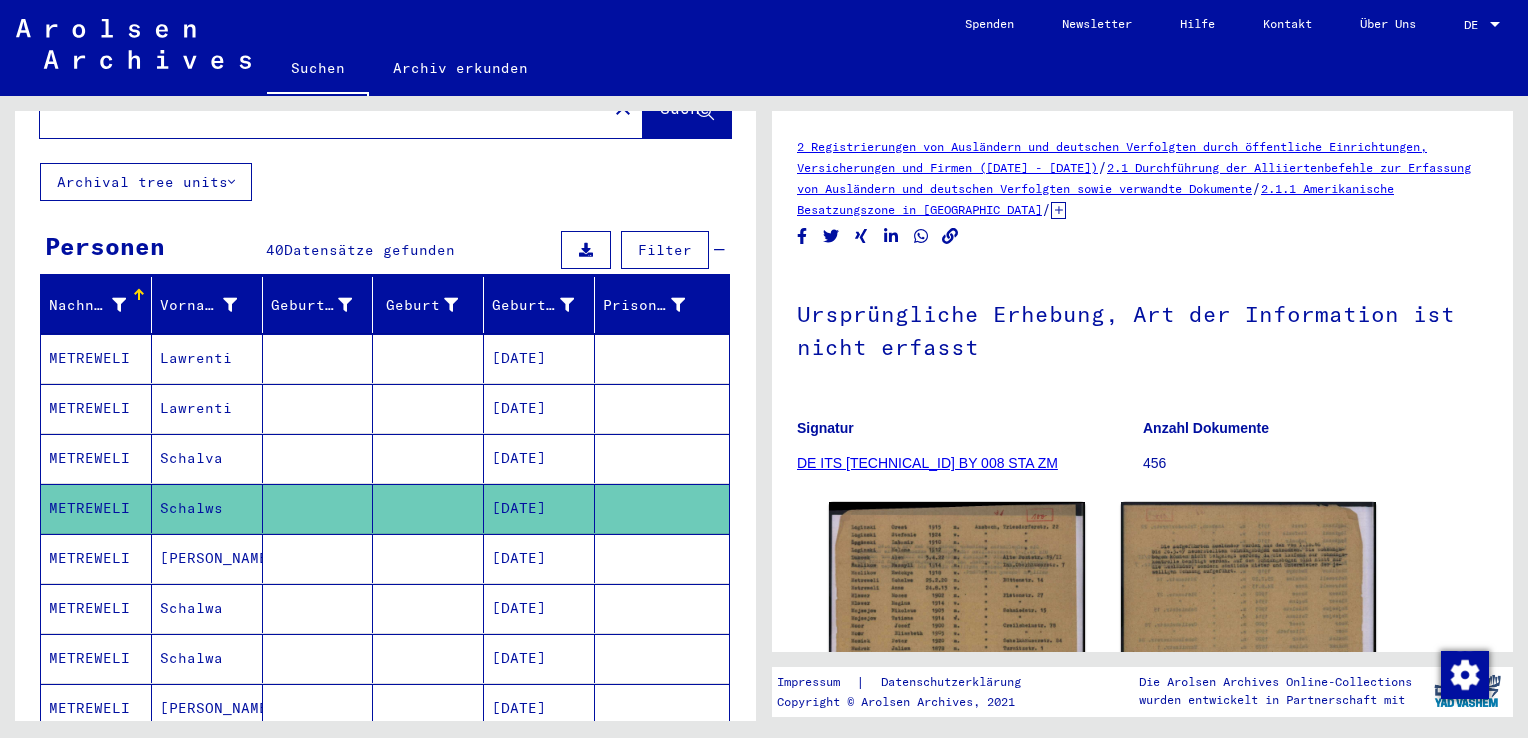 click on "Schalwa" at bounding box center [207, 658] 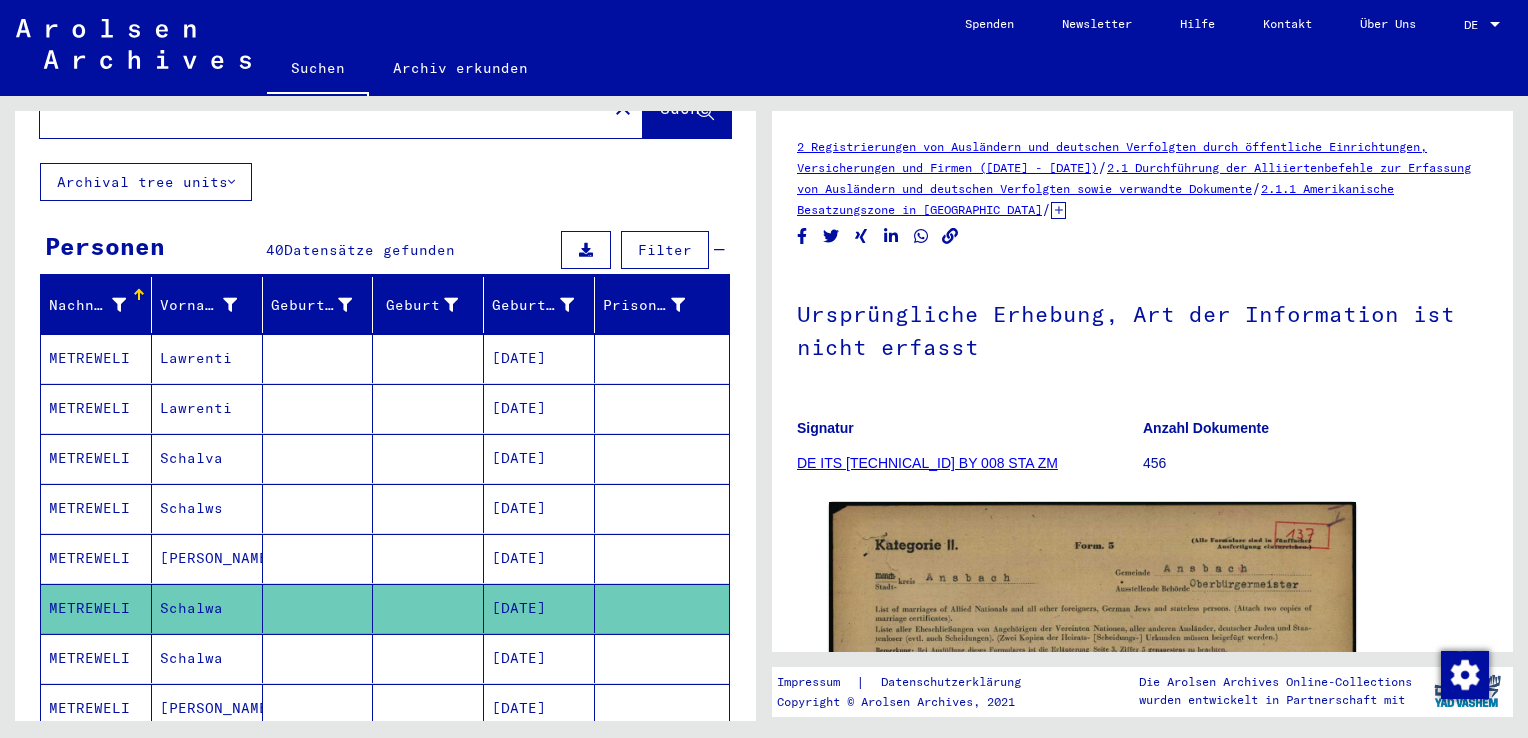 scroll, scrollTop: 0, scrollLeft: 0, axis: both 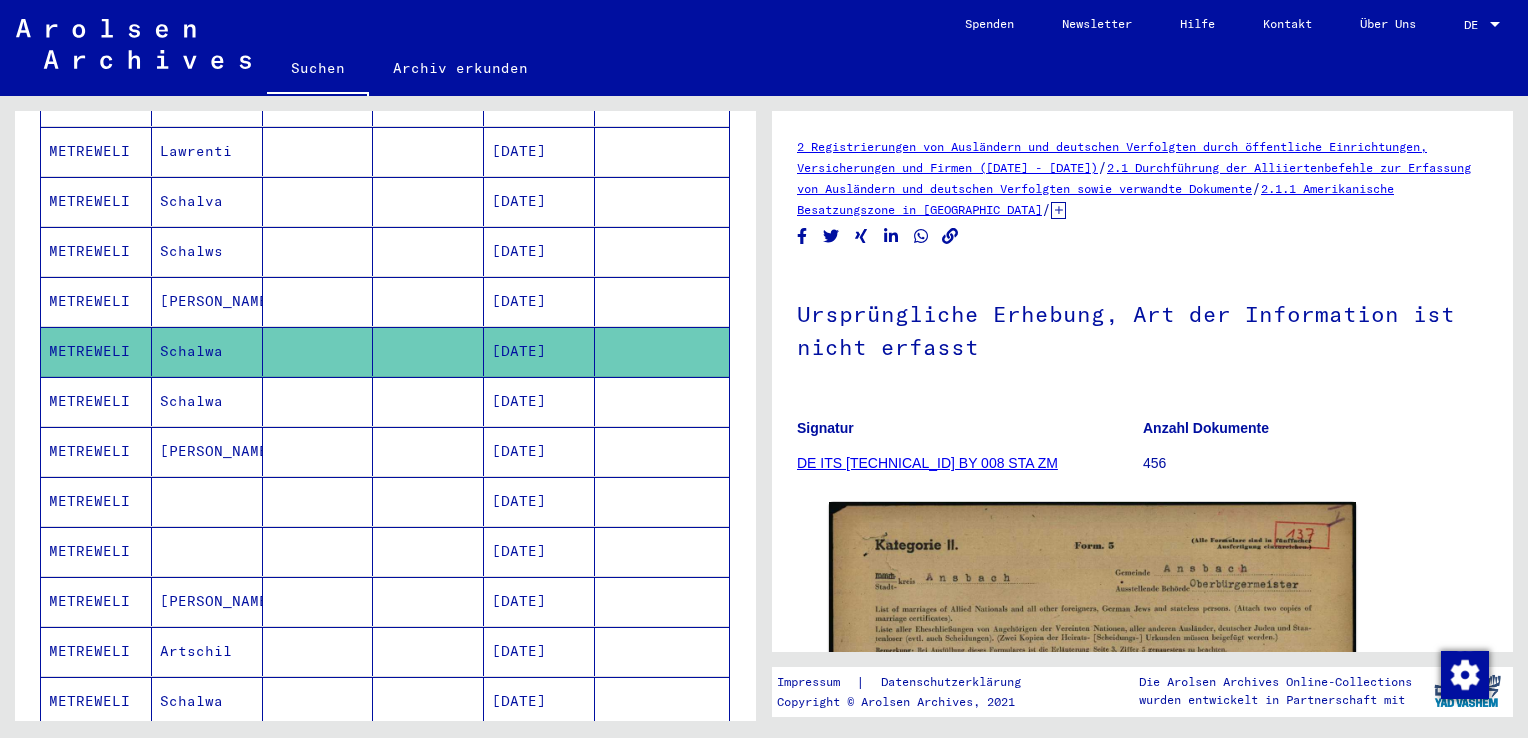 click on "Schalwa" at bounding box center [207, 451] 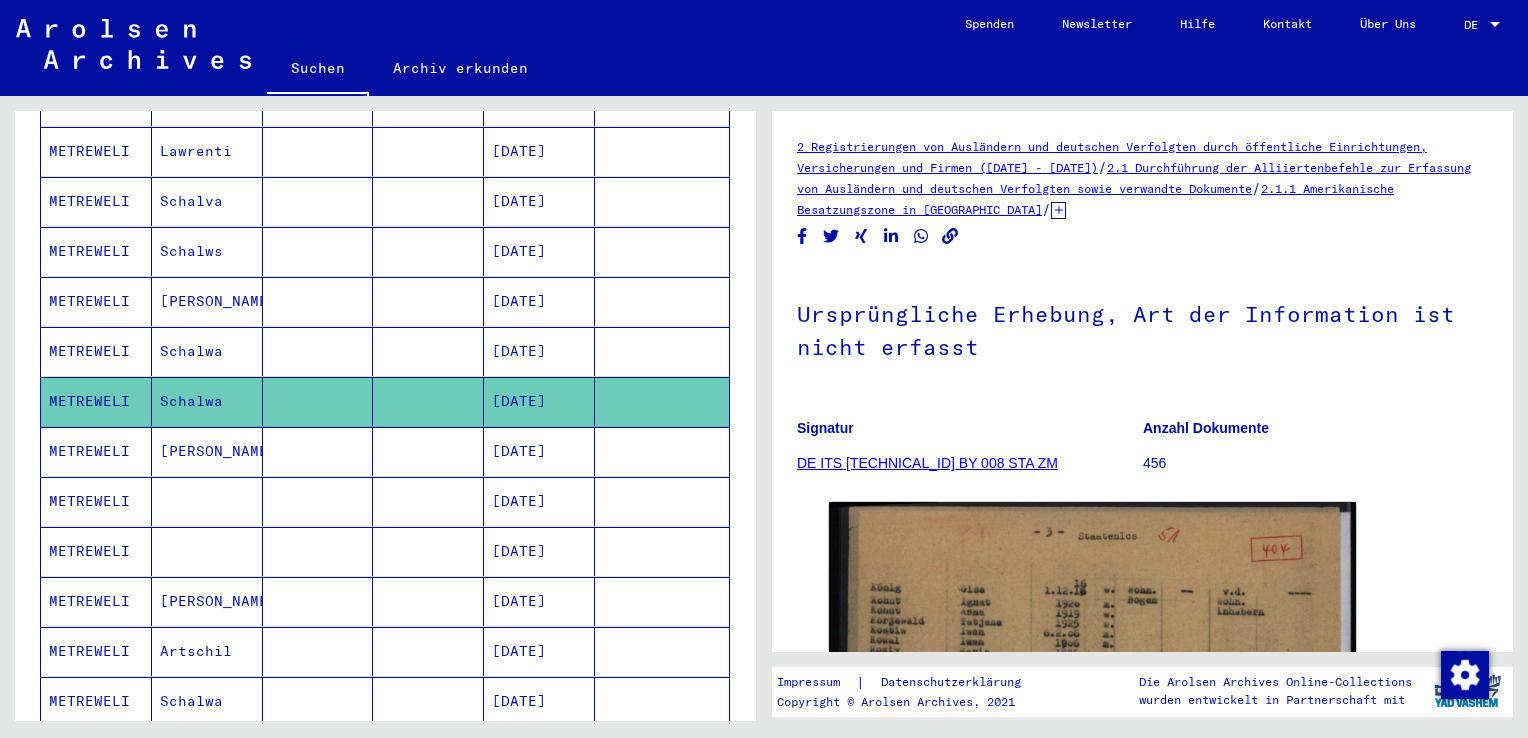 scroll, scrollTop: 0, scrollLeft: 0, axis: both 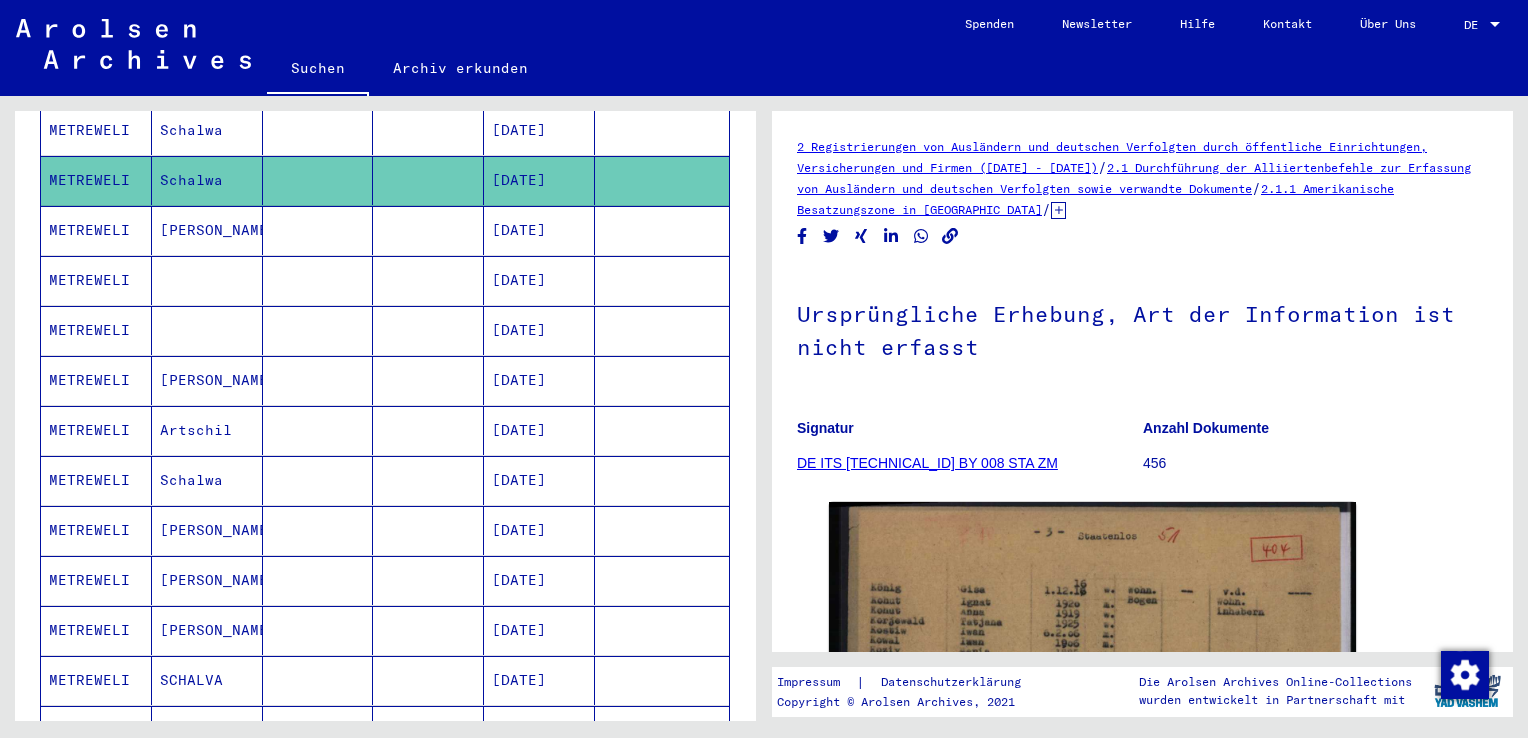 click at bounding box center [207, 330] 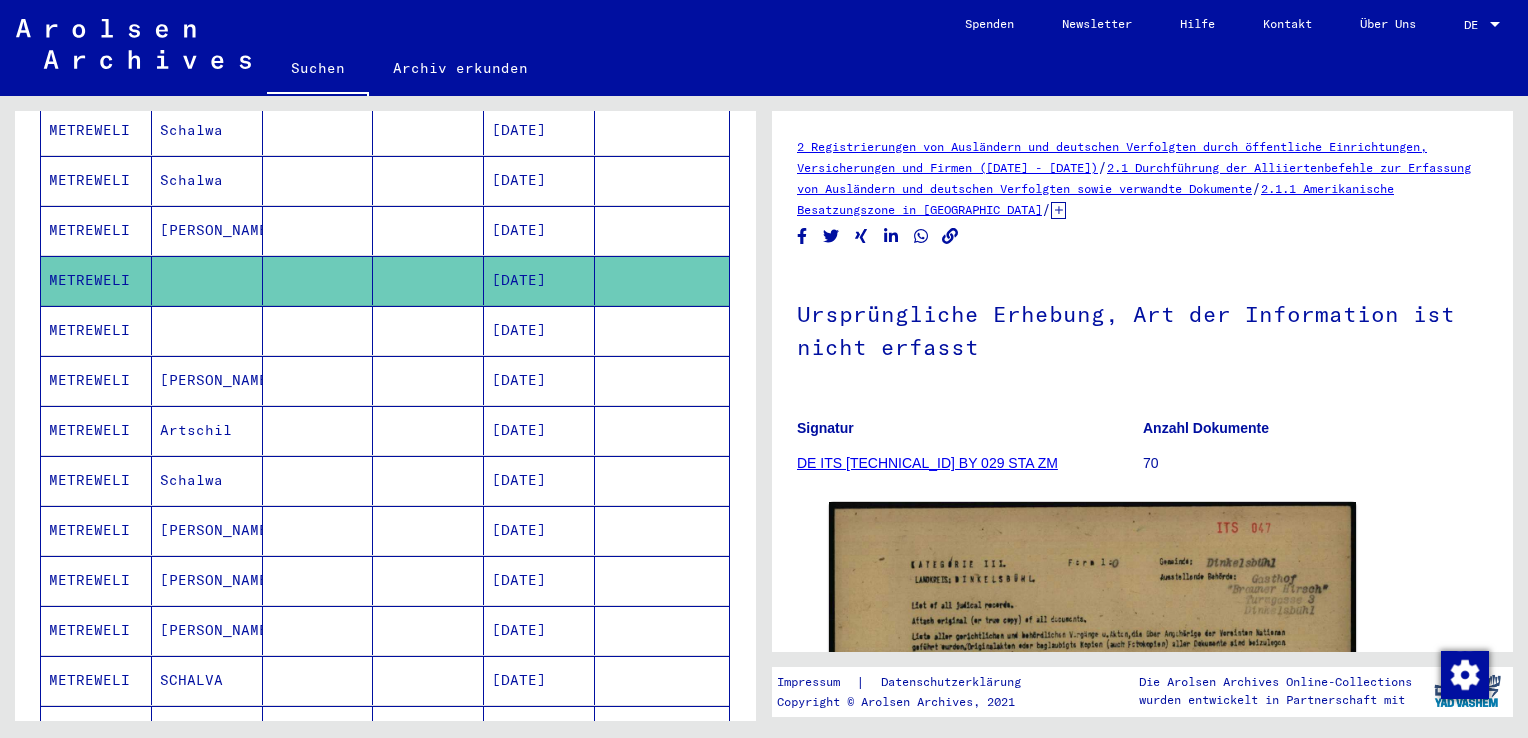 scroll, scrollTop: 0, scrollLeft: 0, axis: both 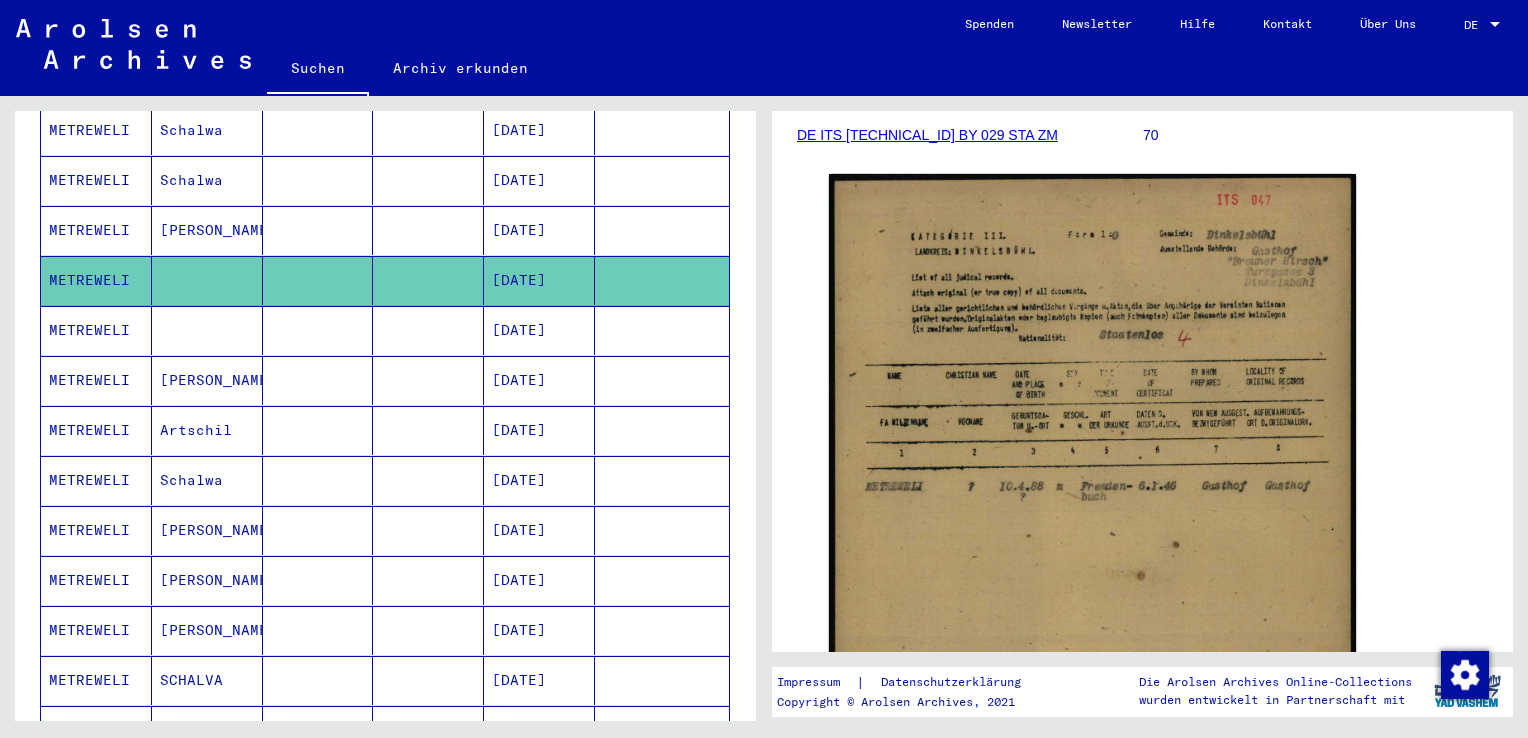 click at bounding box center (207, 380) 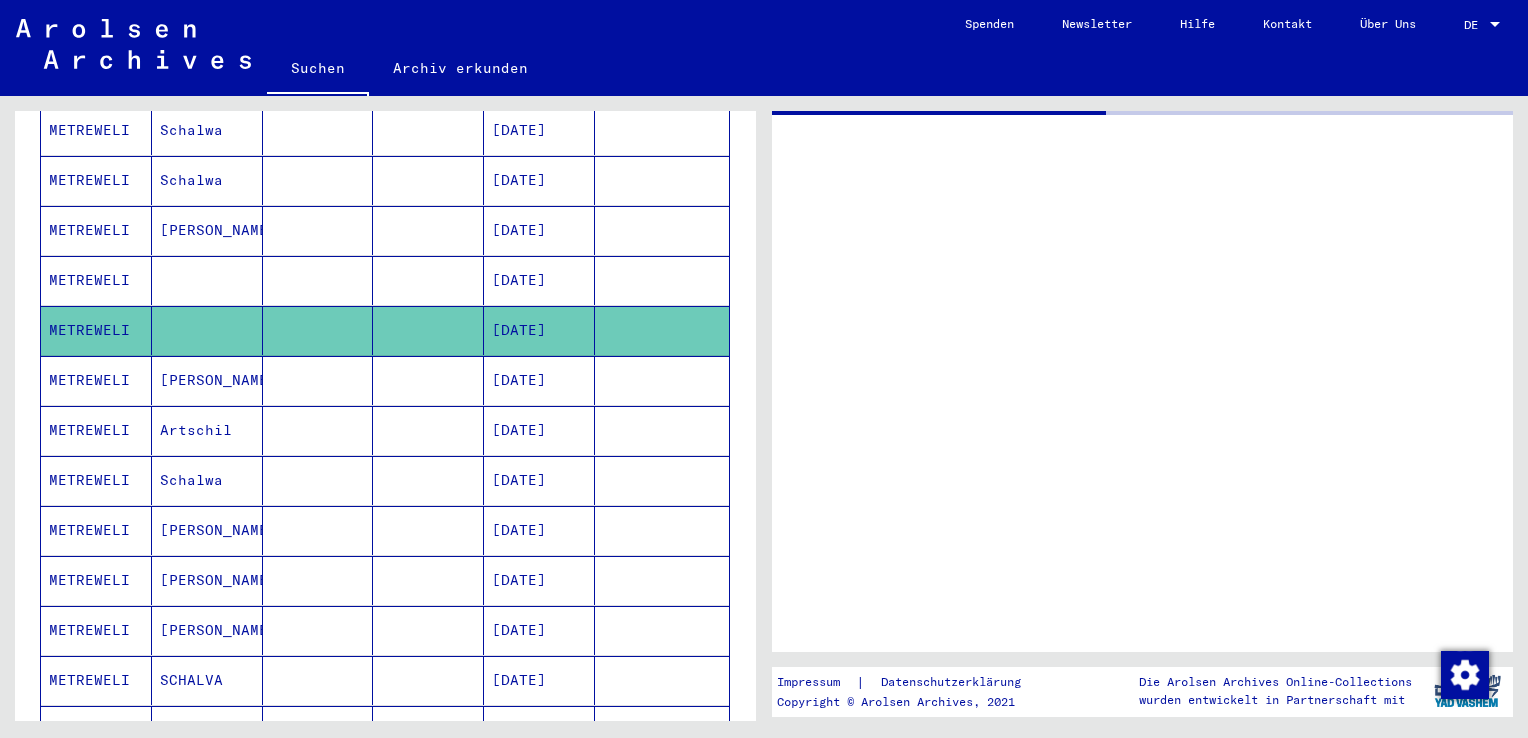 scroll, scrollTop: 0, scrollLeft: 0, axis: both 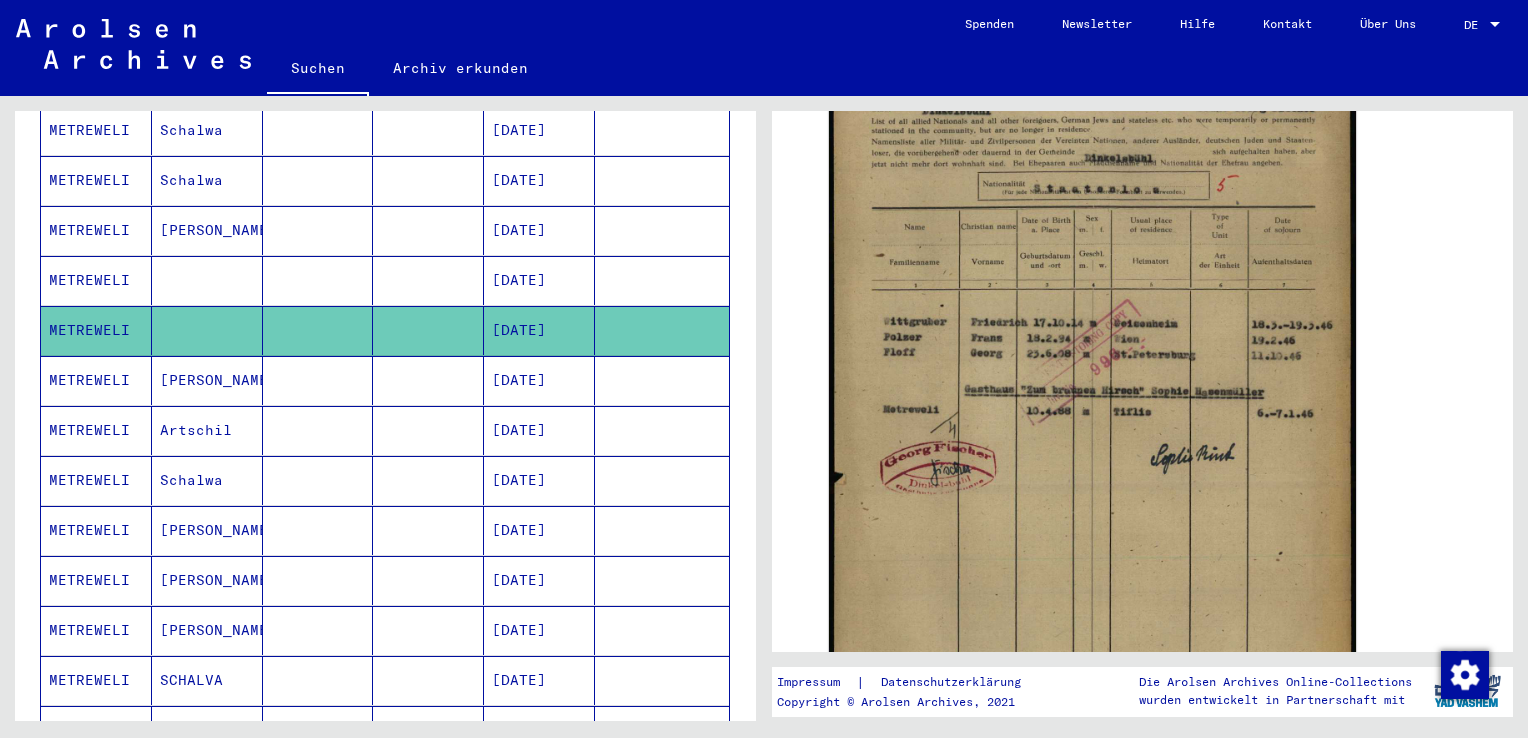 click on "[PERSON_NAME]" at bounding box center [207, 430] 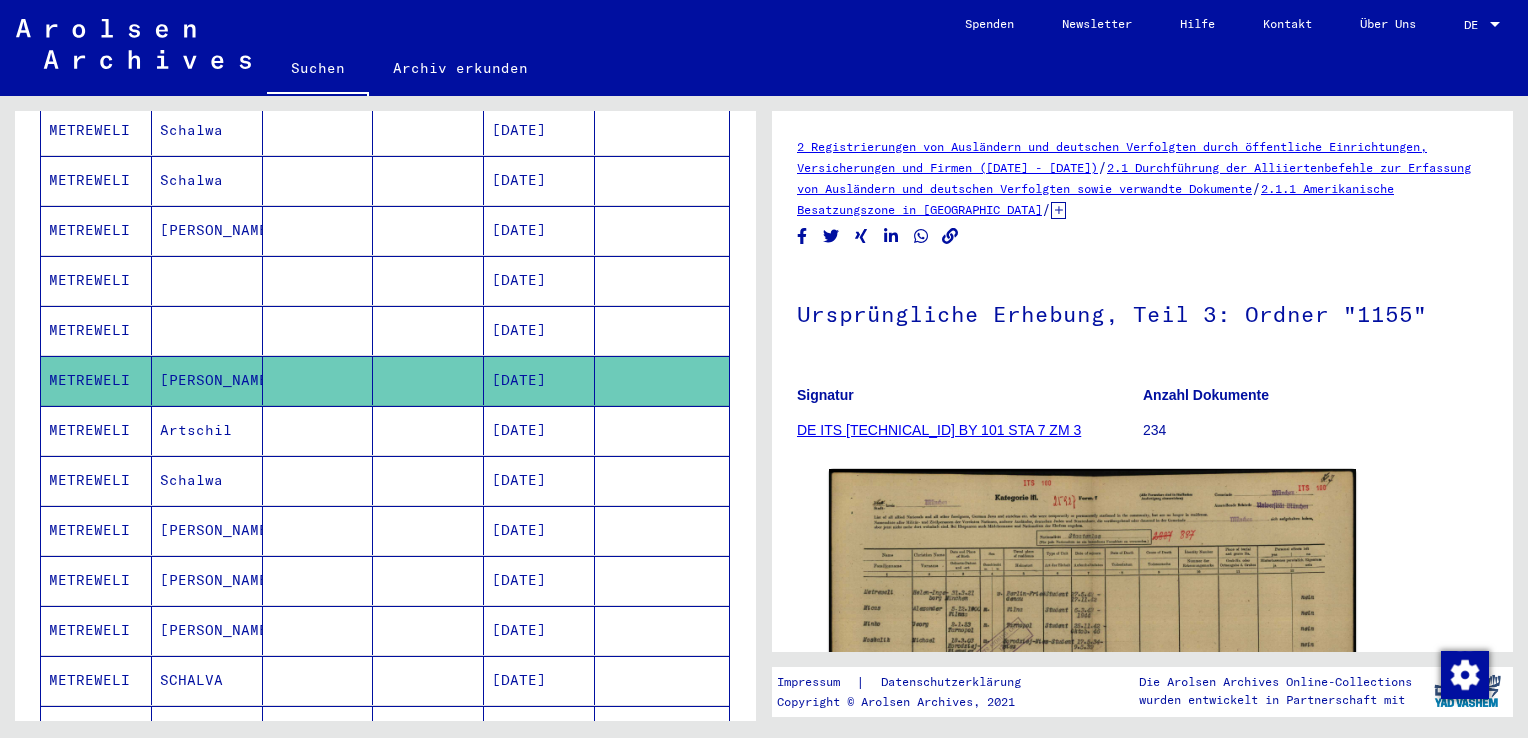 scroll, scrollTop: 0, scrollLeft: 0, axis: both 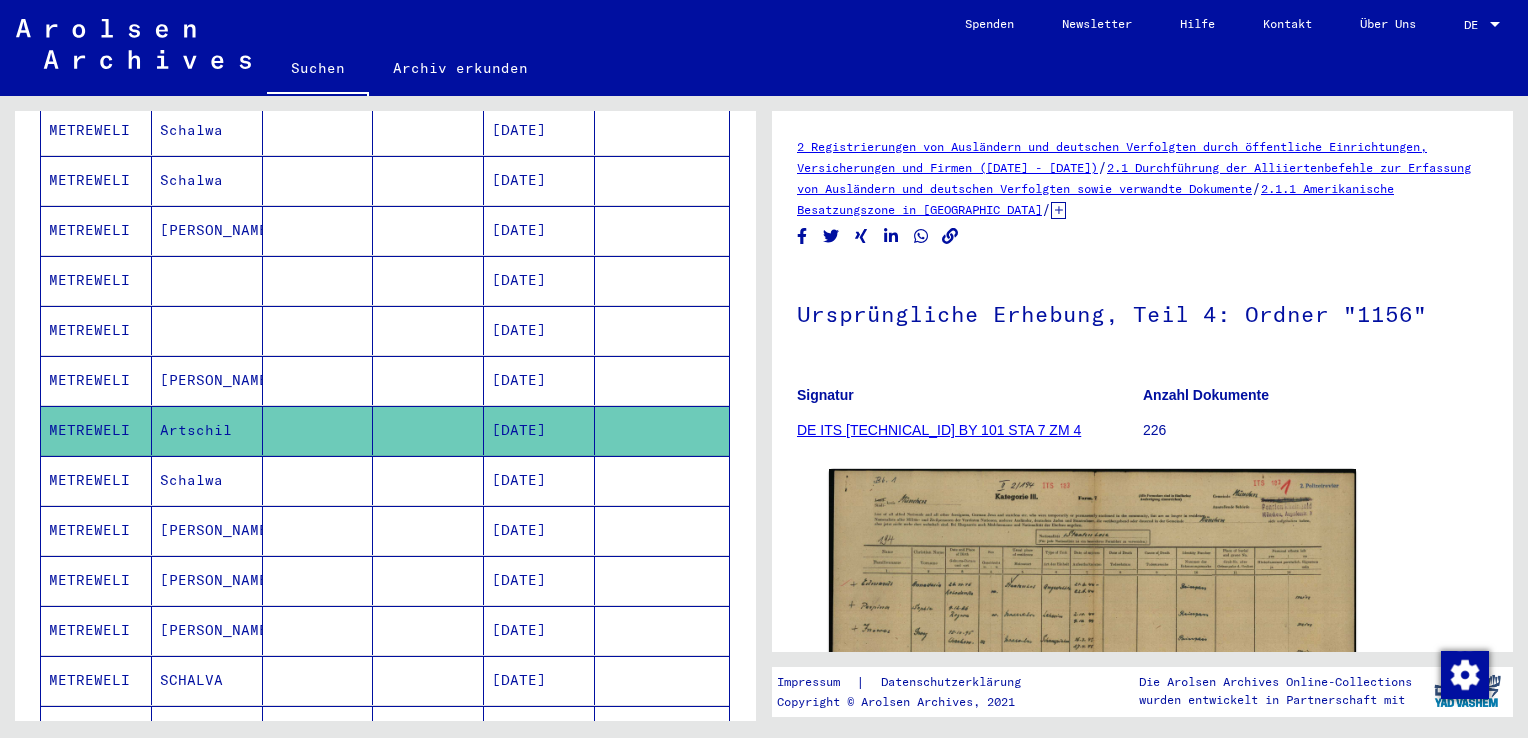 click on "Schalwa" at bounding box center (207, 530) 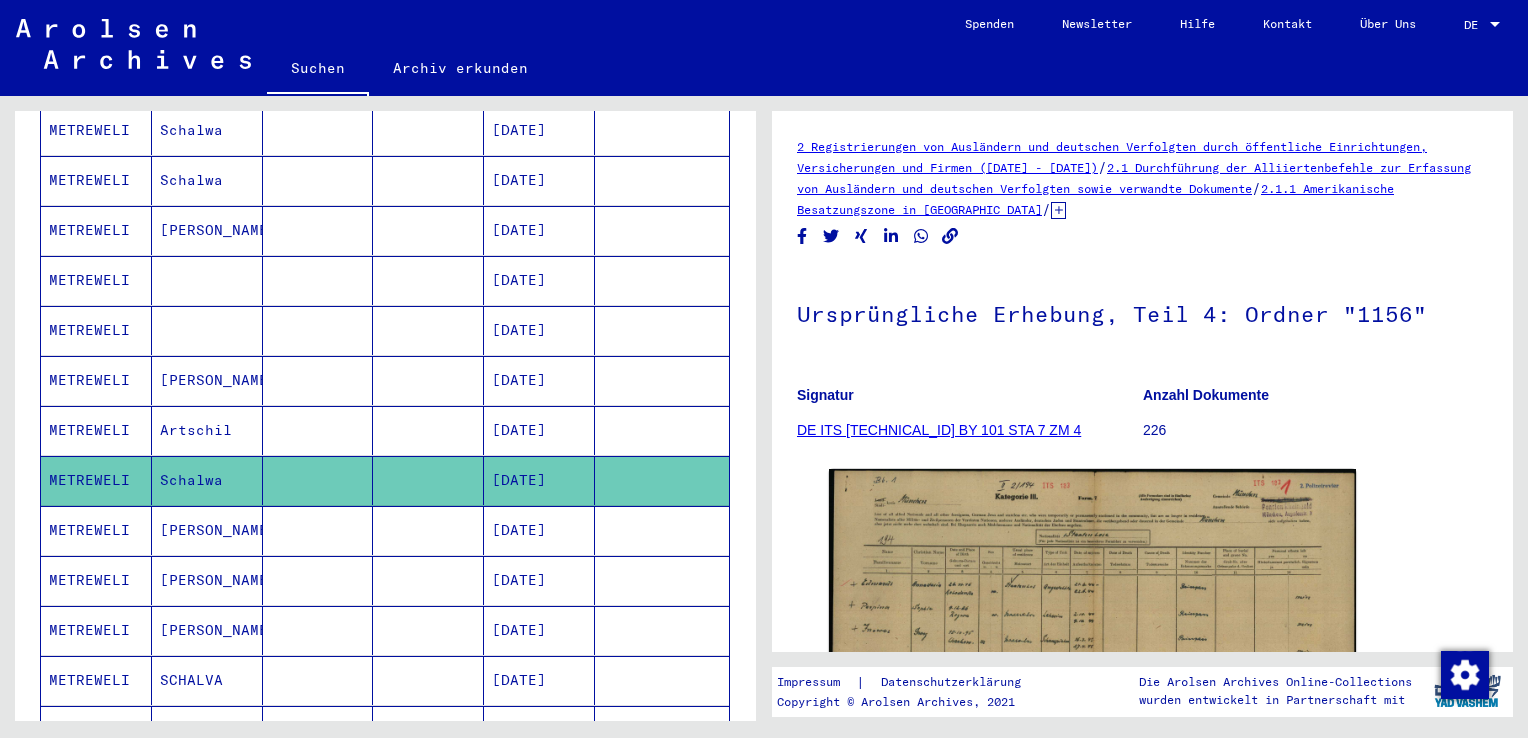 click on "[PERSON_NAME]" at bounding box center [207, 580] 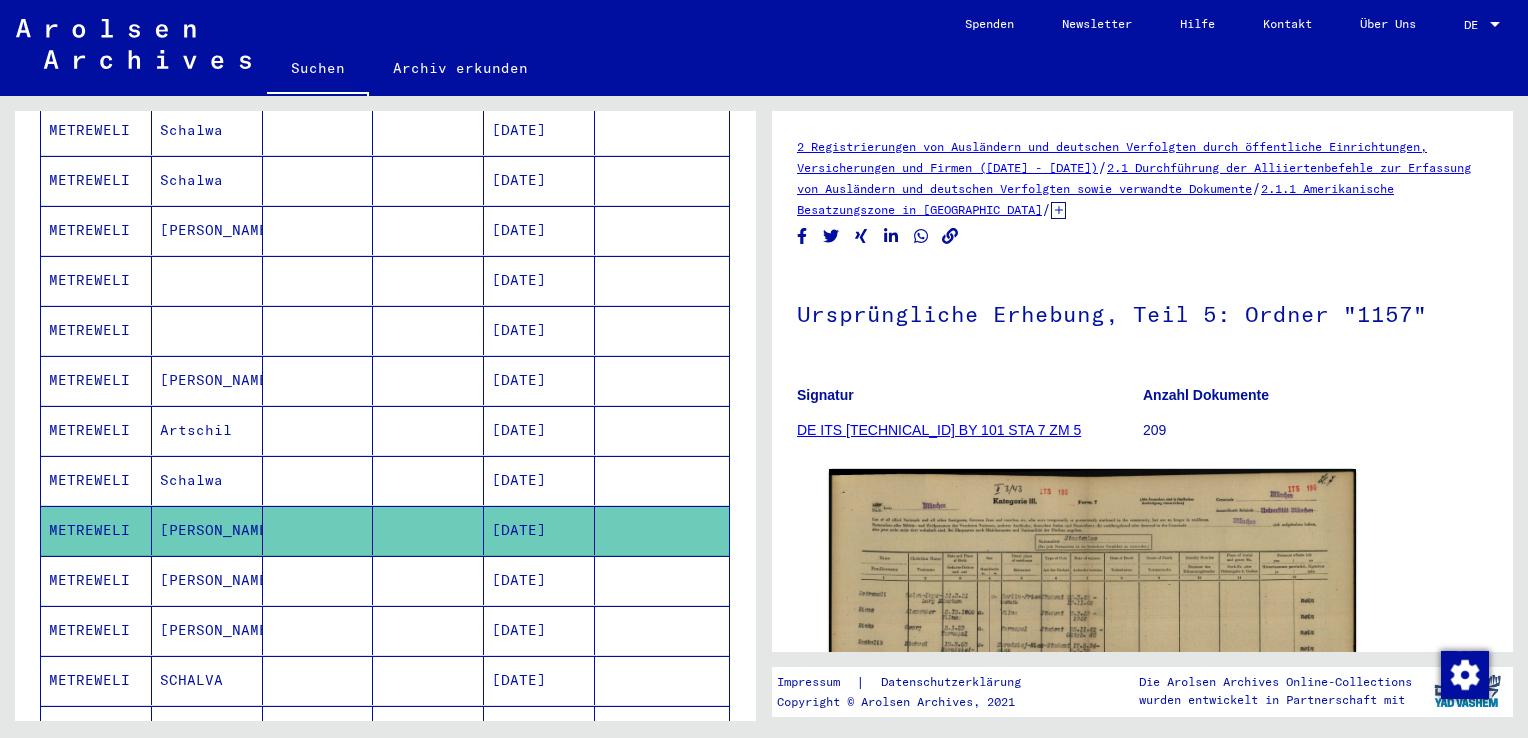 scroll, scrollTop: 0, scrollLeft: 0, axis: both 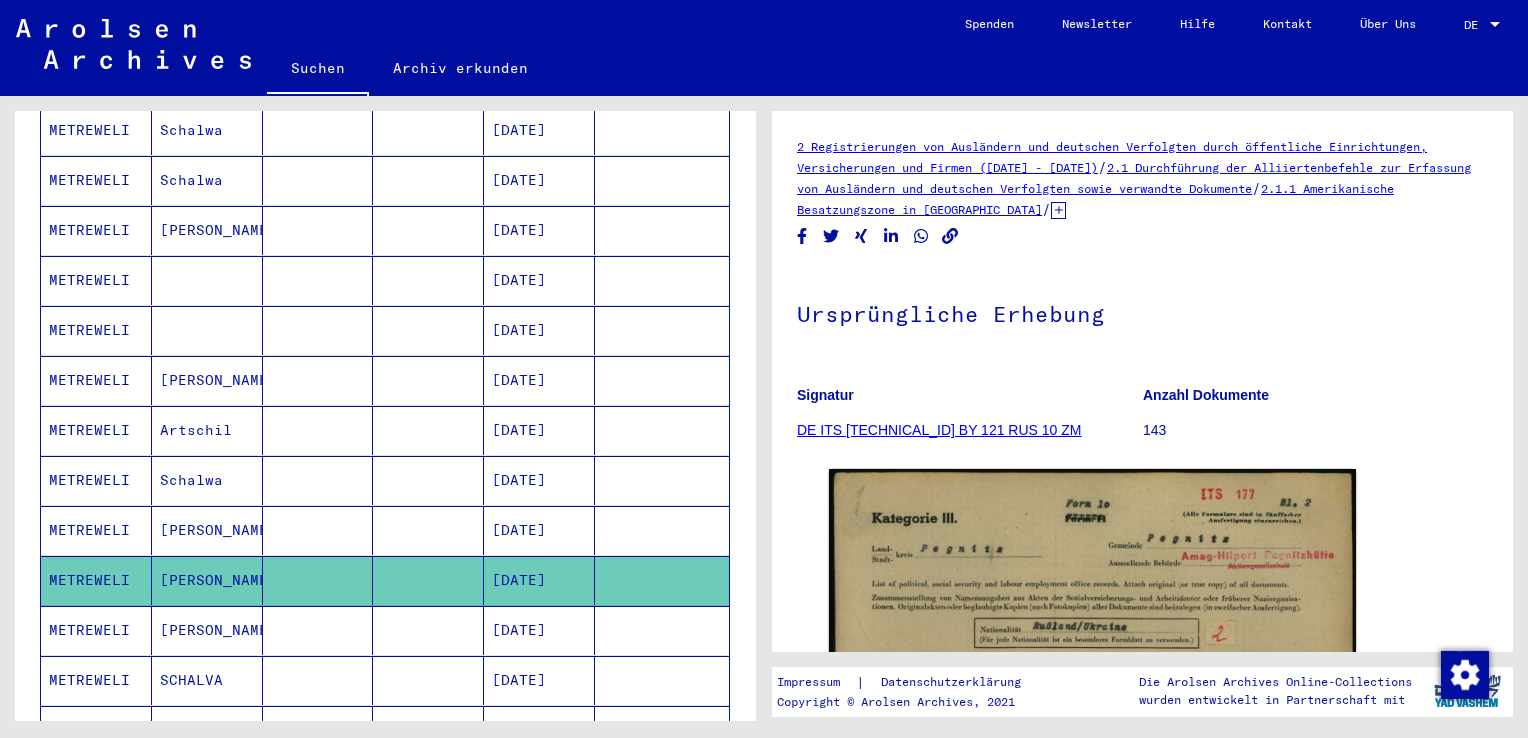 click on "SCHALVA" at bounding box center (207, 730) 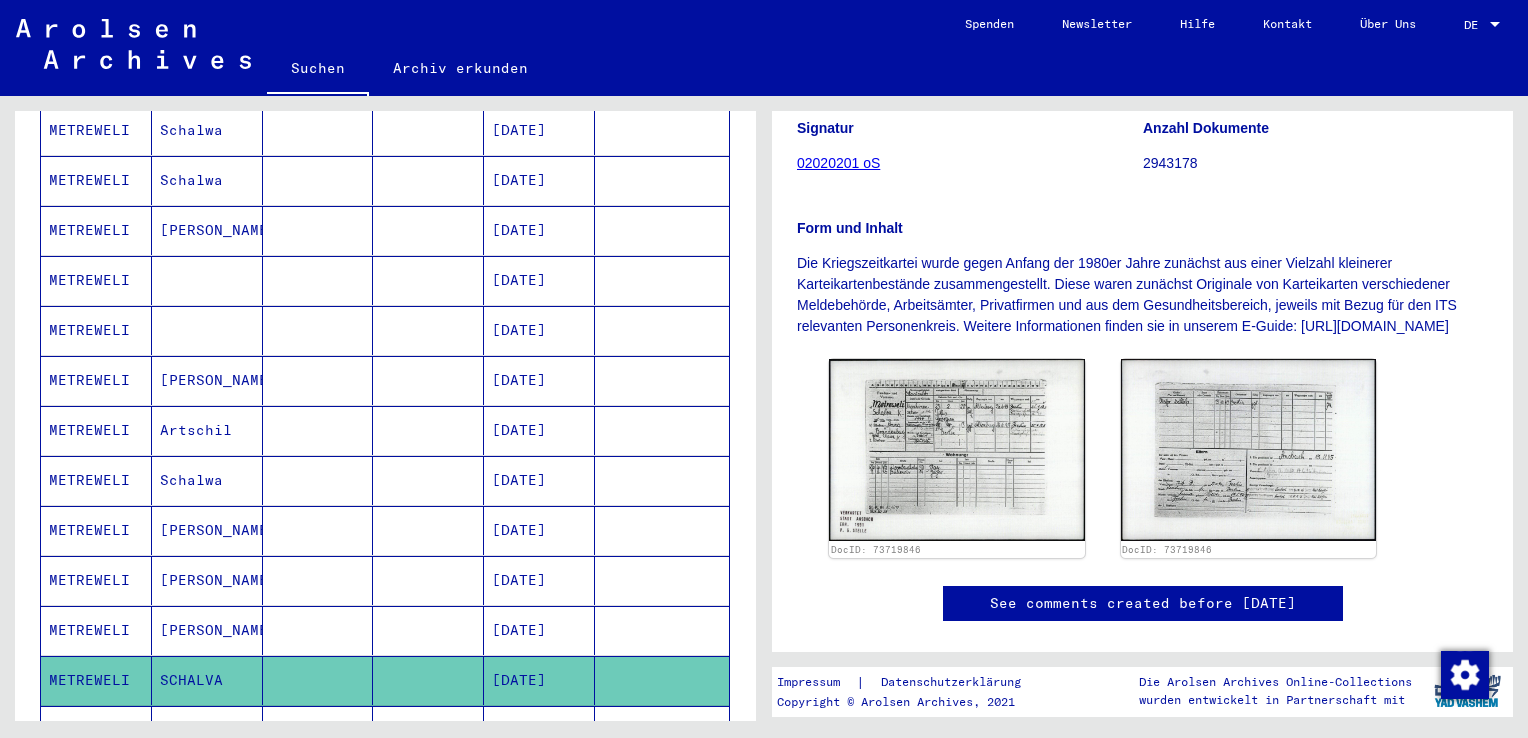 scroll, scrollTop: 276, scrollLeft: 0, axis: vertical 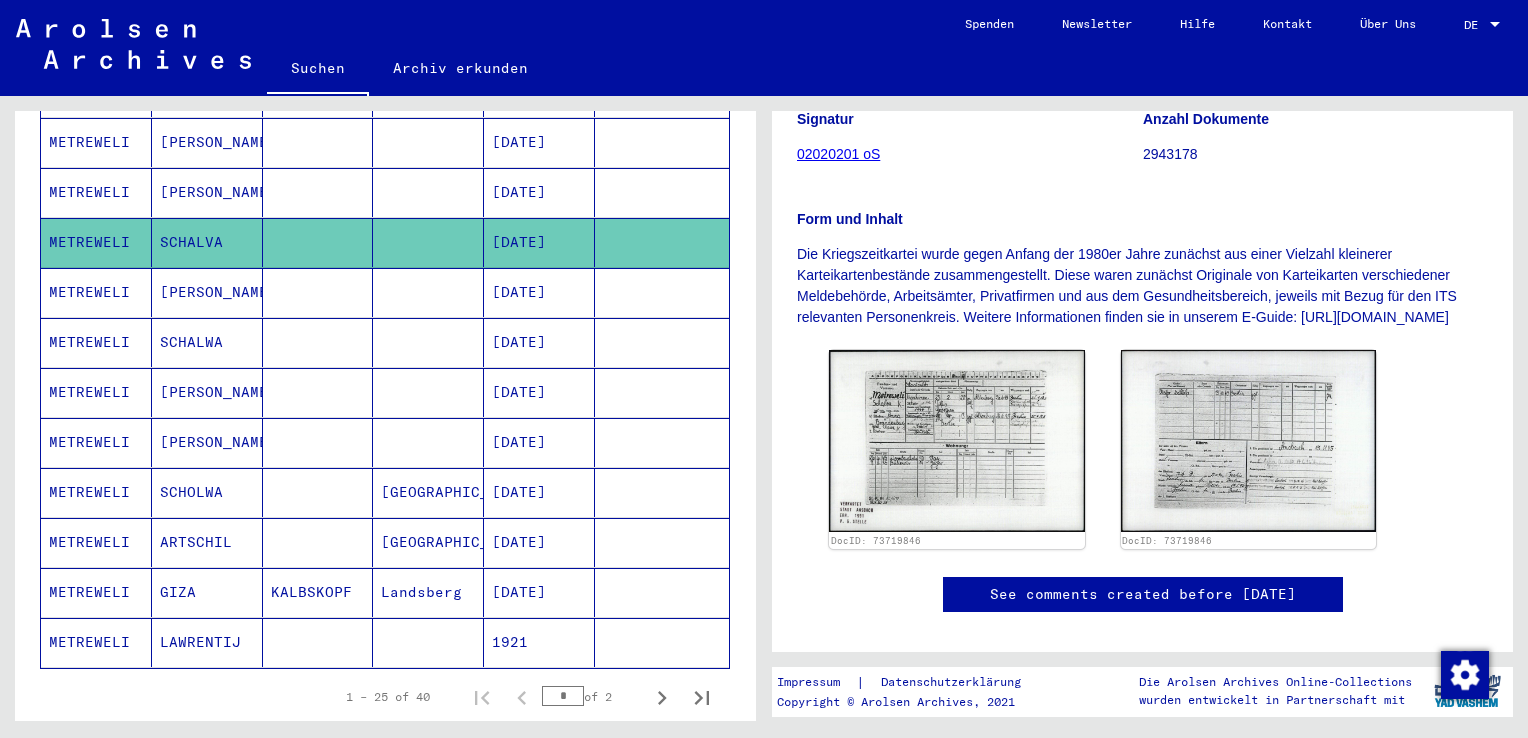 click on "SCHALWA" at bounding box center [207, 392] 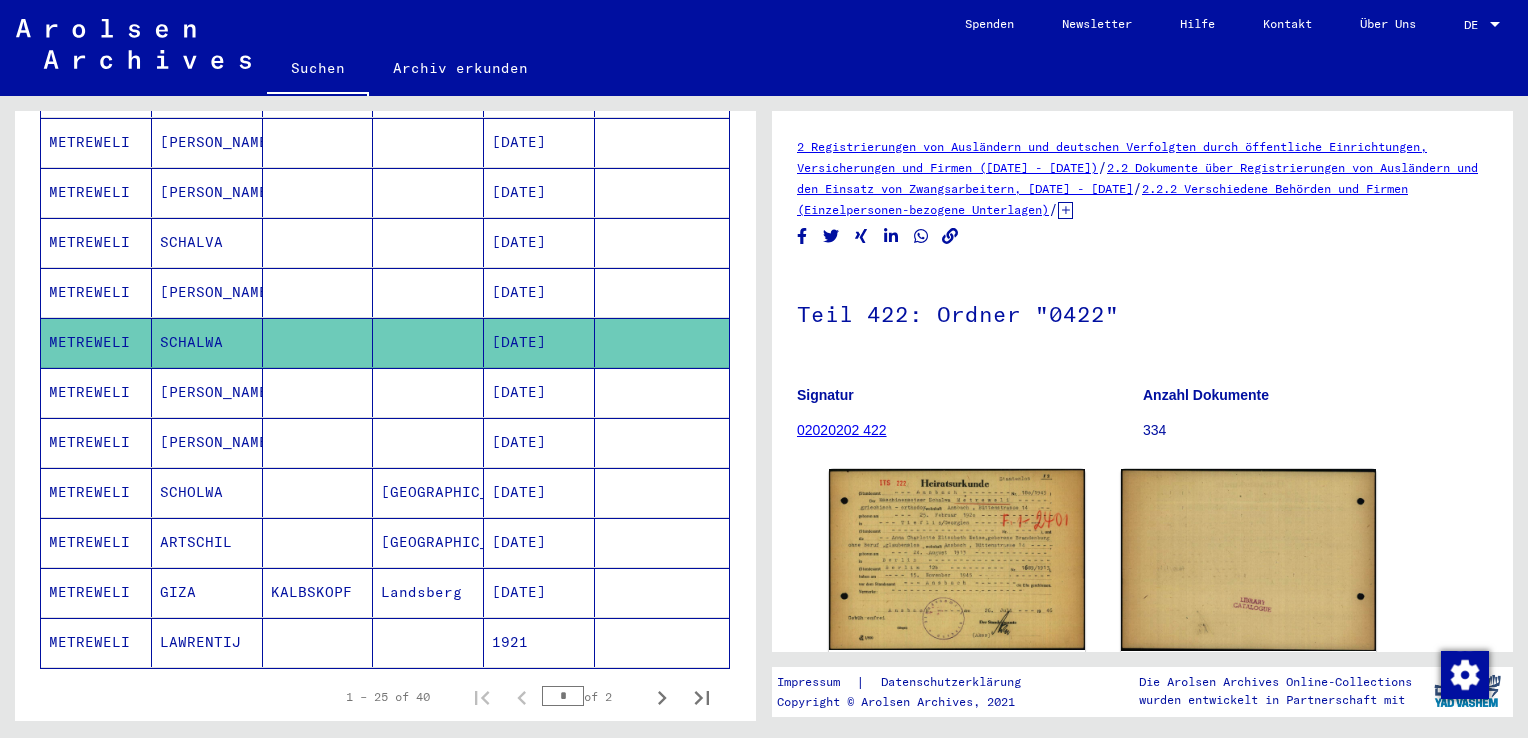 click on "SCHOLWA" at bounding box center (207, 542) 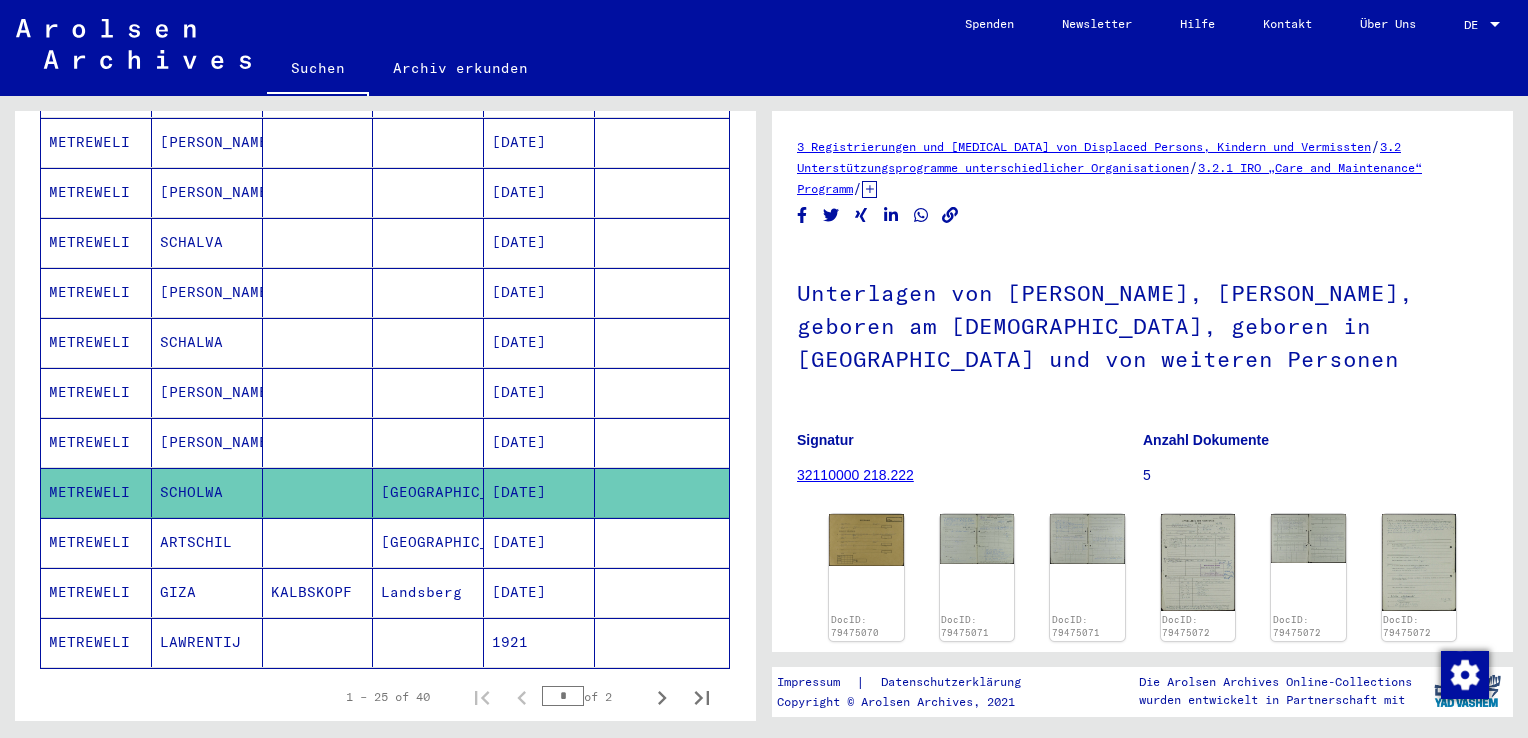 scroll, scrollTop: 0, scrollLeft: 0, axis: both 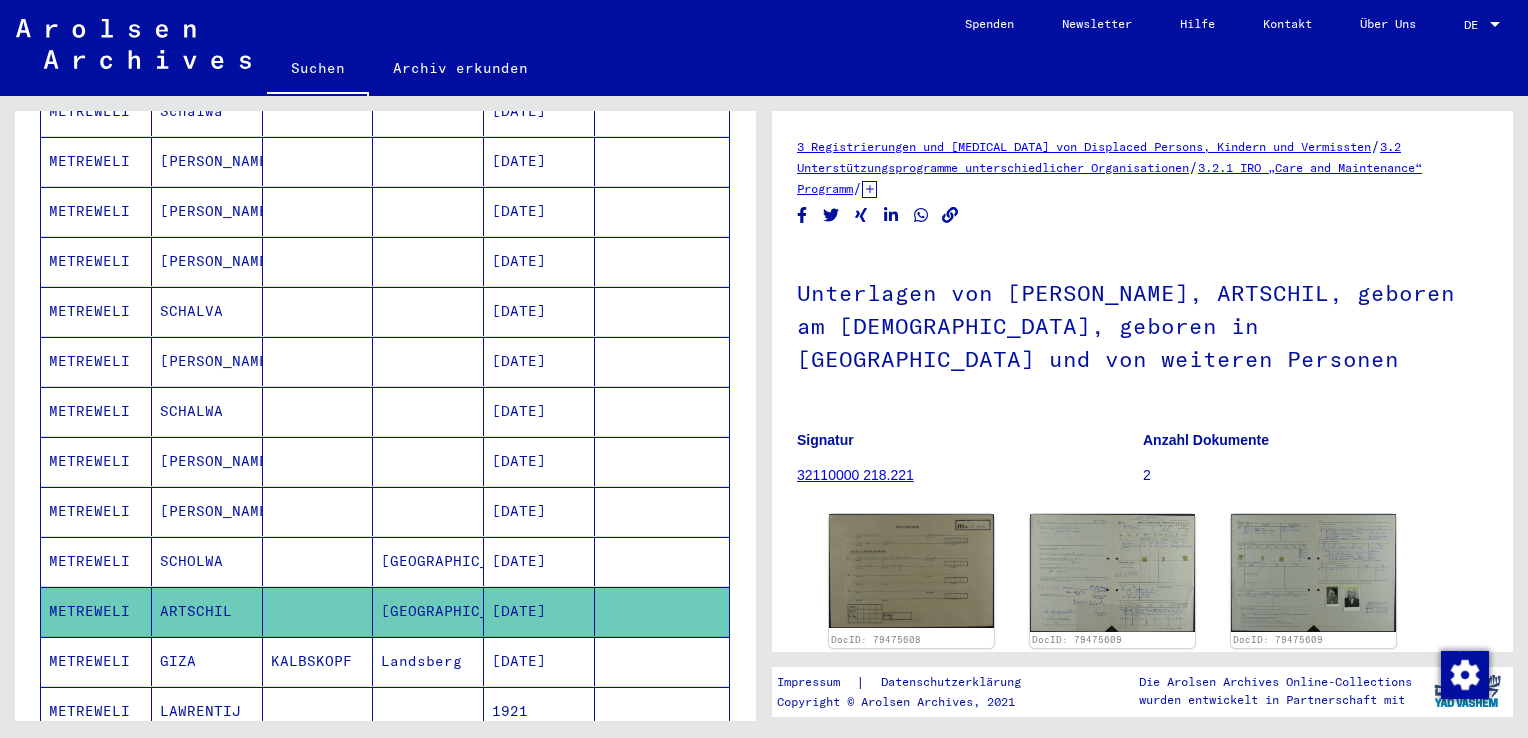 click on "SCHALWA" at bounding box center [207, 461] 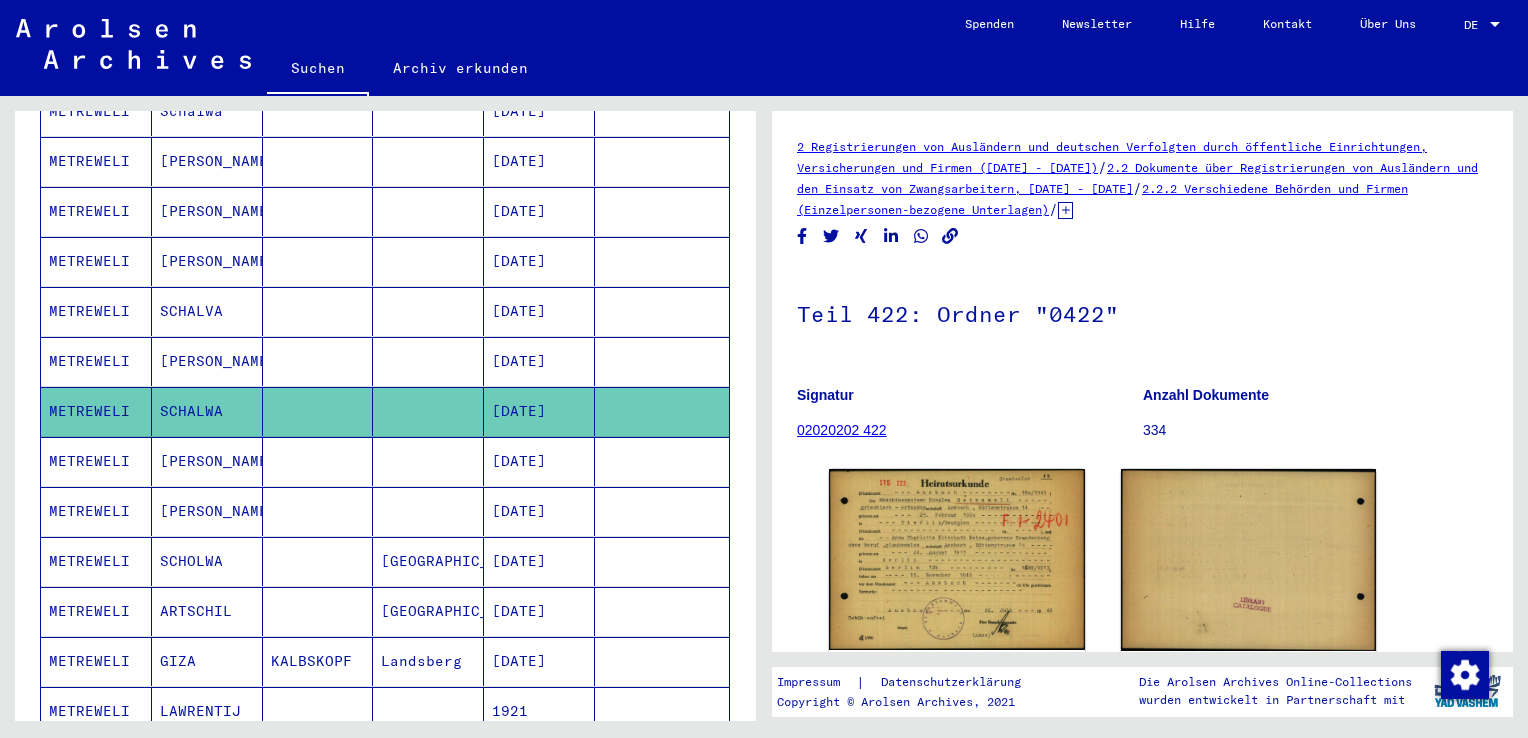 click on "SCHALVA" at bounding box center (207, 361) 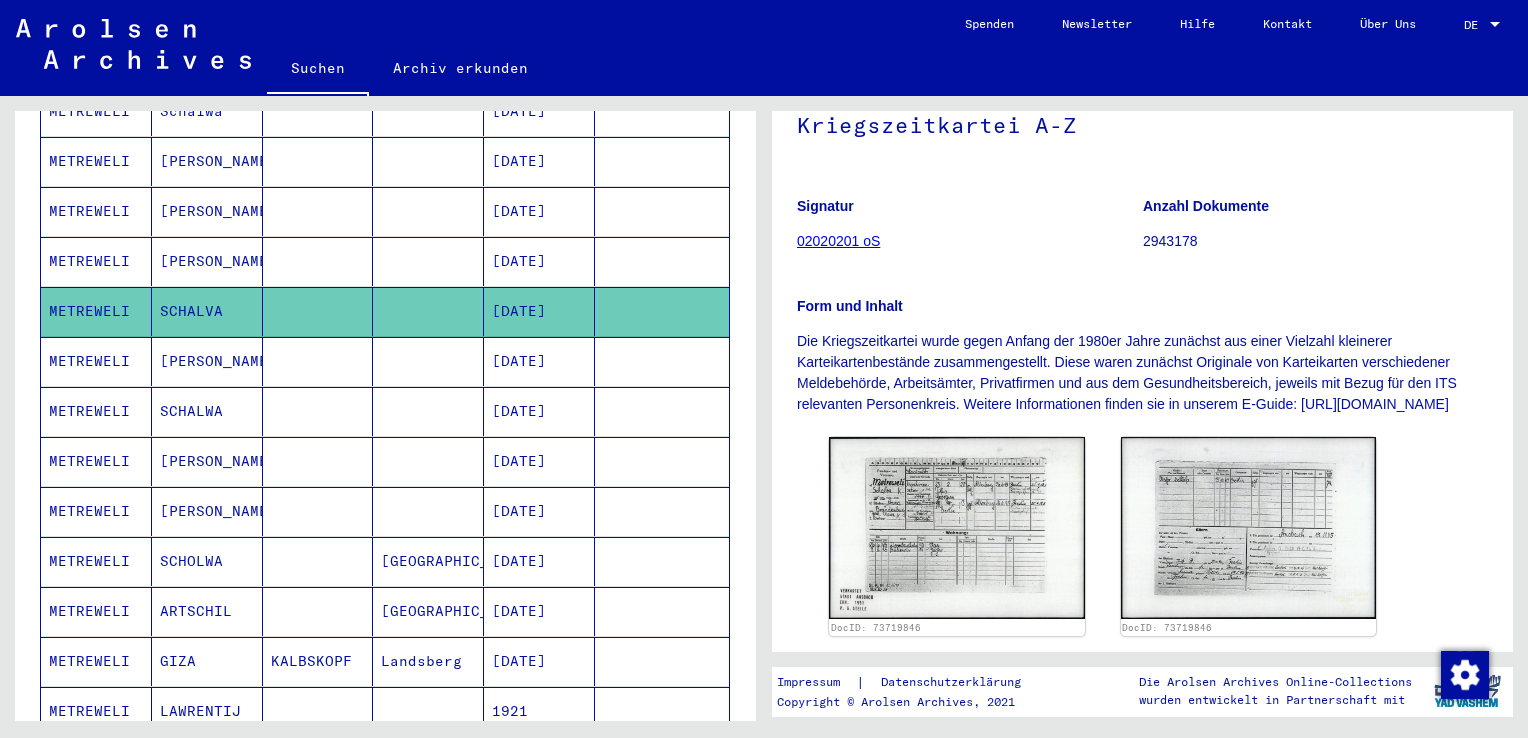 scroll, scrollTop: 307, scrollLeft: 0, axis: vertical 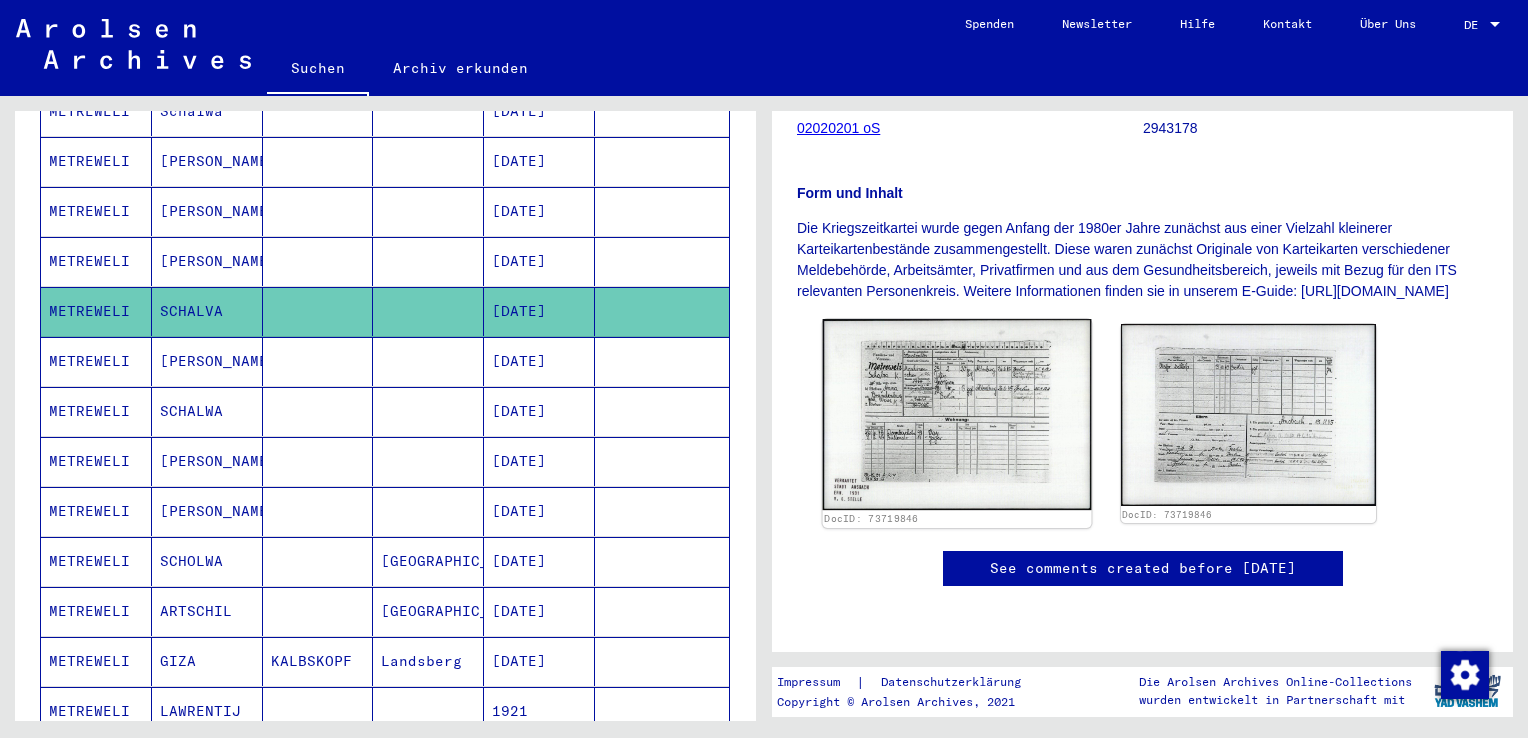 click 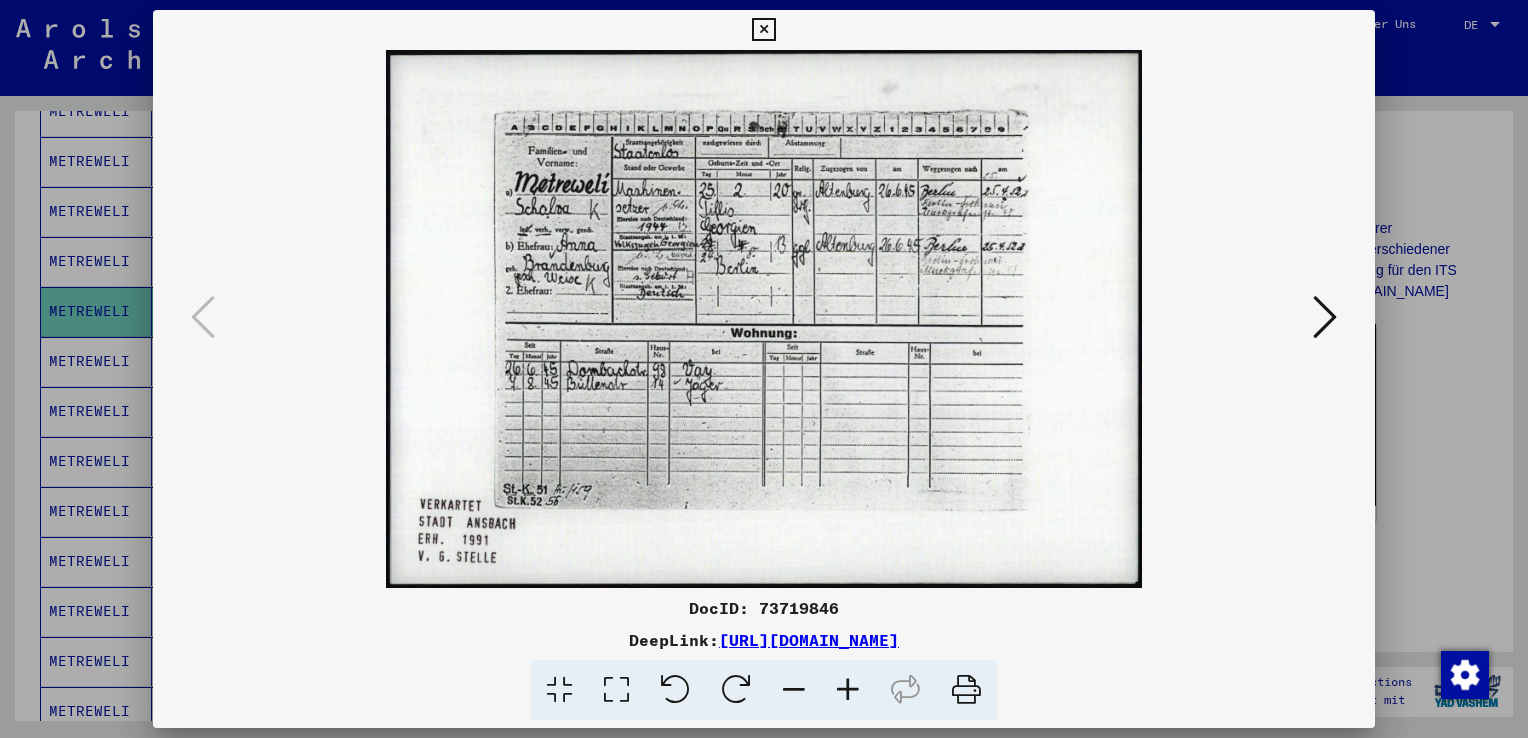click at bounding box center [848, 690] 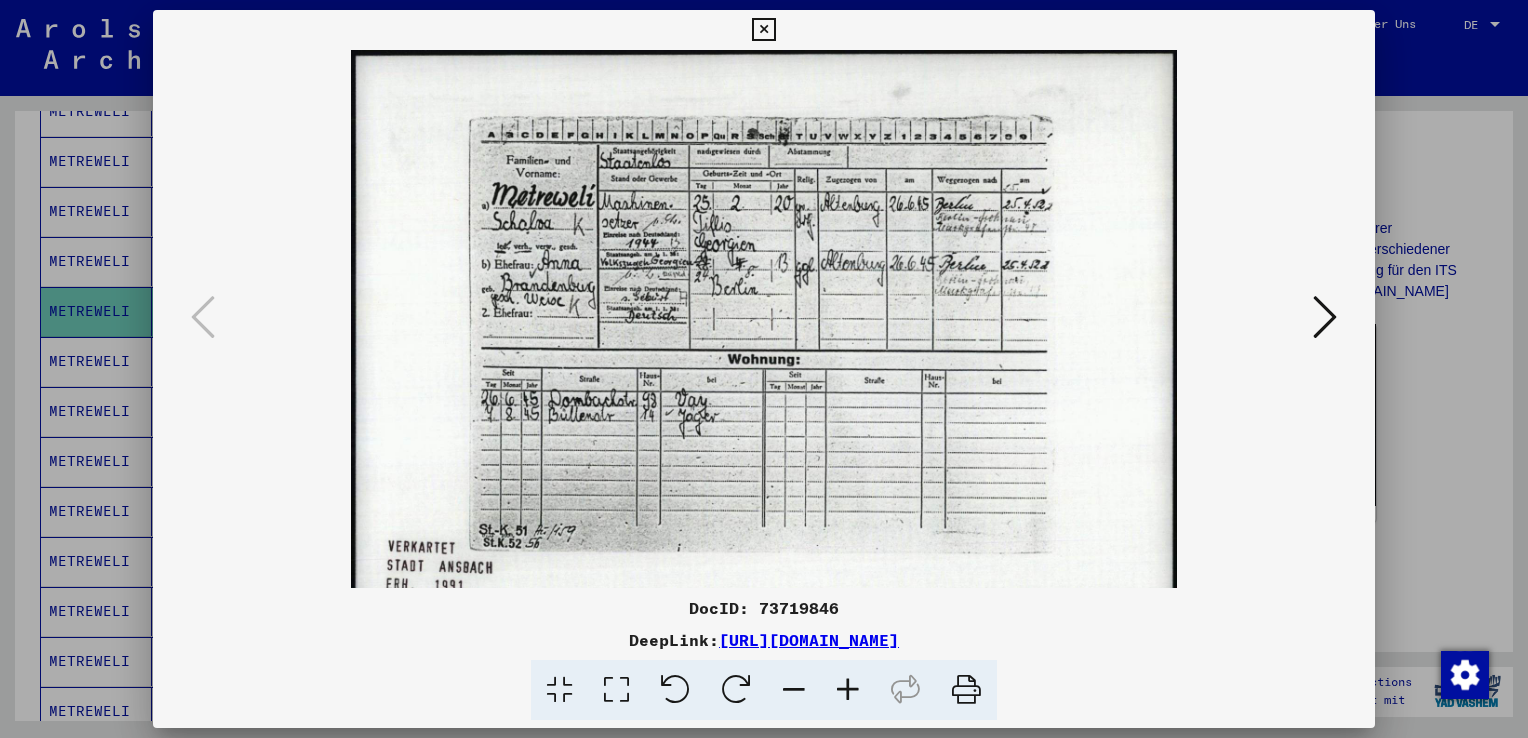 click at bounding box center (848, 690) 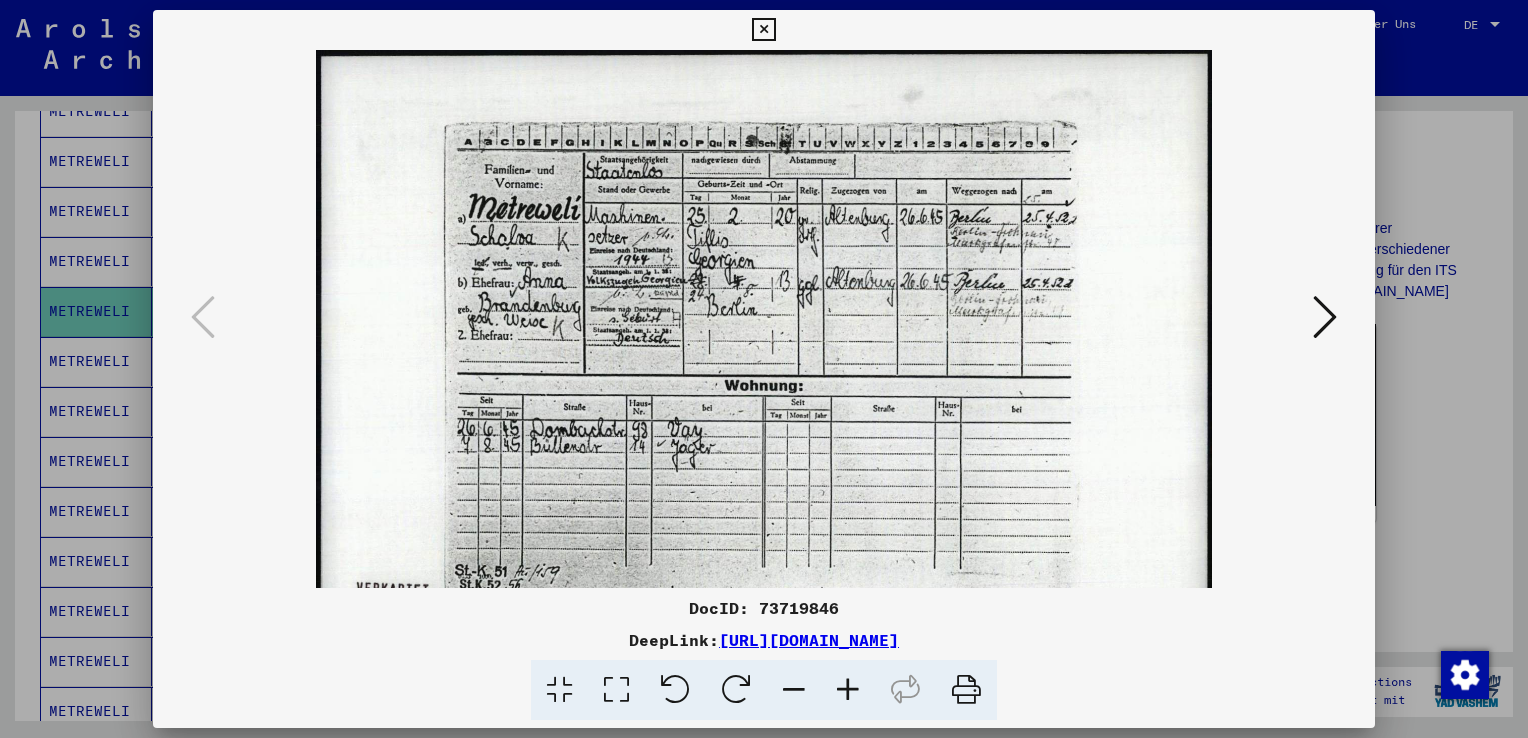 click at bounding box center (848, 690) 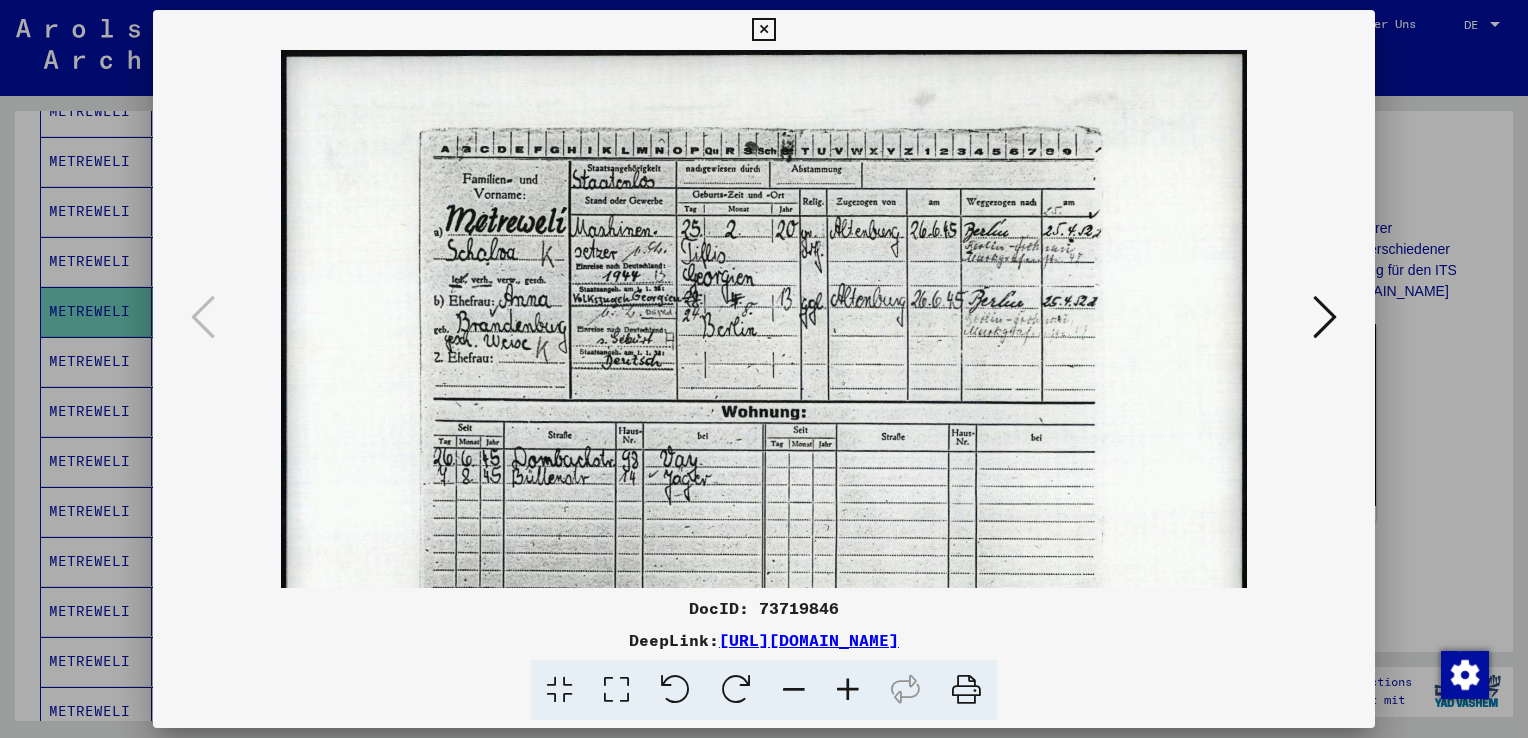 click at bounding box center [848, 690] 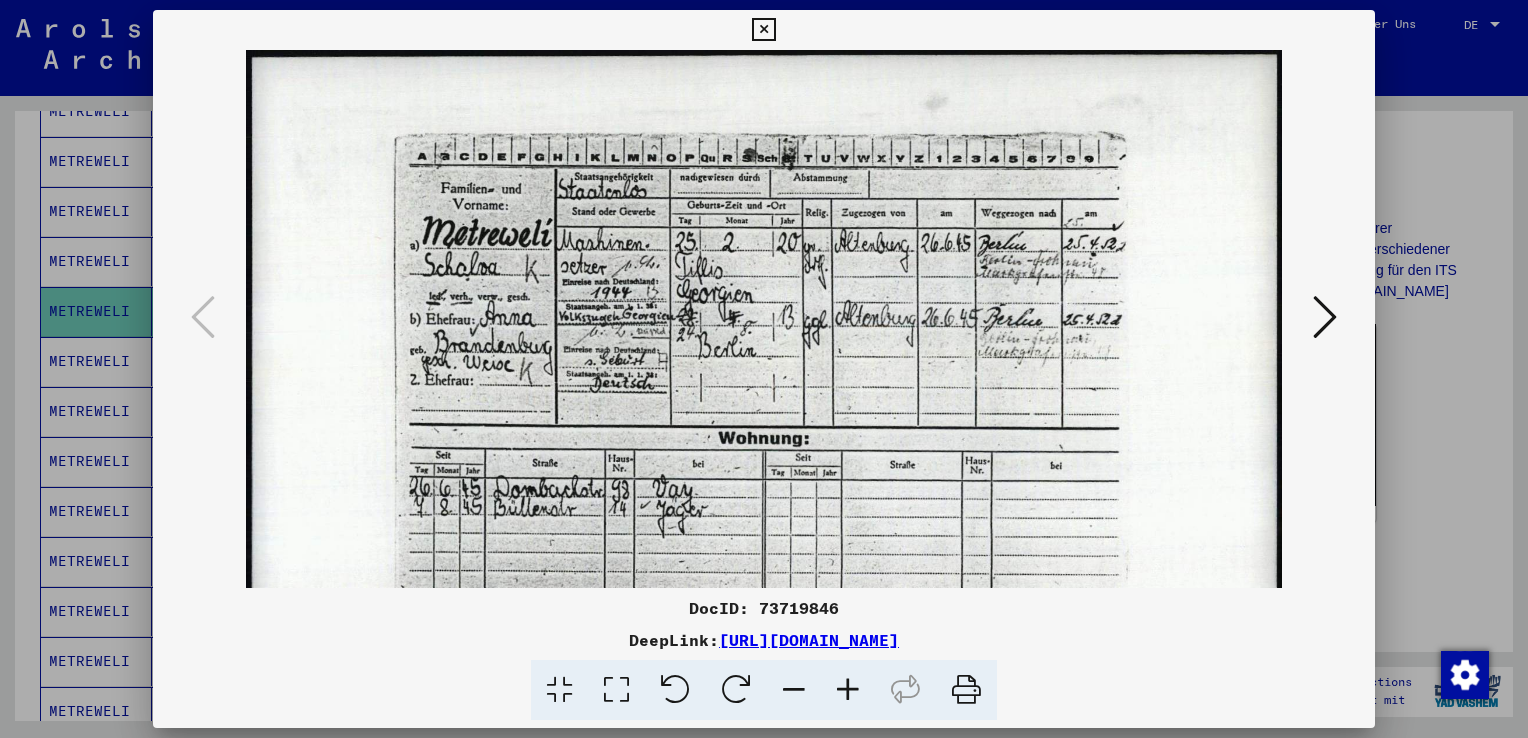 click at bounding box center (848, 690) 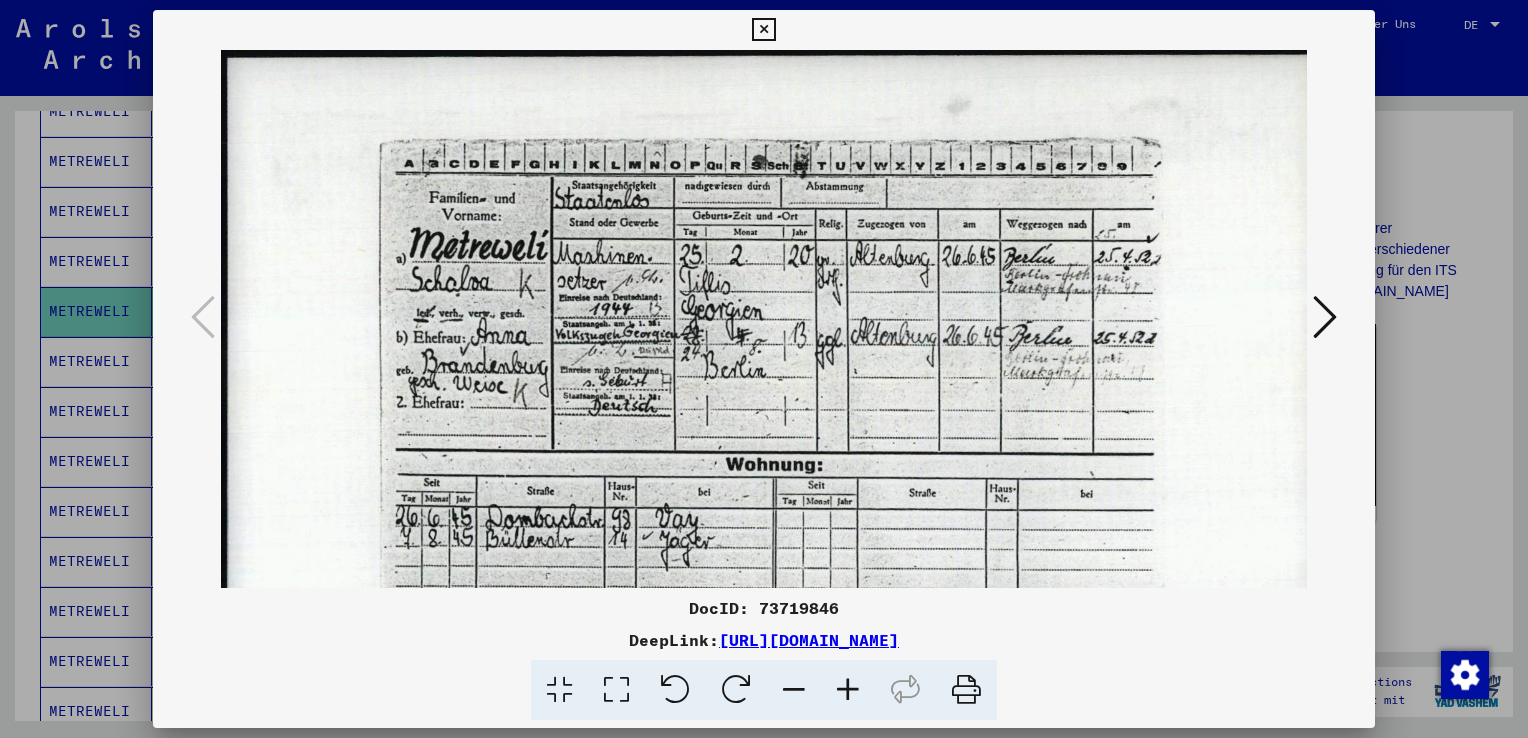 click at bounding box center [848, 690] 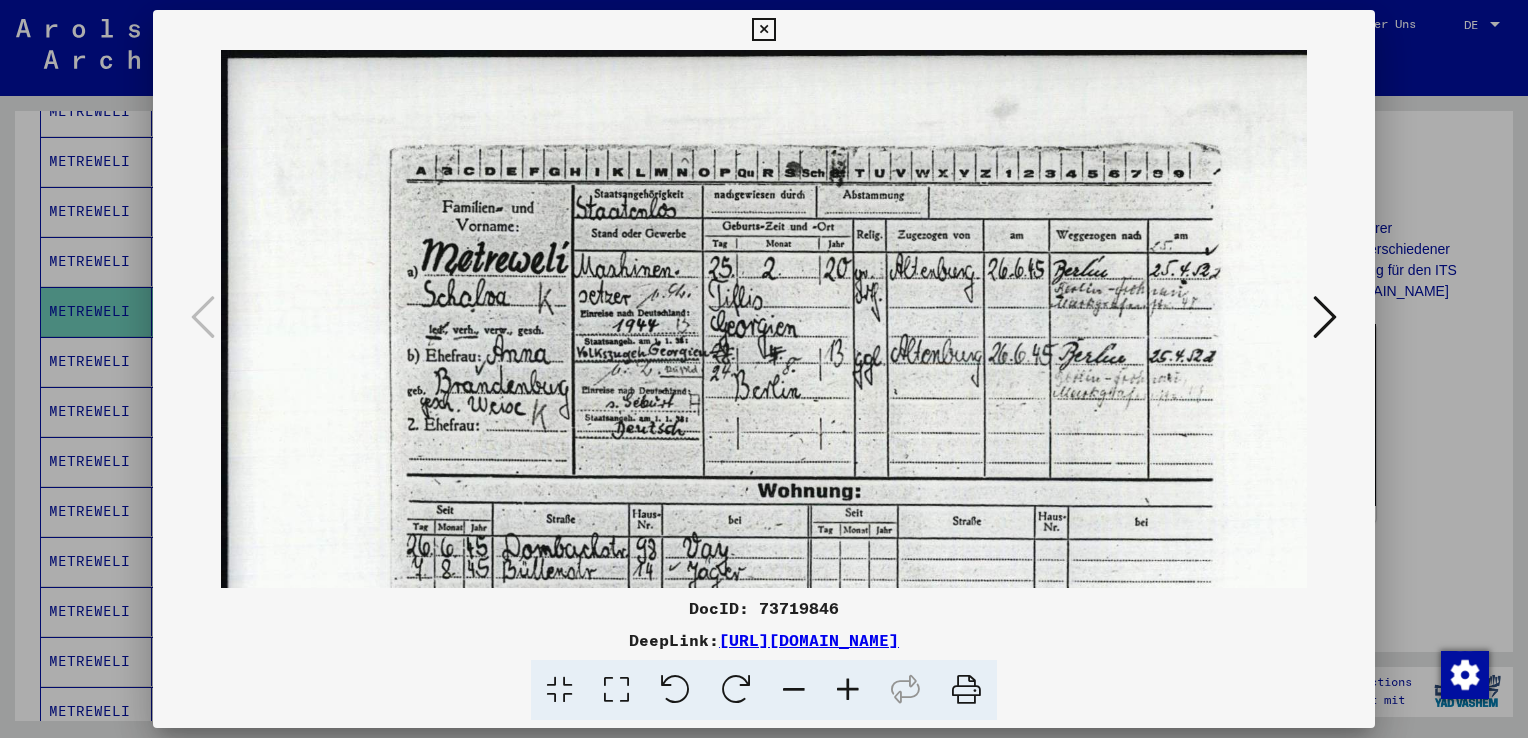 click at bounding box center (848, 690) 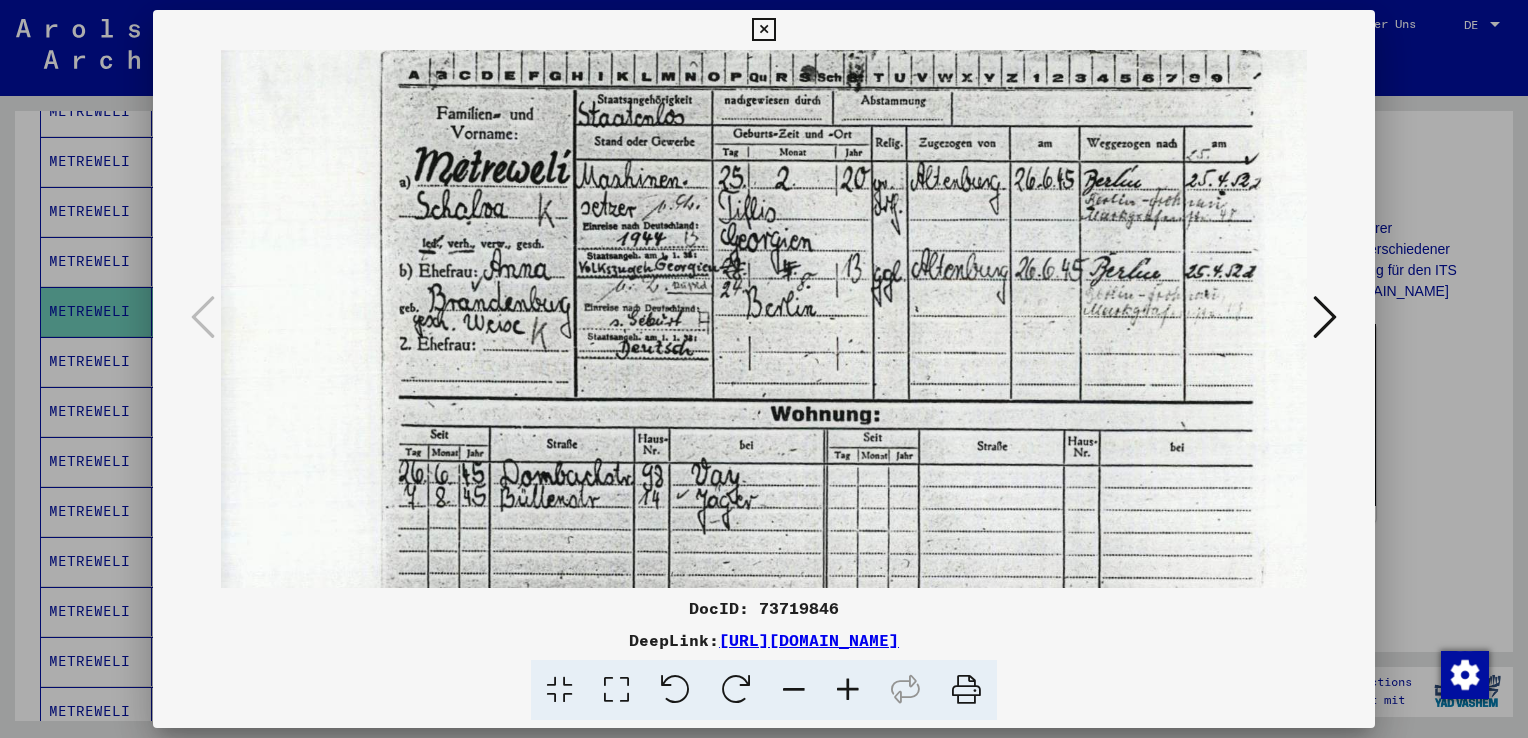 scroll, scrollTop: 104, scrollLeft: 19, axis: both 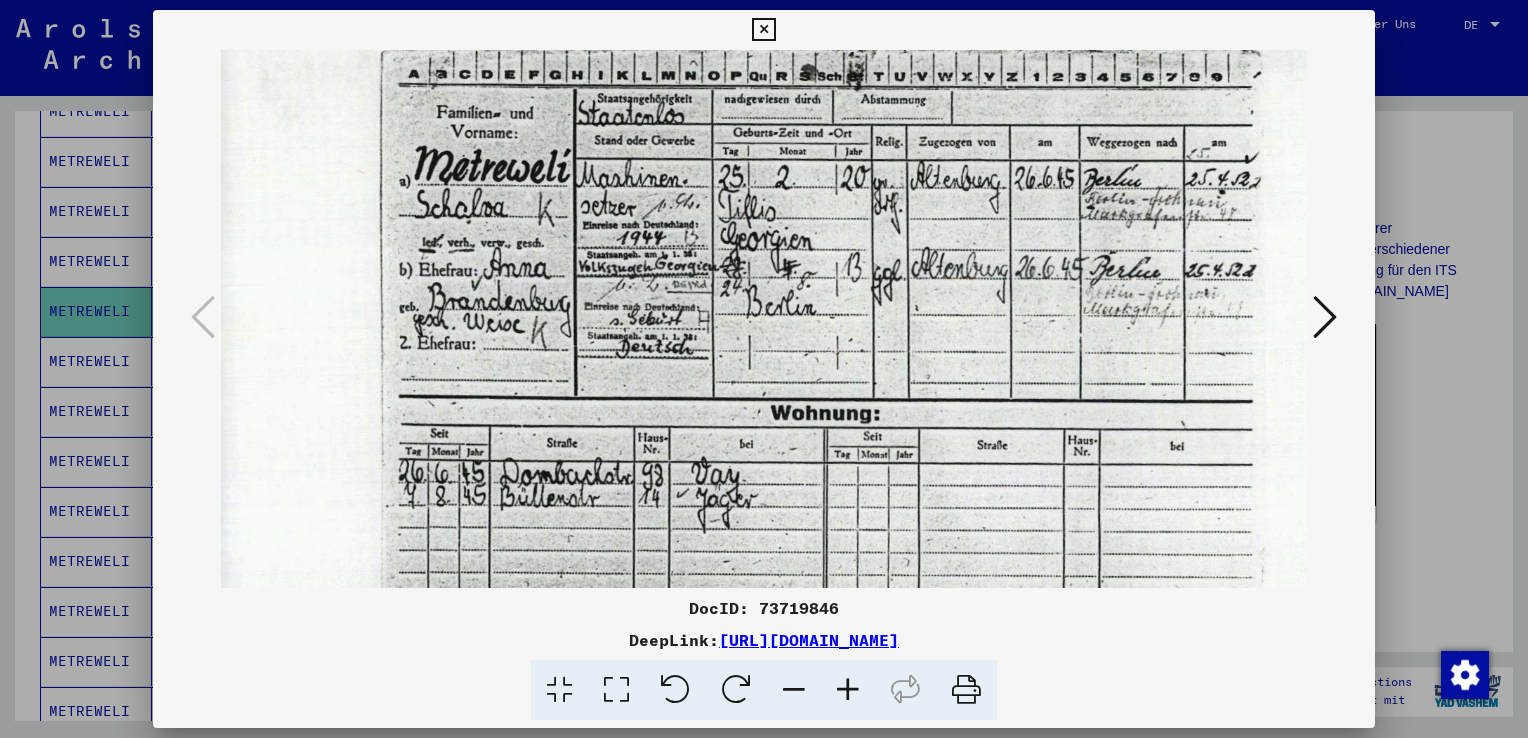 drag, startPoint x: 604, startPoint y: 462, endPoint x: 585, endPoint y: 358, distance: 105.72133 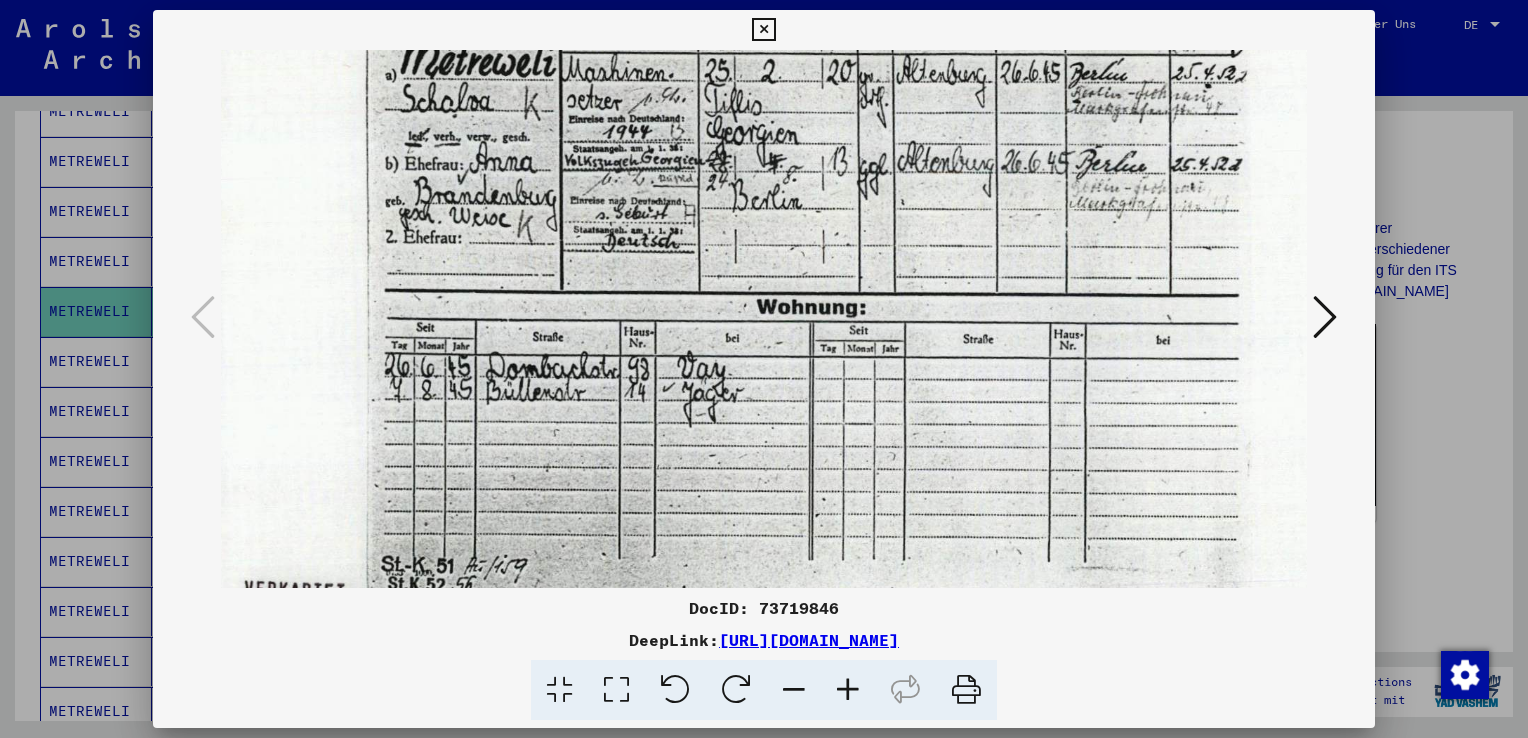 drag, startPoint x: 583, startPoint y: 522, endPoint x: 569, endPoint y: 416, distance: 106.92053 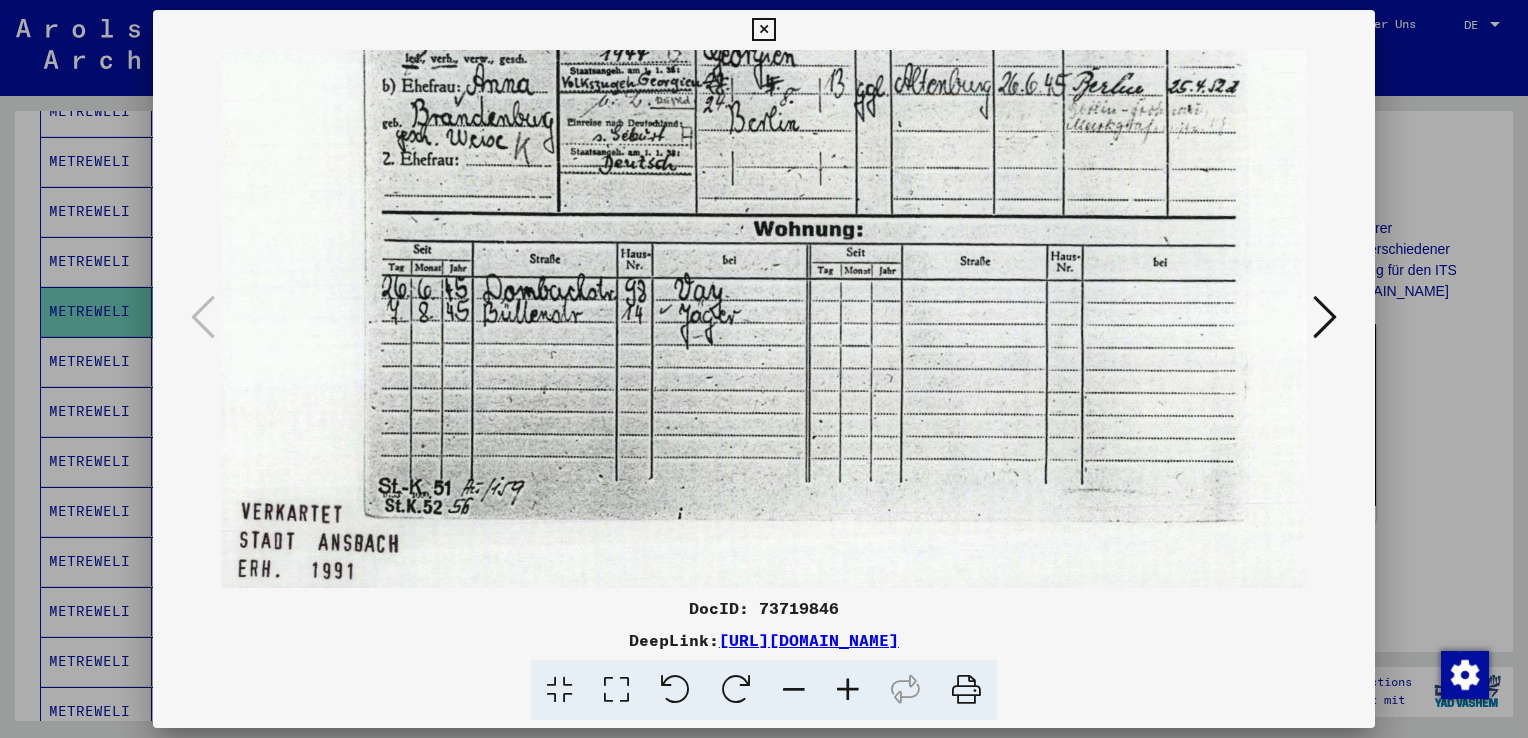 scroll, scrollTop: 289, scrollLeft: 36, axis: both 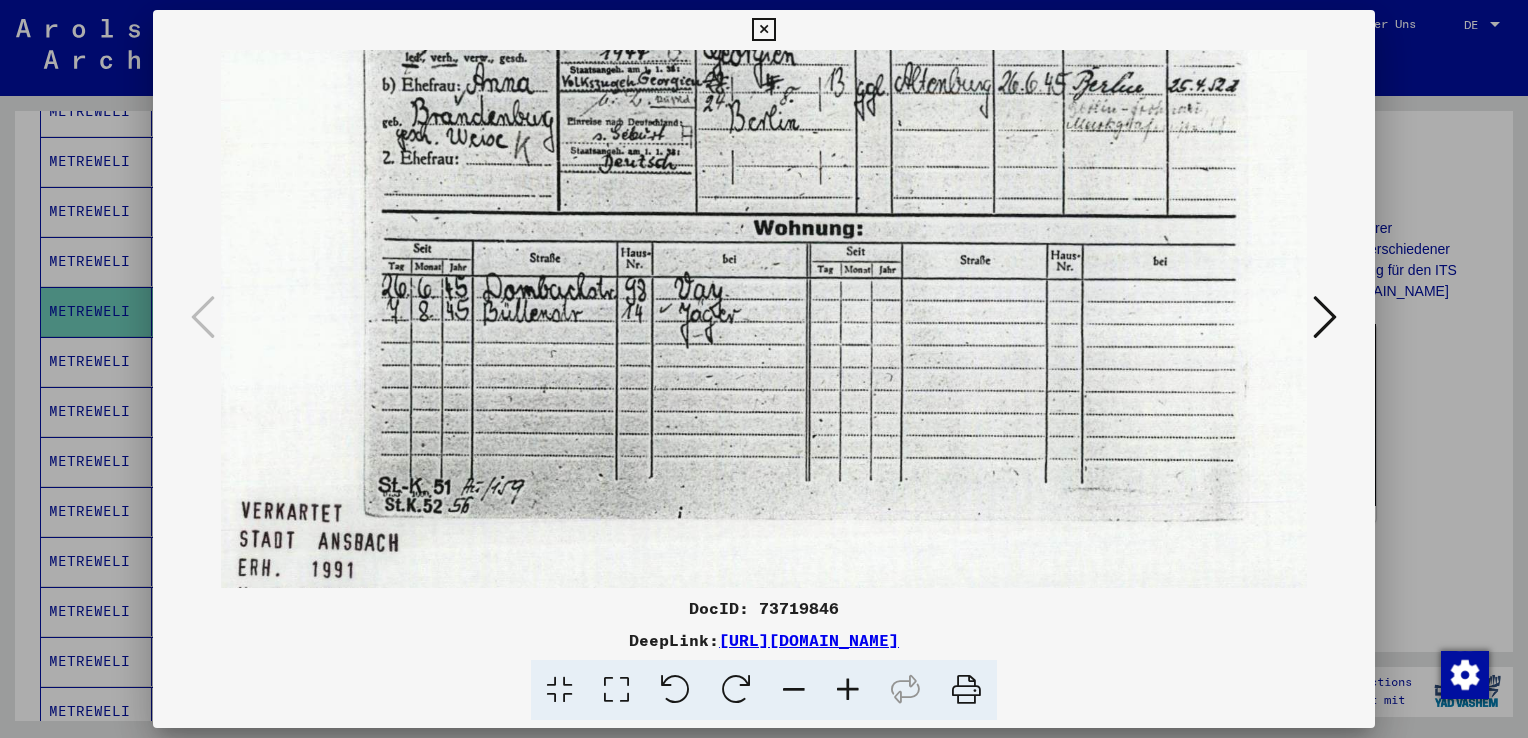 drag, startPoint x: 782, startPoint y: 461, endPoint x: 779, endPoint y: 382, distance: 79.05694 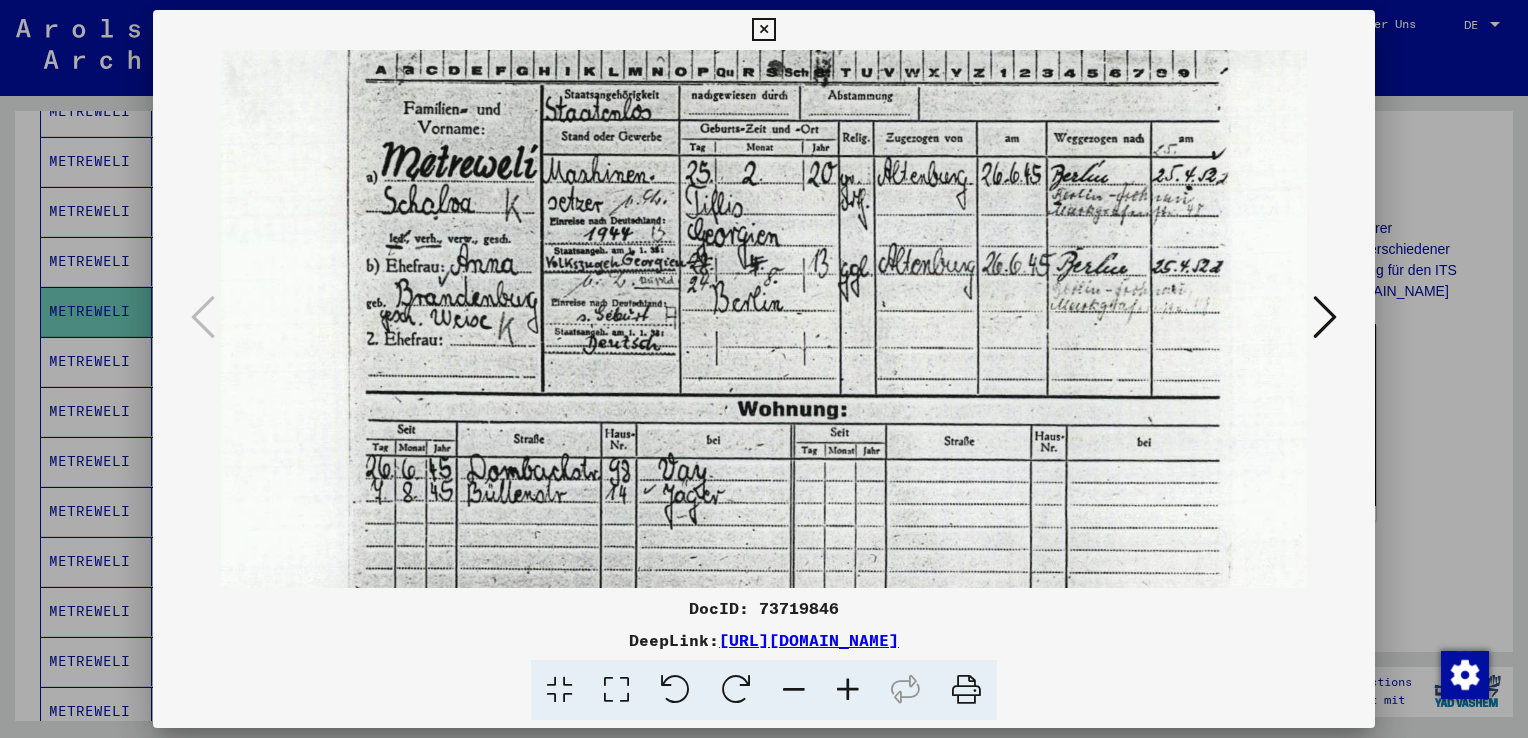 scroll, scrollTop: 104, scrollLeft: 52, axis: both 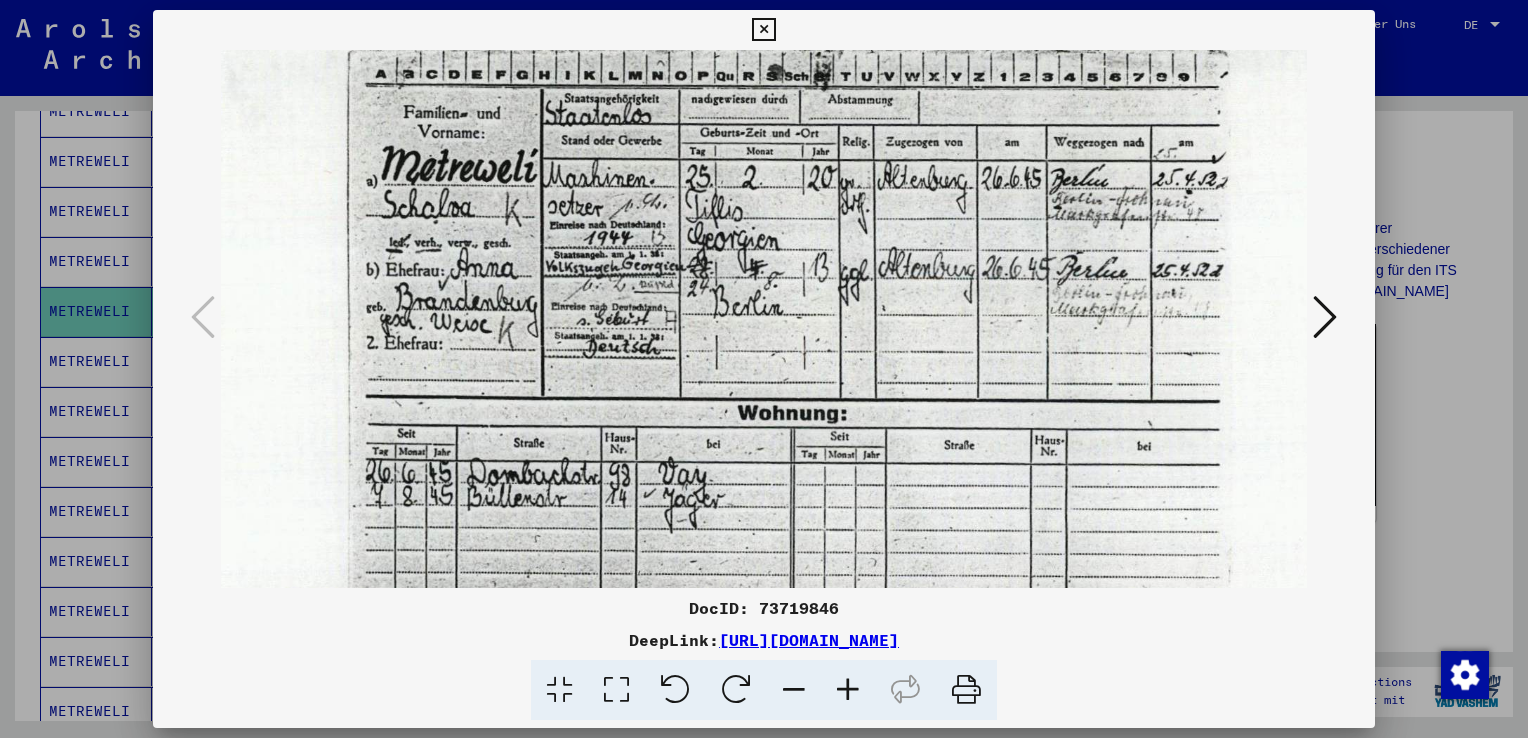 drag, startPoint x: 800, startPoint y: 317, endPoint x: 784, endPoint y: 401, distance: 85.51023 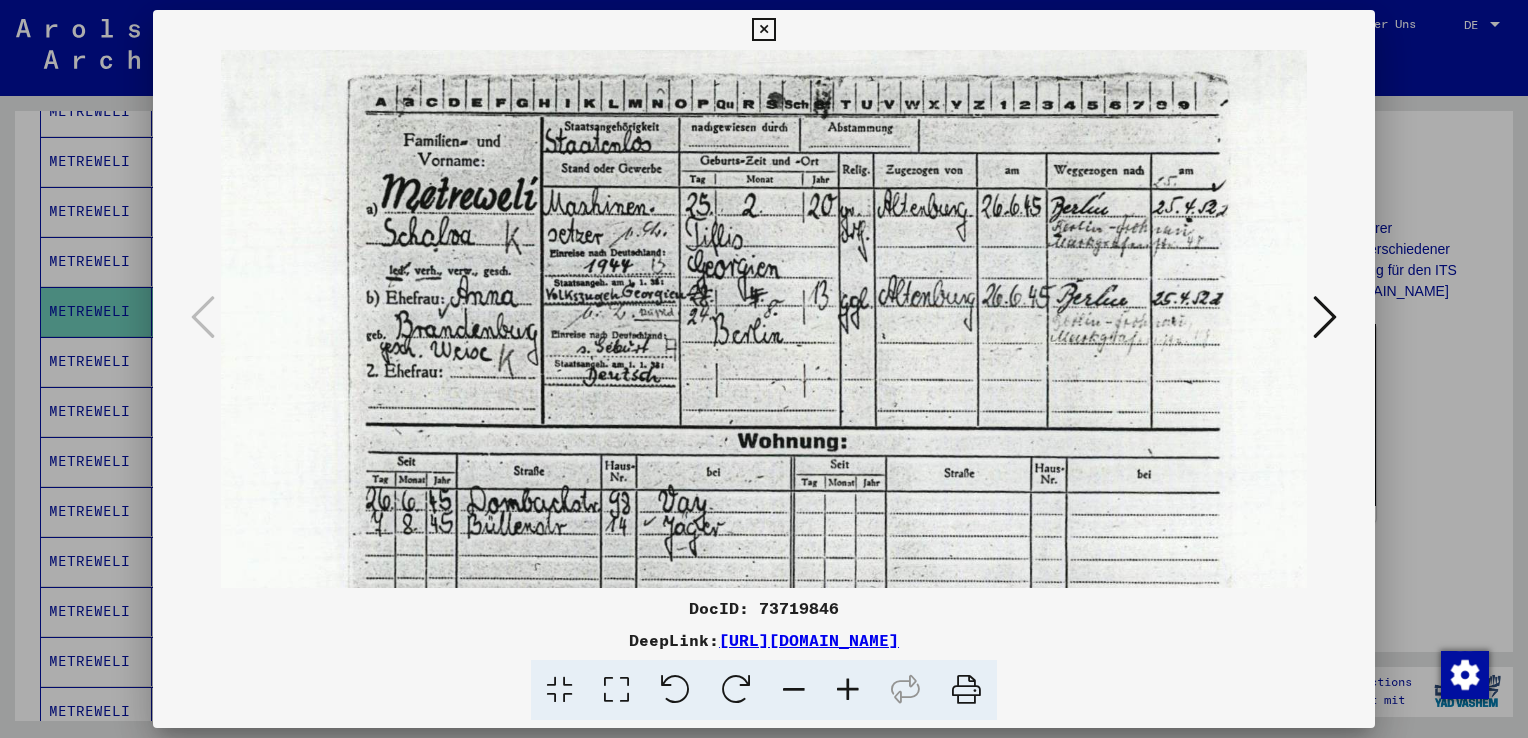 scroll, scrollTop: 76, scrollLeft: 53, axis: both 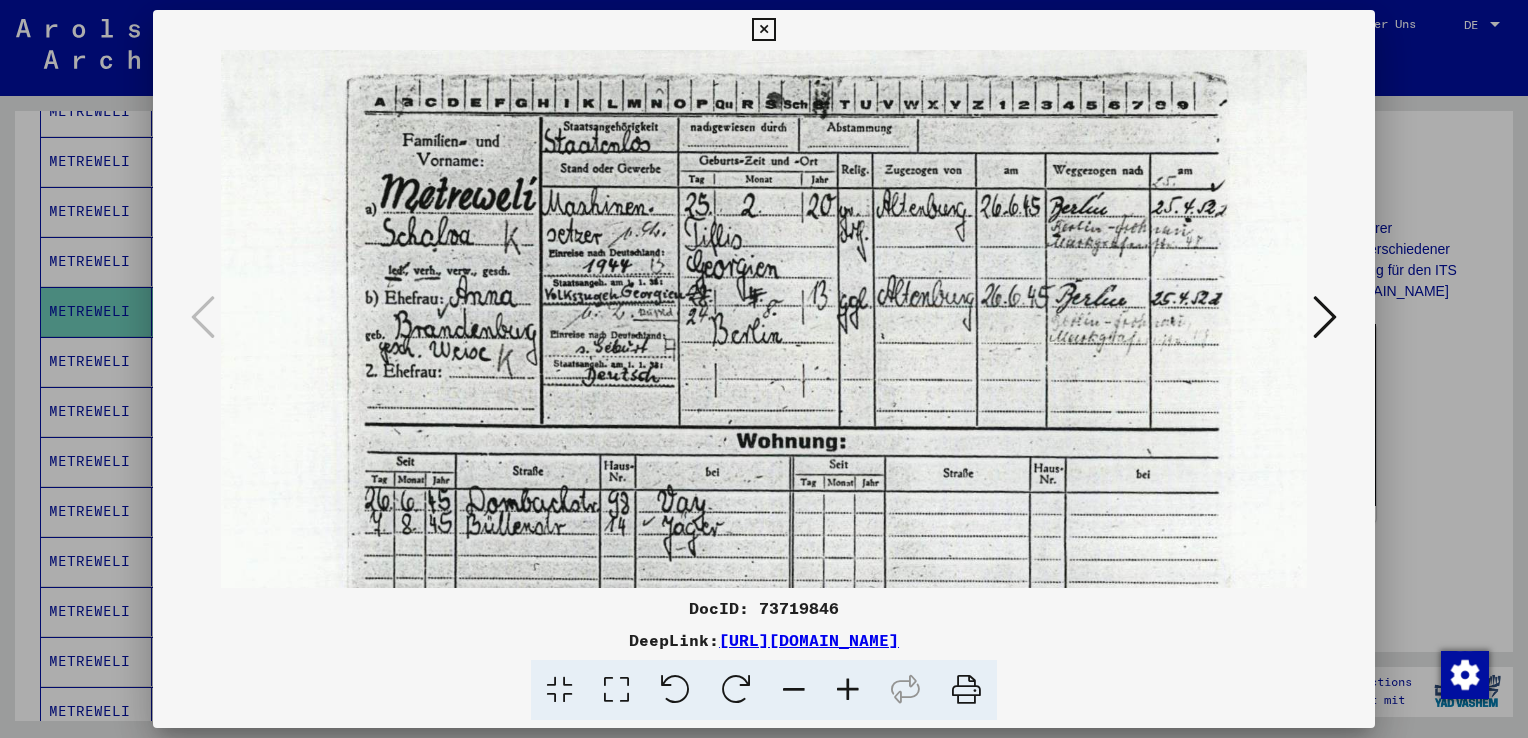 drag, startPoint x: 779, startPoint y: 316, endPoint x: 777, endPoint y: 345, distance: 29.068884 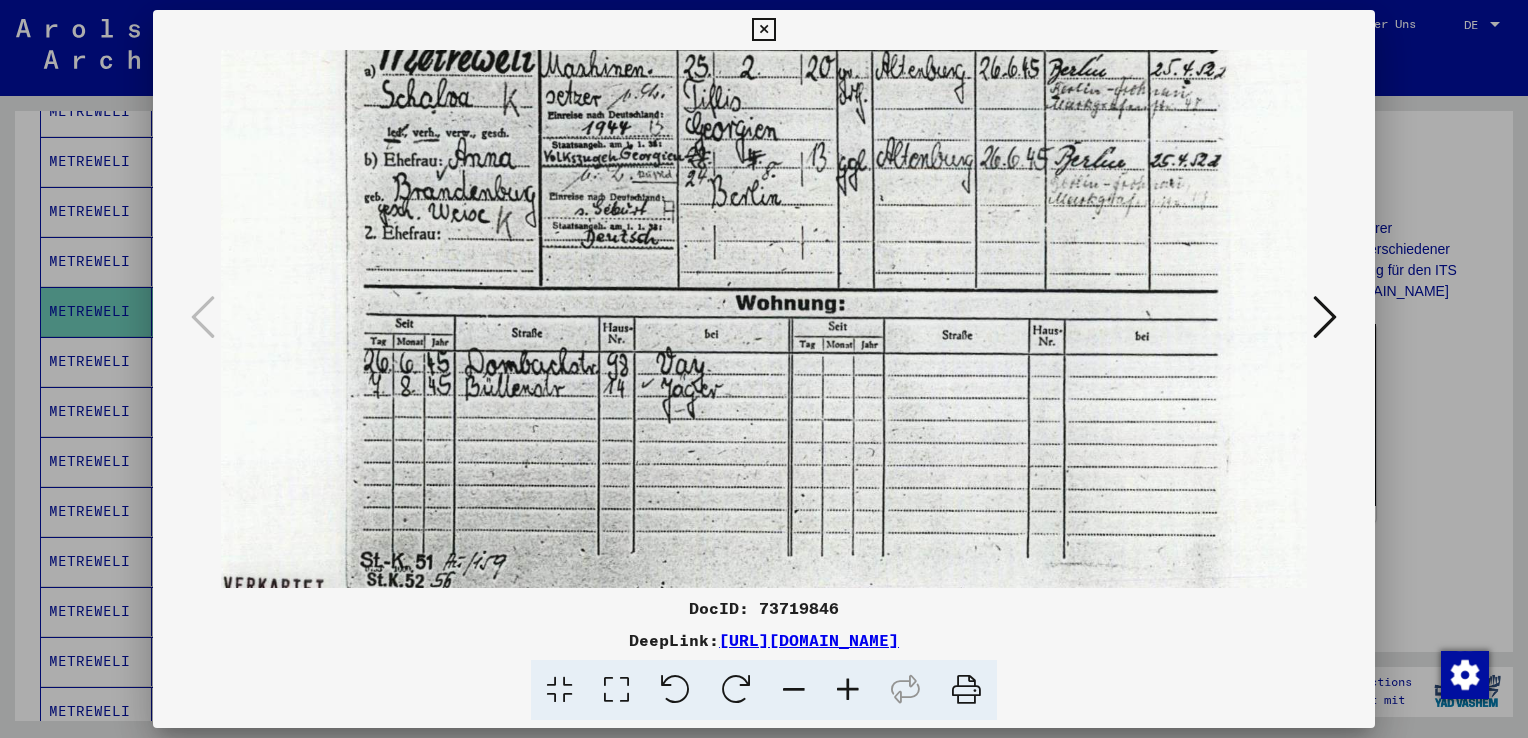 drag, startPoint x: 985, startPoint y: 310, endPoint x: 984, endPoint y: 173, distance: 137.00365 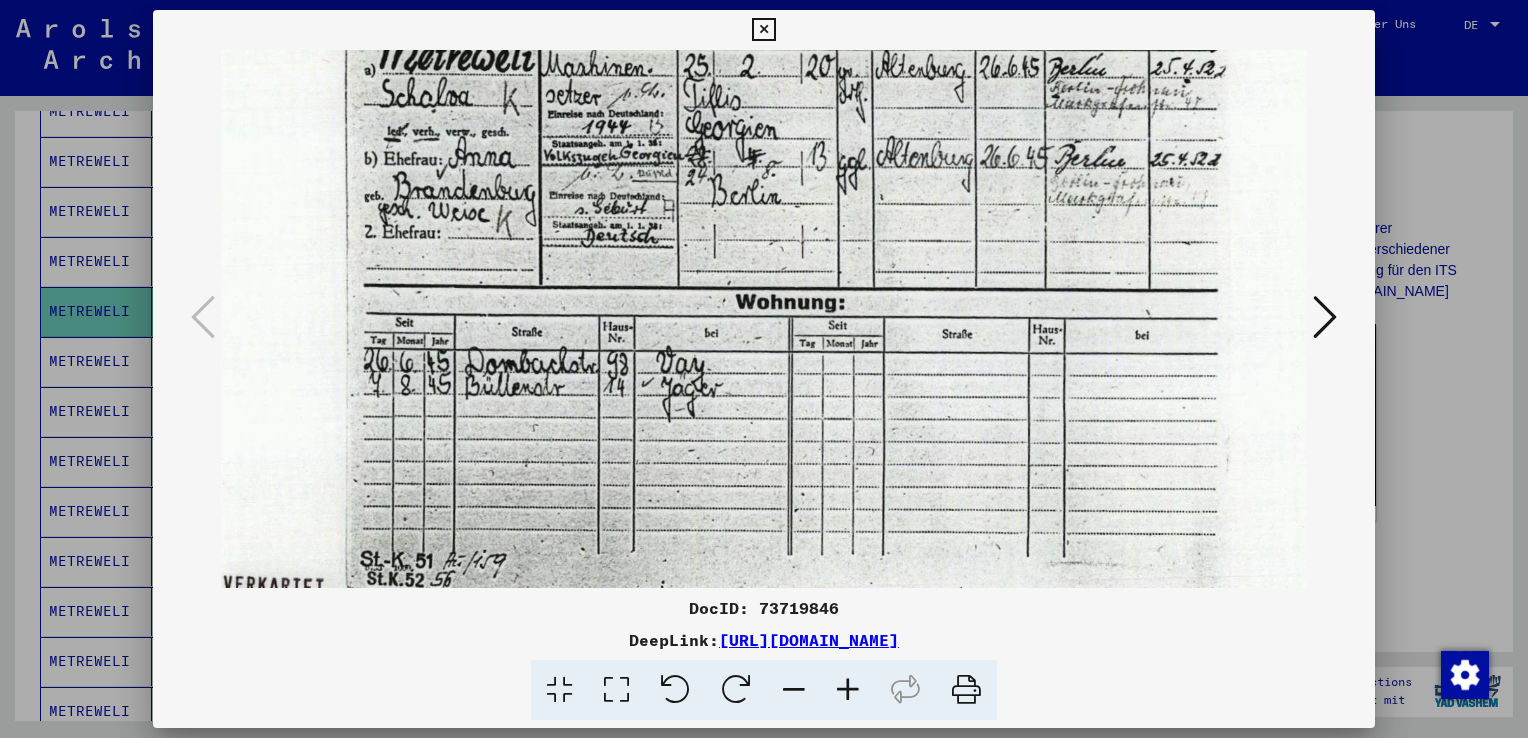 click at bounding box center [1325, 317] 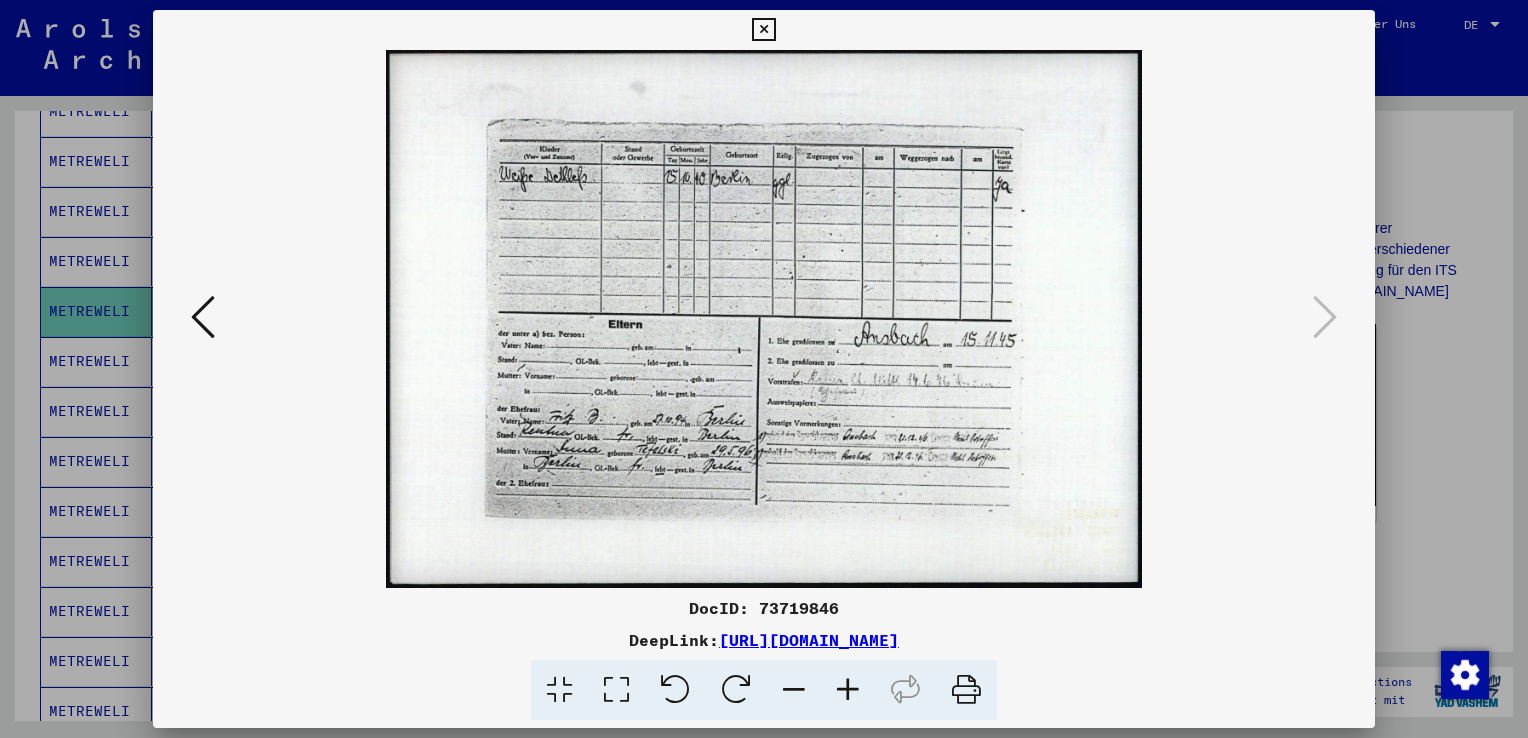 click at bounding box center (848, 690) 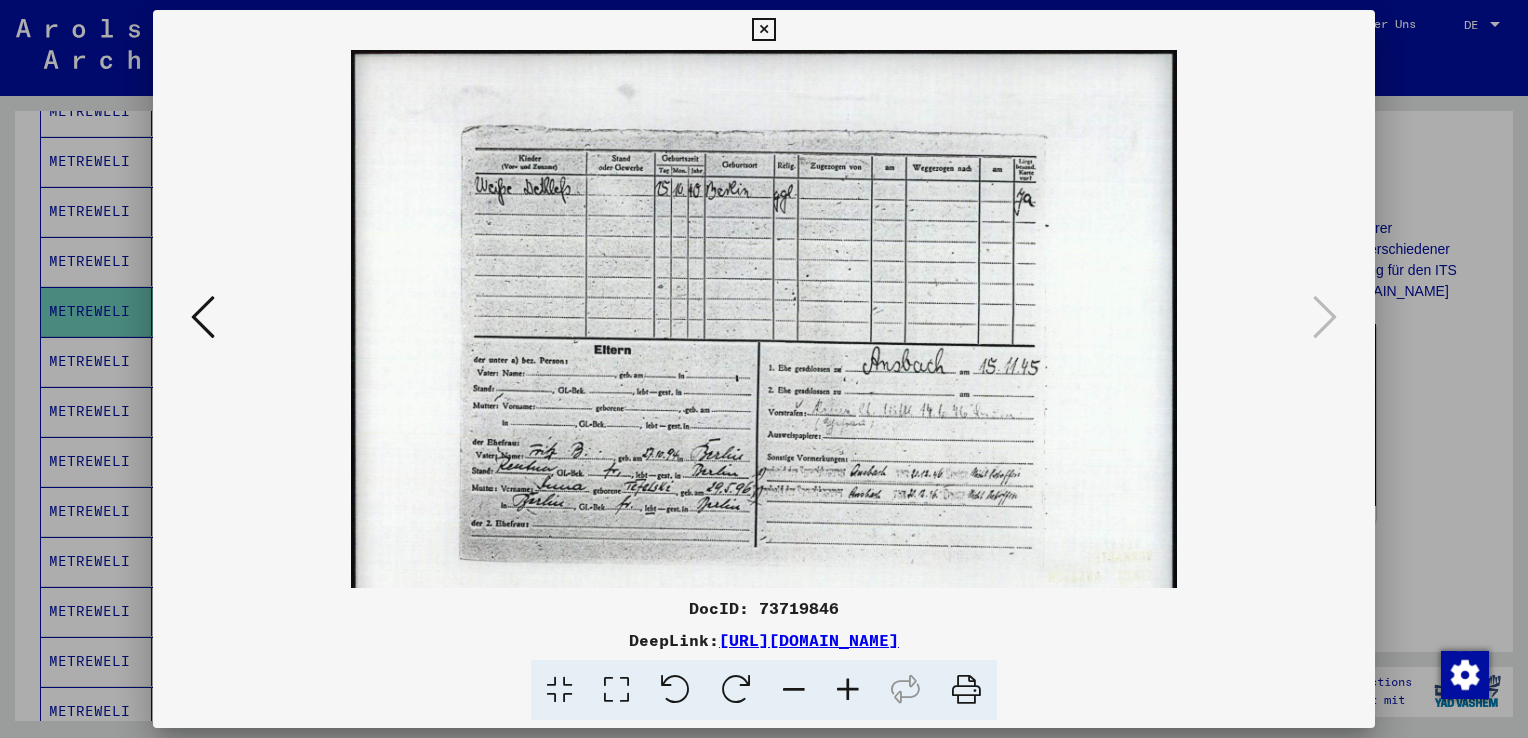 click at bounding box center [848, 690] 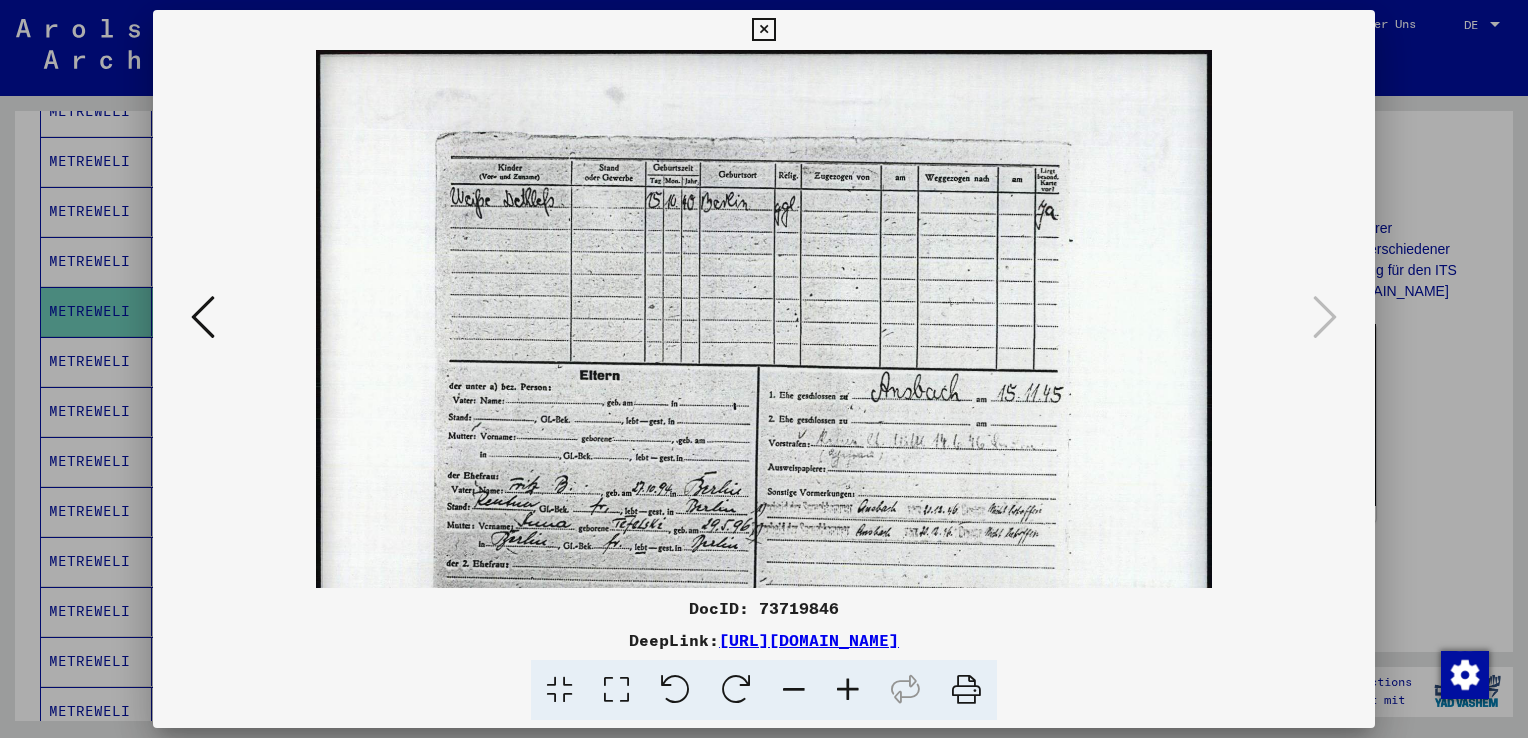 click at bounding box center (848, 690) 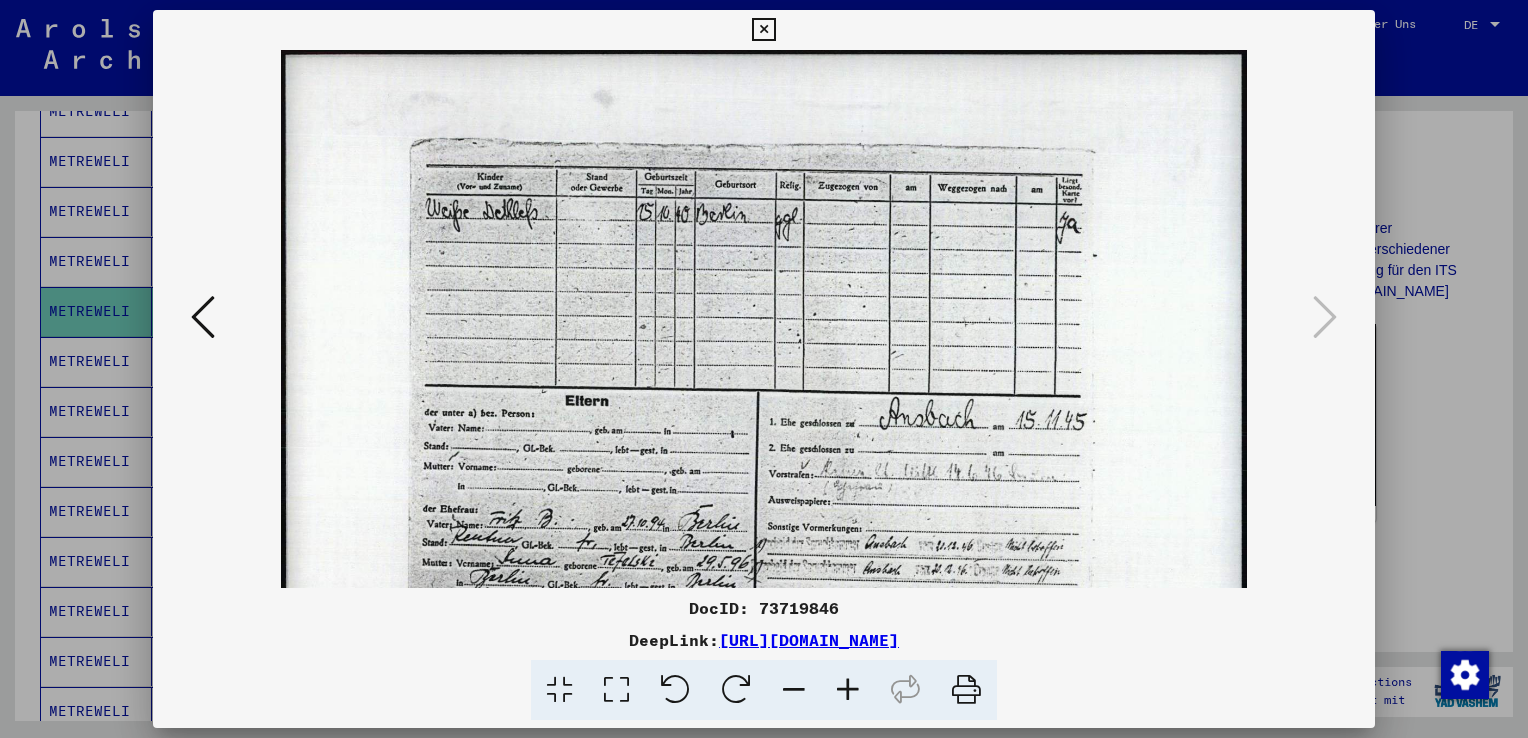 click at bounding box center (848, 690) 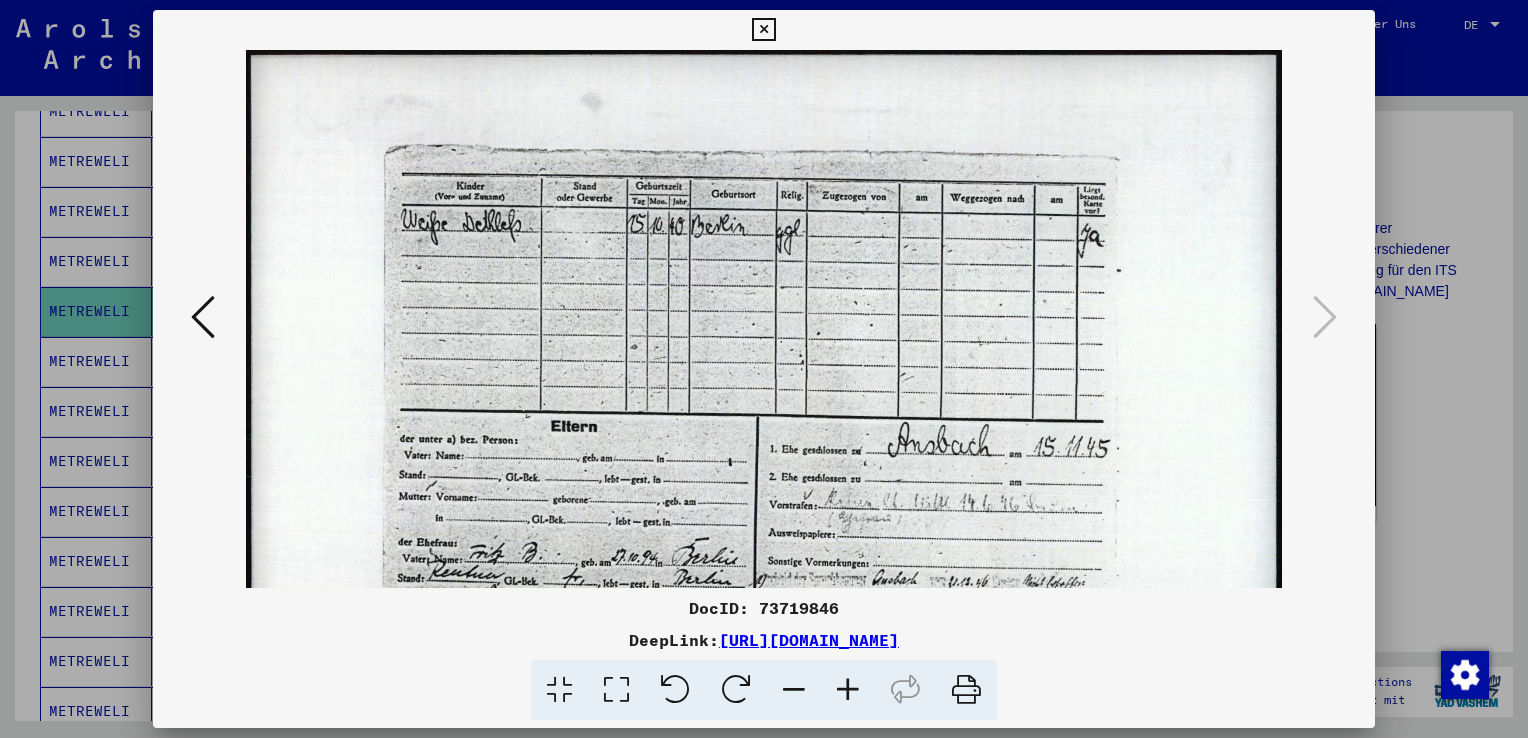 click at bounding box center [848, 690] 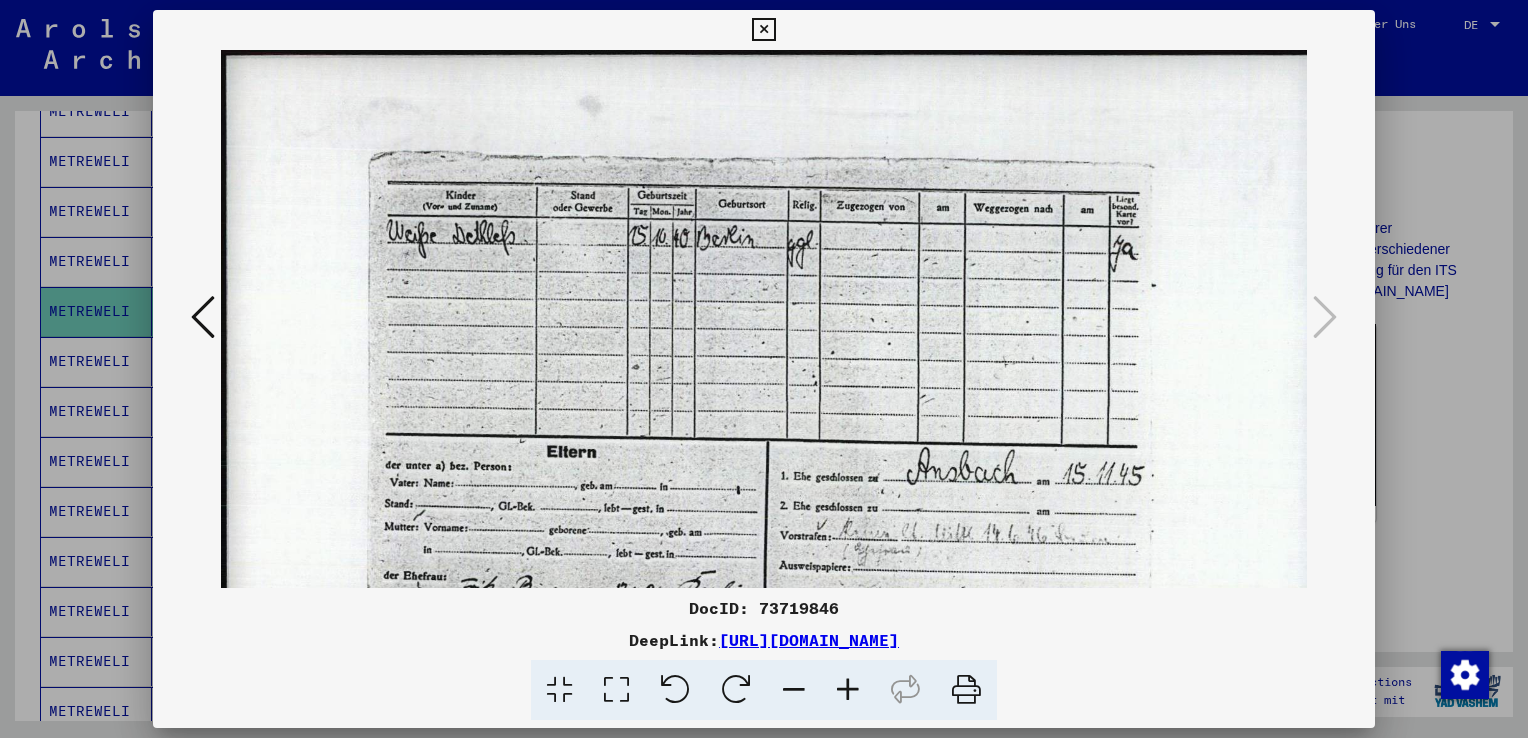 click at bounding box center [848, 690] 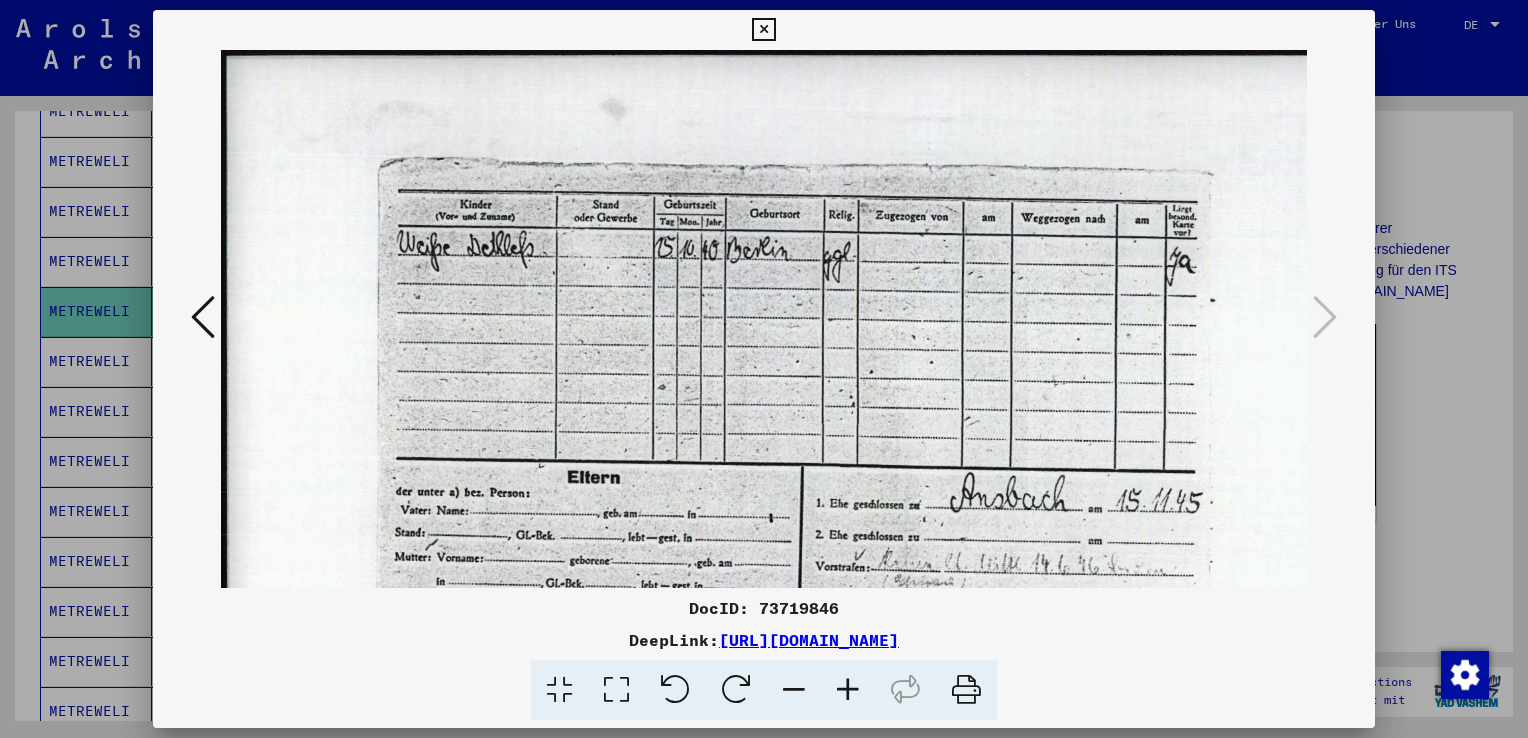 click at bounding box center [848, 690] 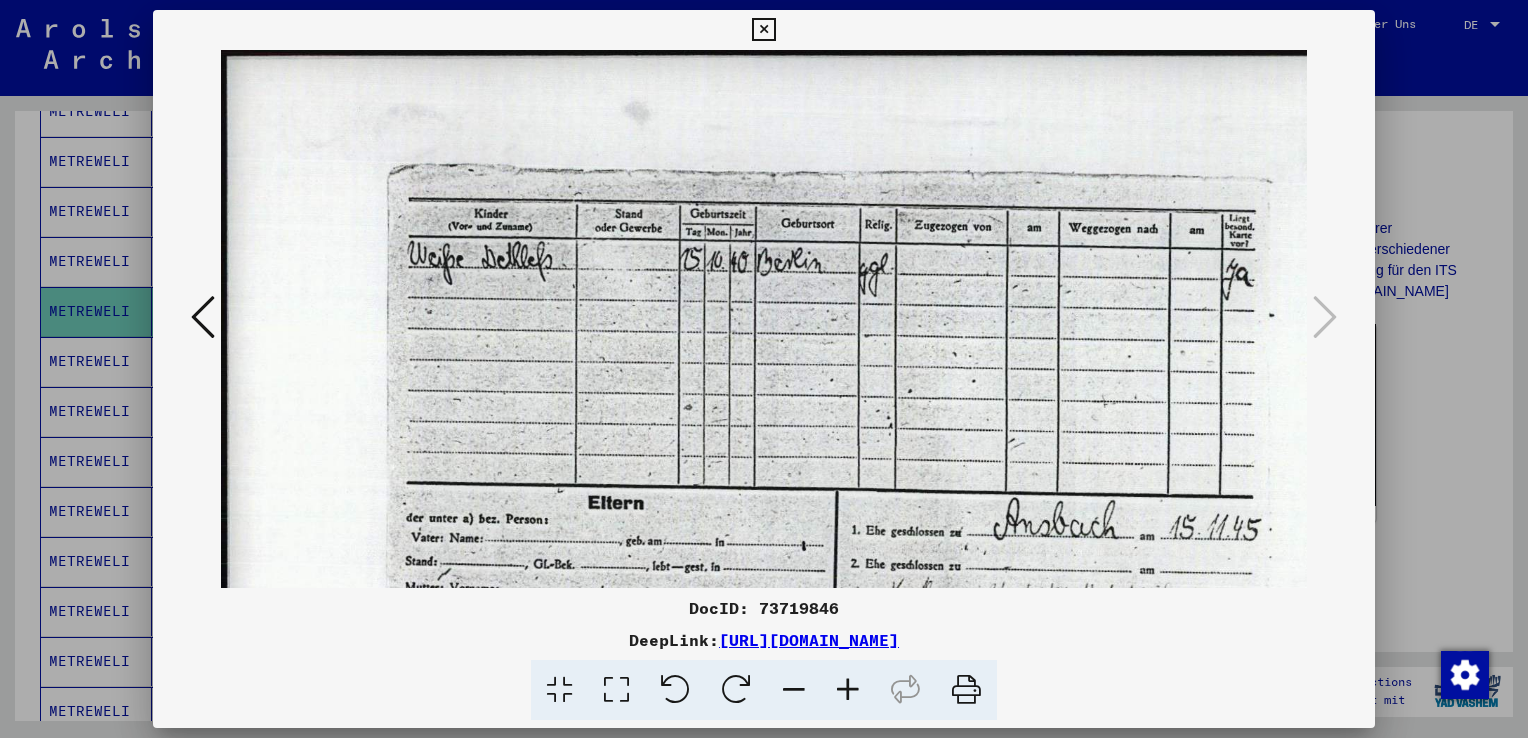 click at bounding box center (848, 690) 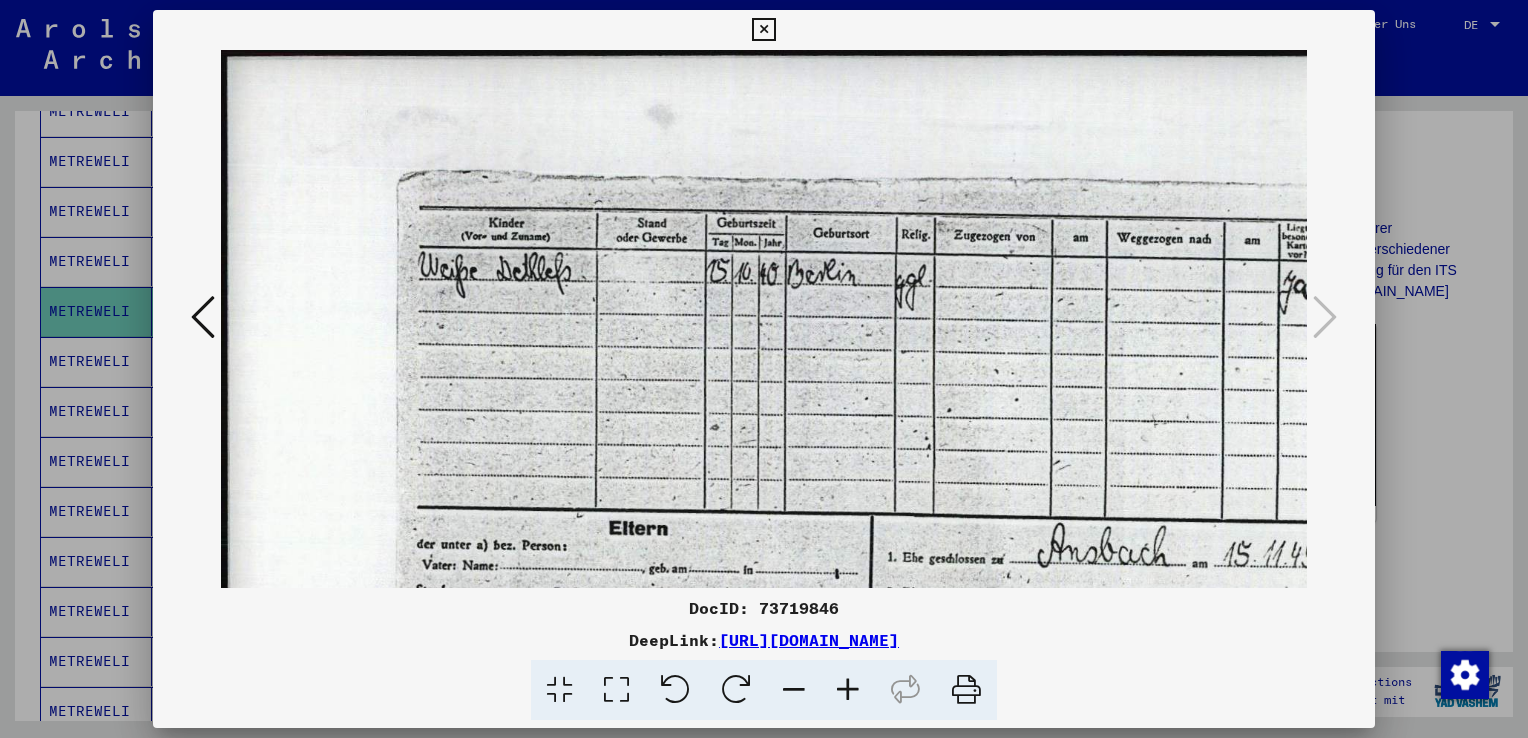click at bounding box center [848, 690] 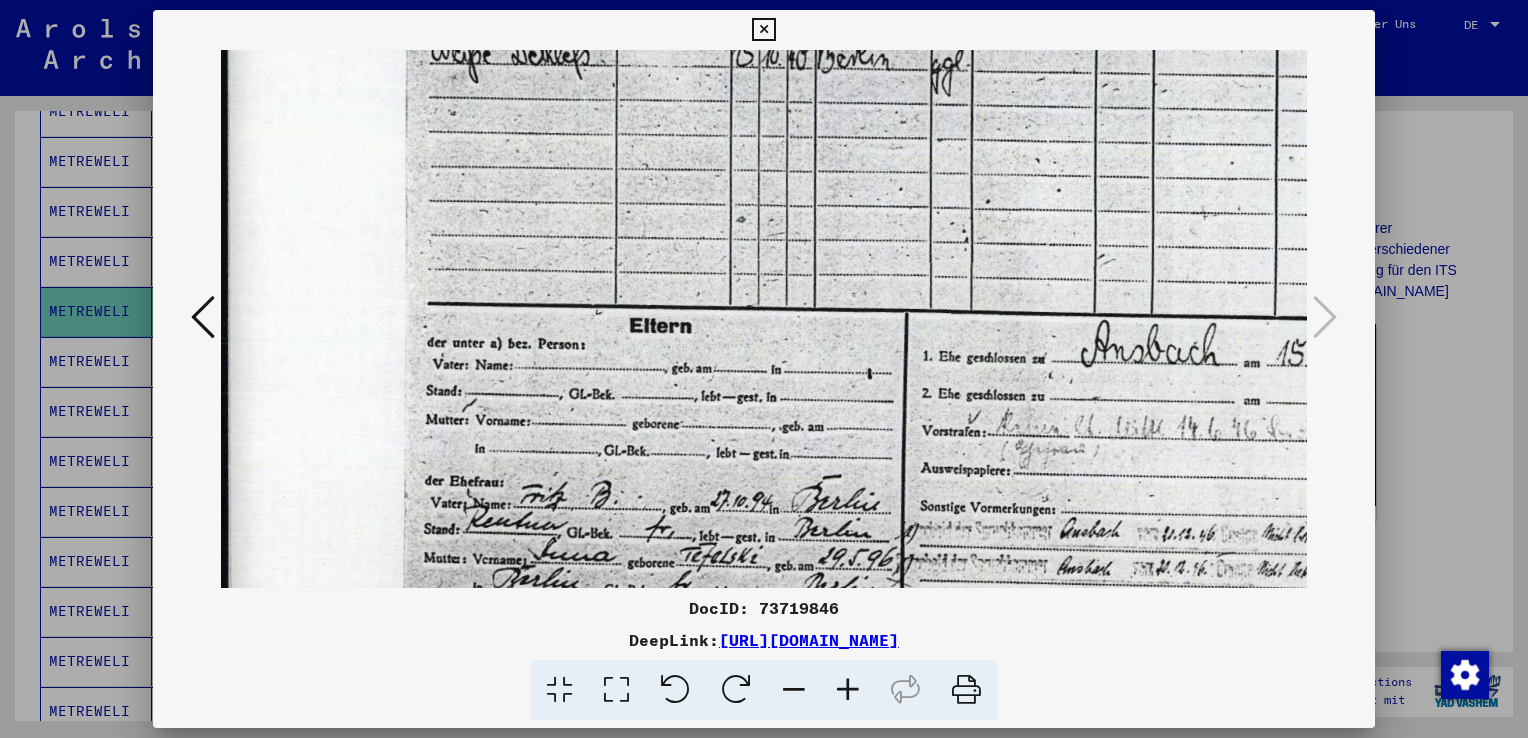 drag, startPoint x: 730, startPoint y: 454, endPoint x: 736, endPoint y: 224, distance: 230.07825 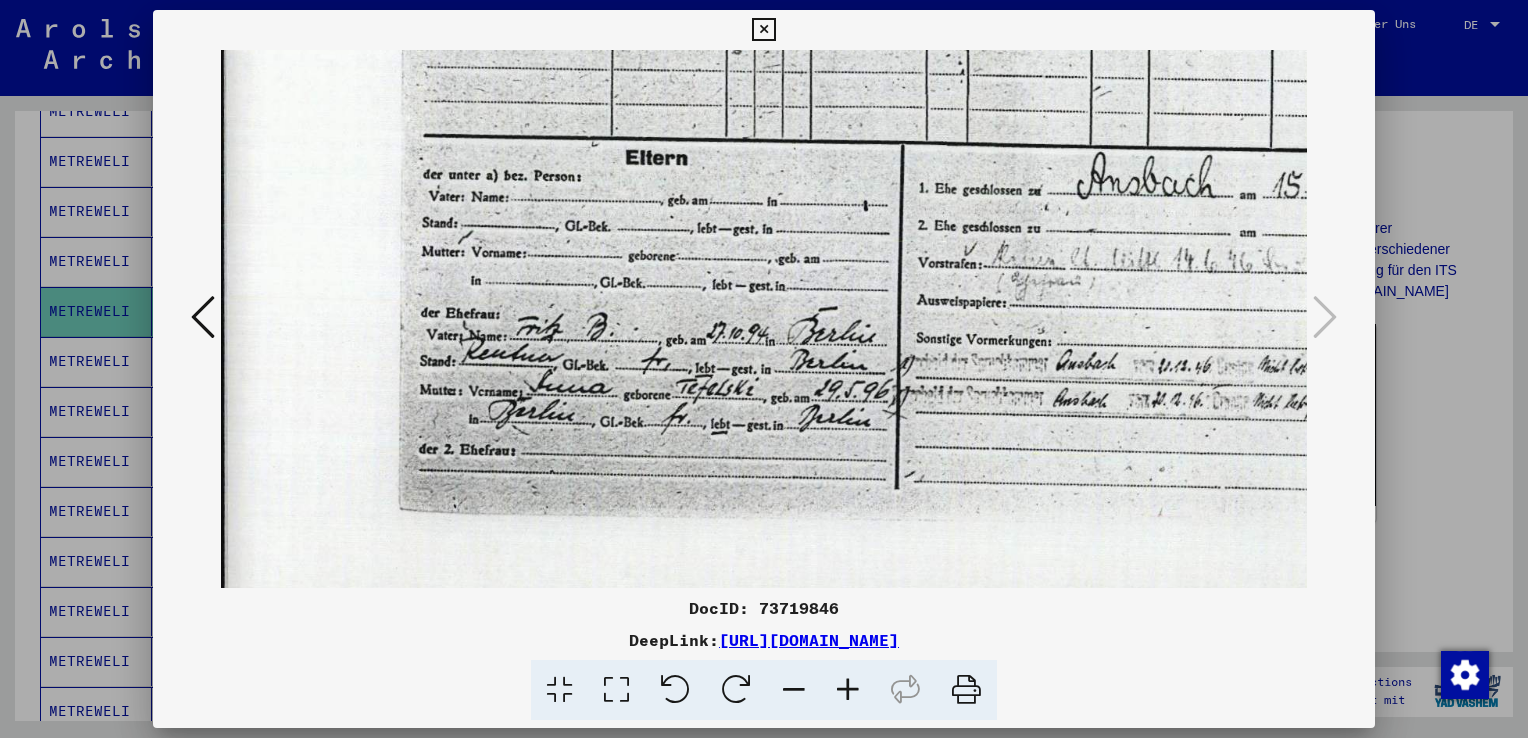 scroll, scrollTop: 449, scrollLeft: 1, axis: both 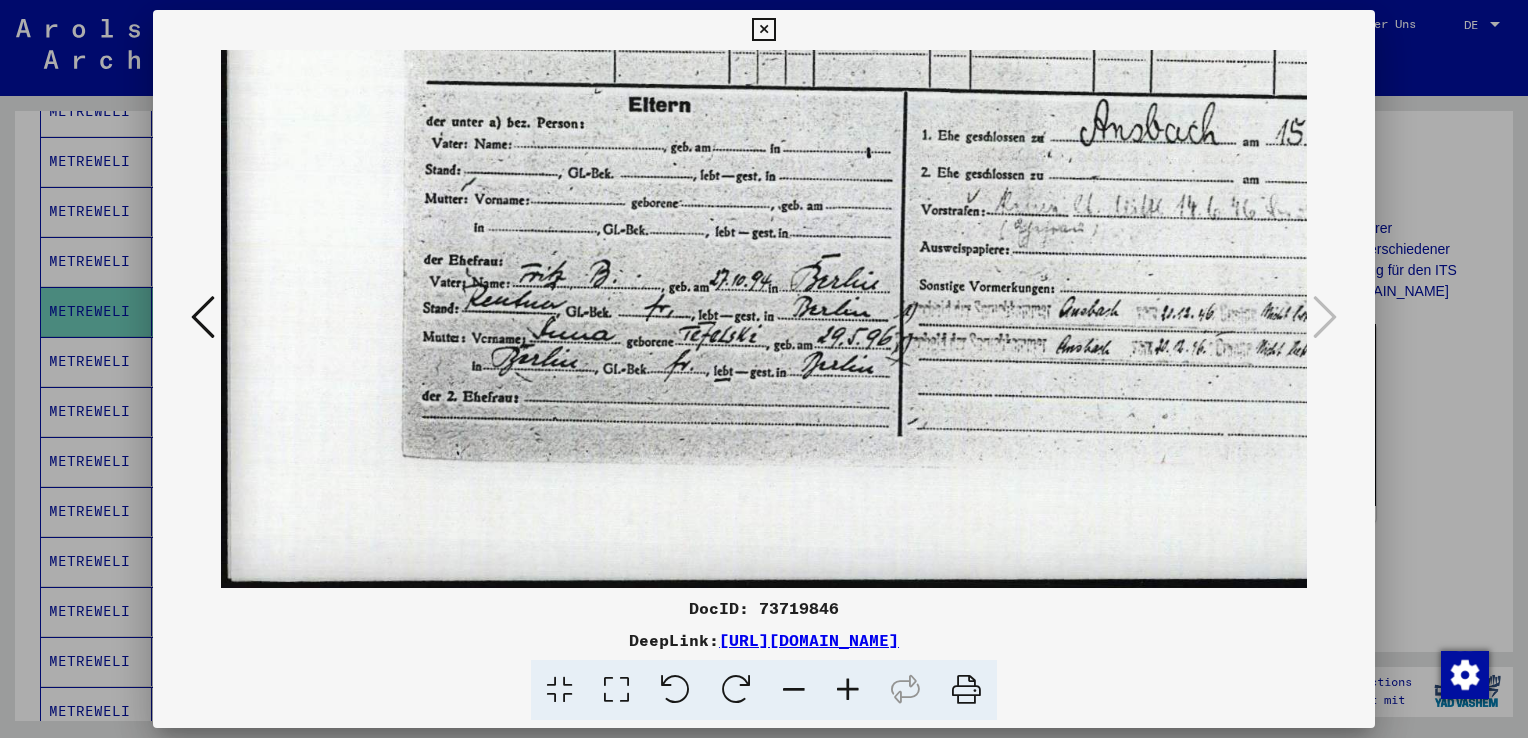 drag, startPoint x: 712, startPoint y: 418, endPoint x: 711, endPoint y: 194, distance: 224.00223 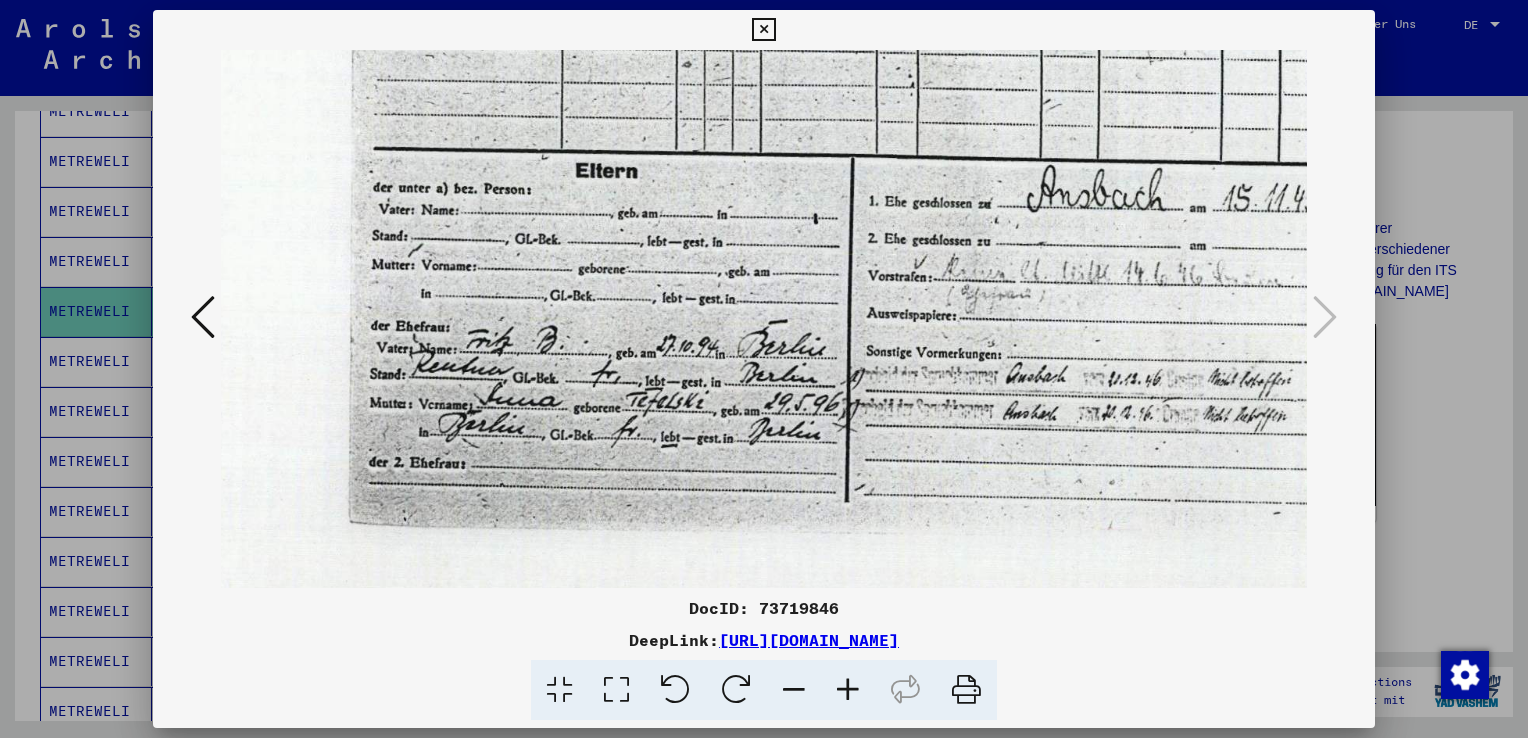 scroll, scrollTop: 320, scrollLeft: 114, axis: both 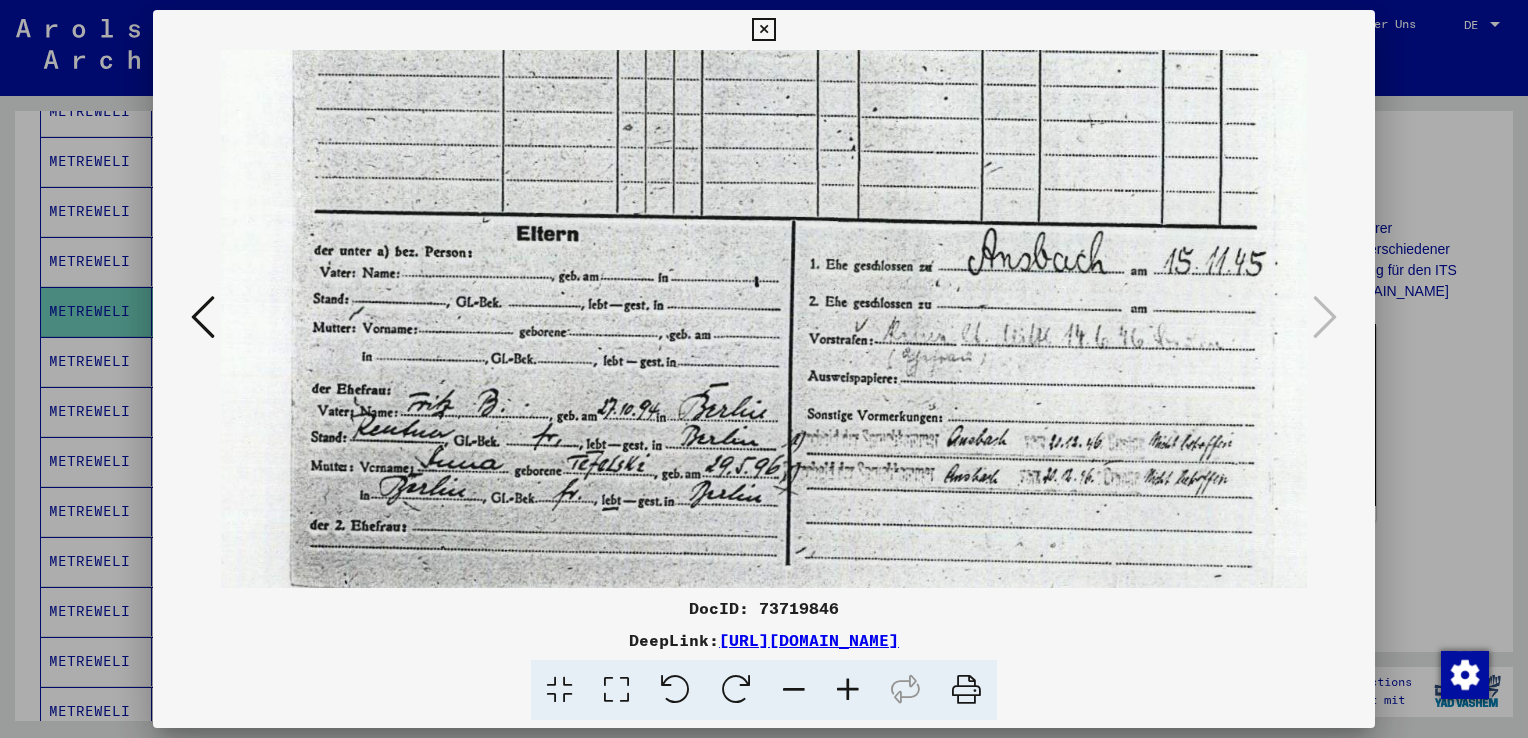 drag, startPoint x: 669, startPoint y: 342, endPoint x: 557, endPoint y: 472, distance: 171.59254 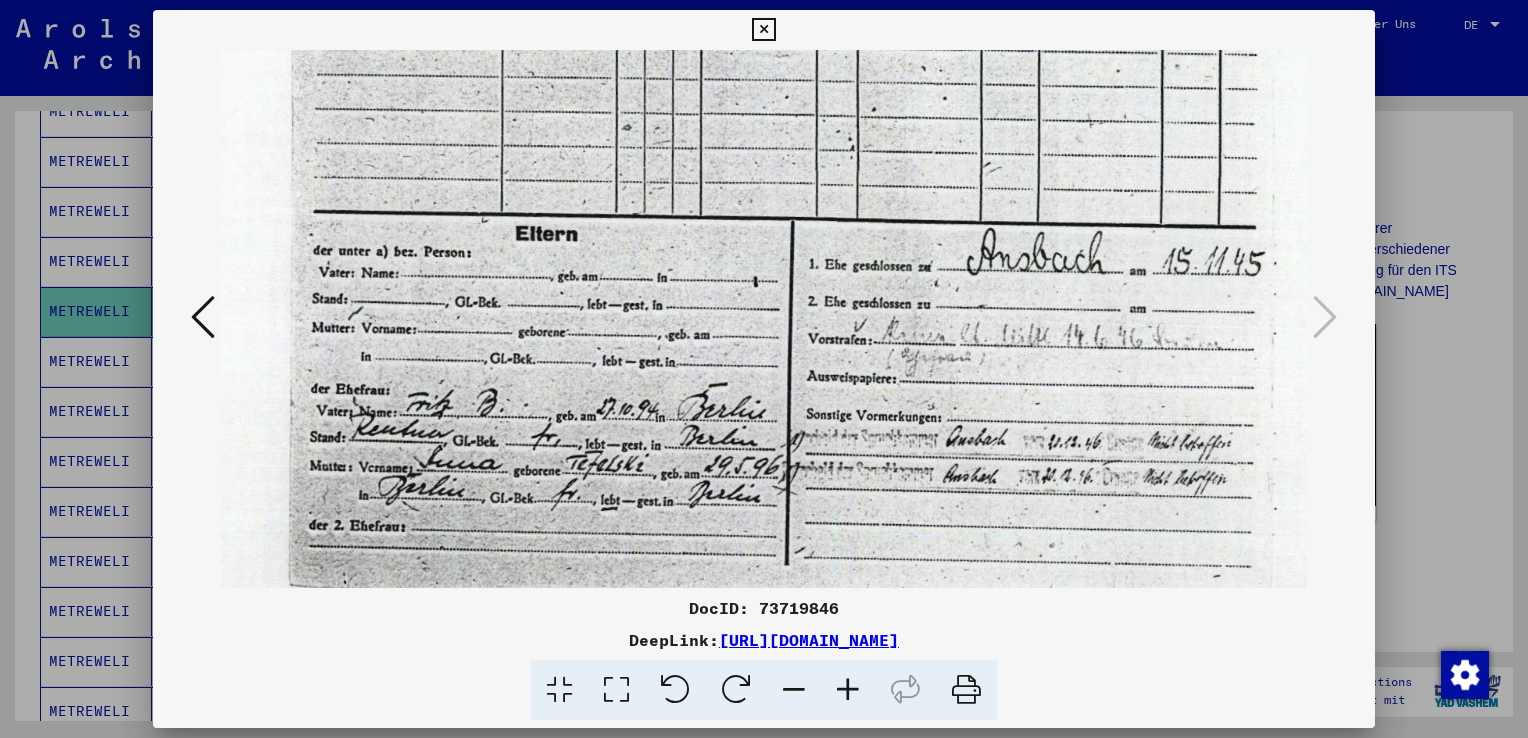 click at bounding box center (801, 224) 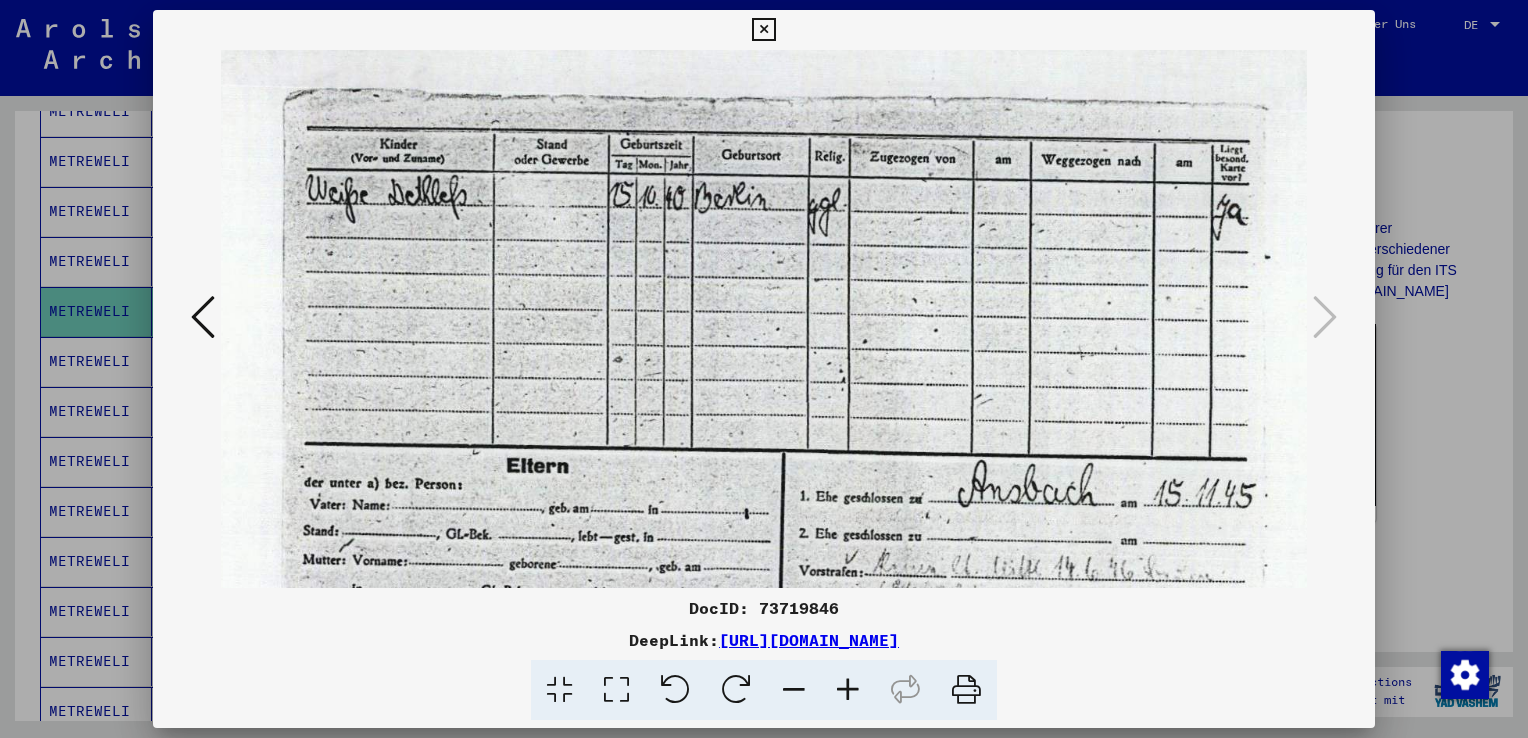 drag, startPoint x: 758, startPoint y: 310, endPoint x: 748, endPoint y: 544, distance: 234.21358 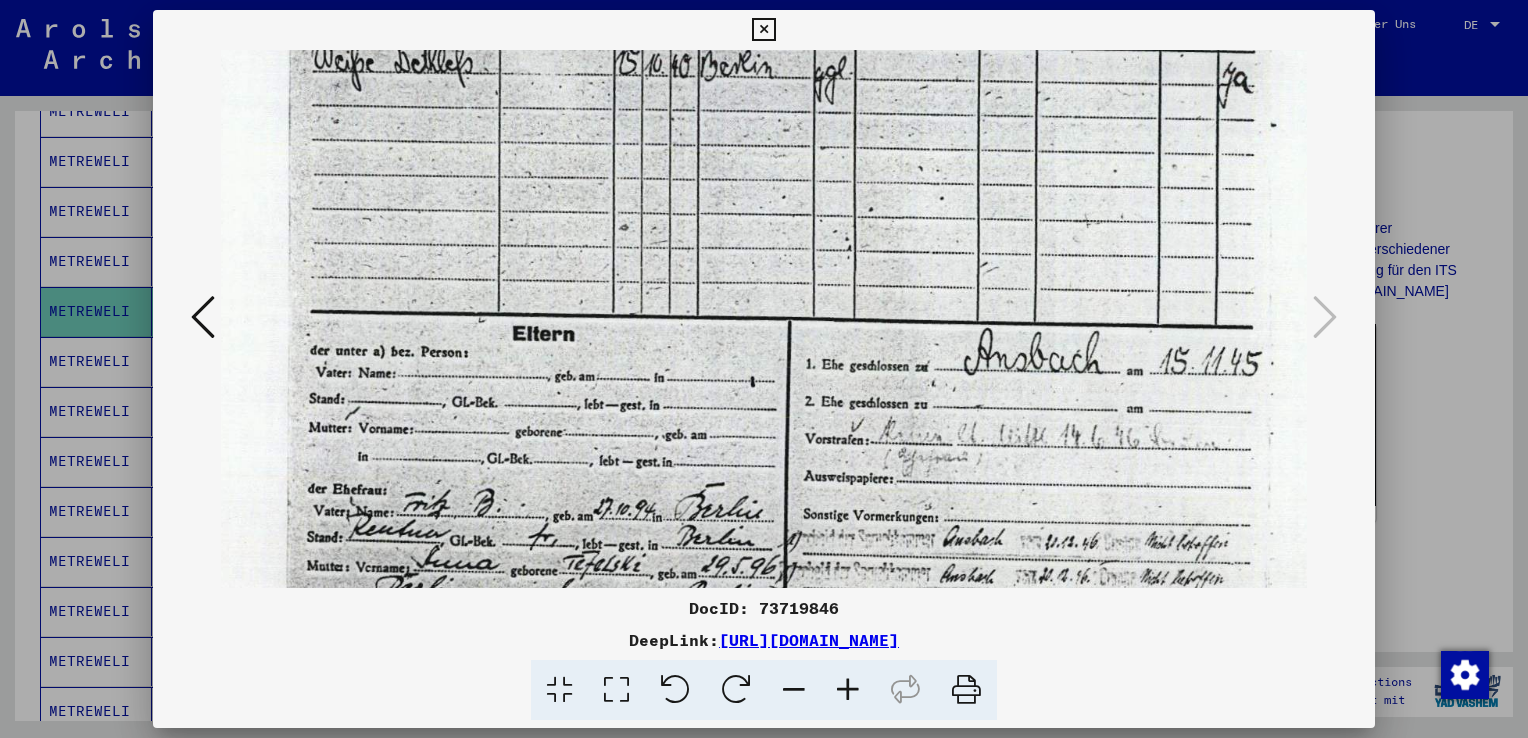 scroll, scrollTop: 256, scrollLeft: 117, axis: both 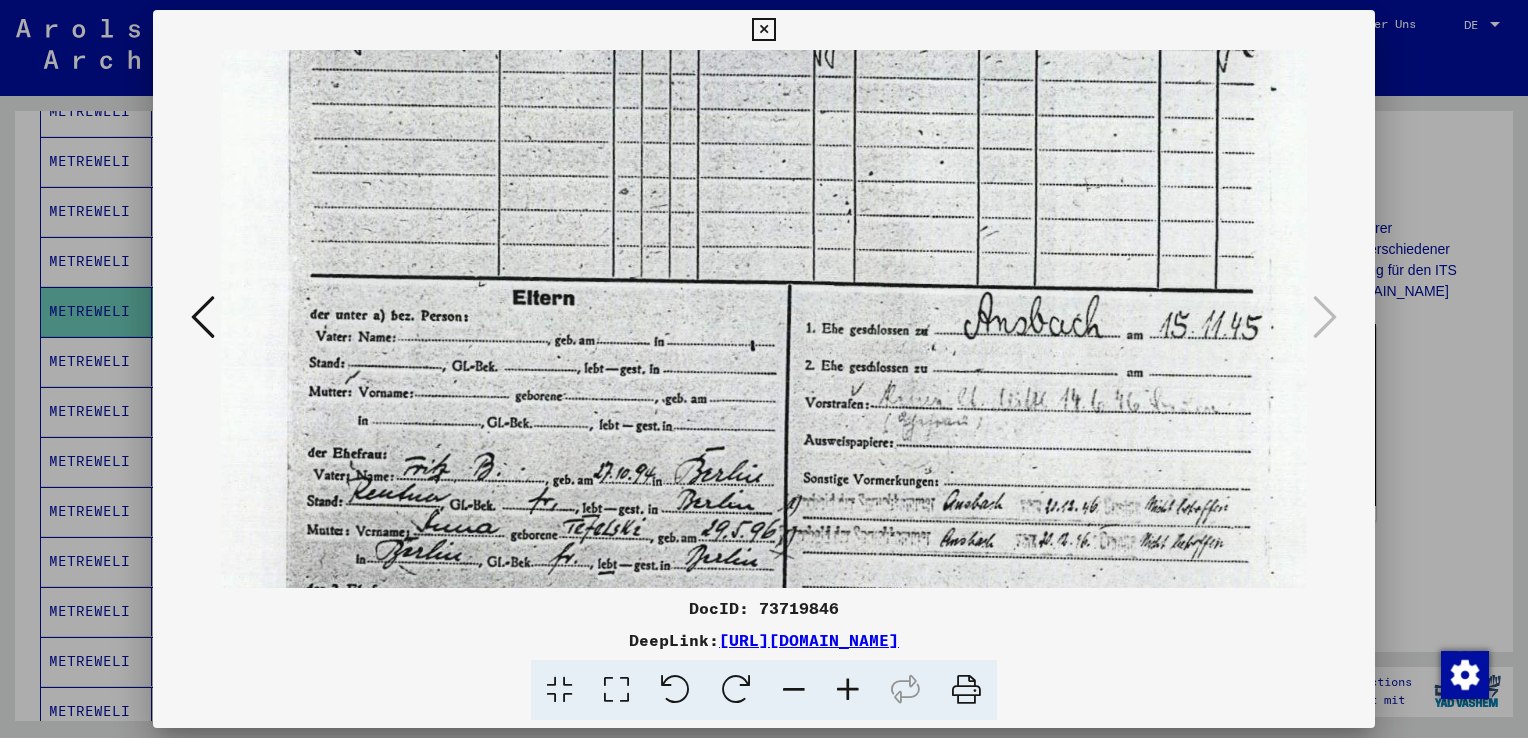 drag, startPoint x: 758, startPoint y: 373, endPoint x: 764, endPoint y: 204, distance: 169.10648 